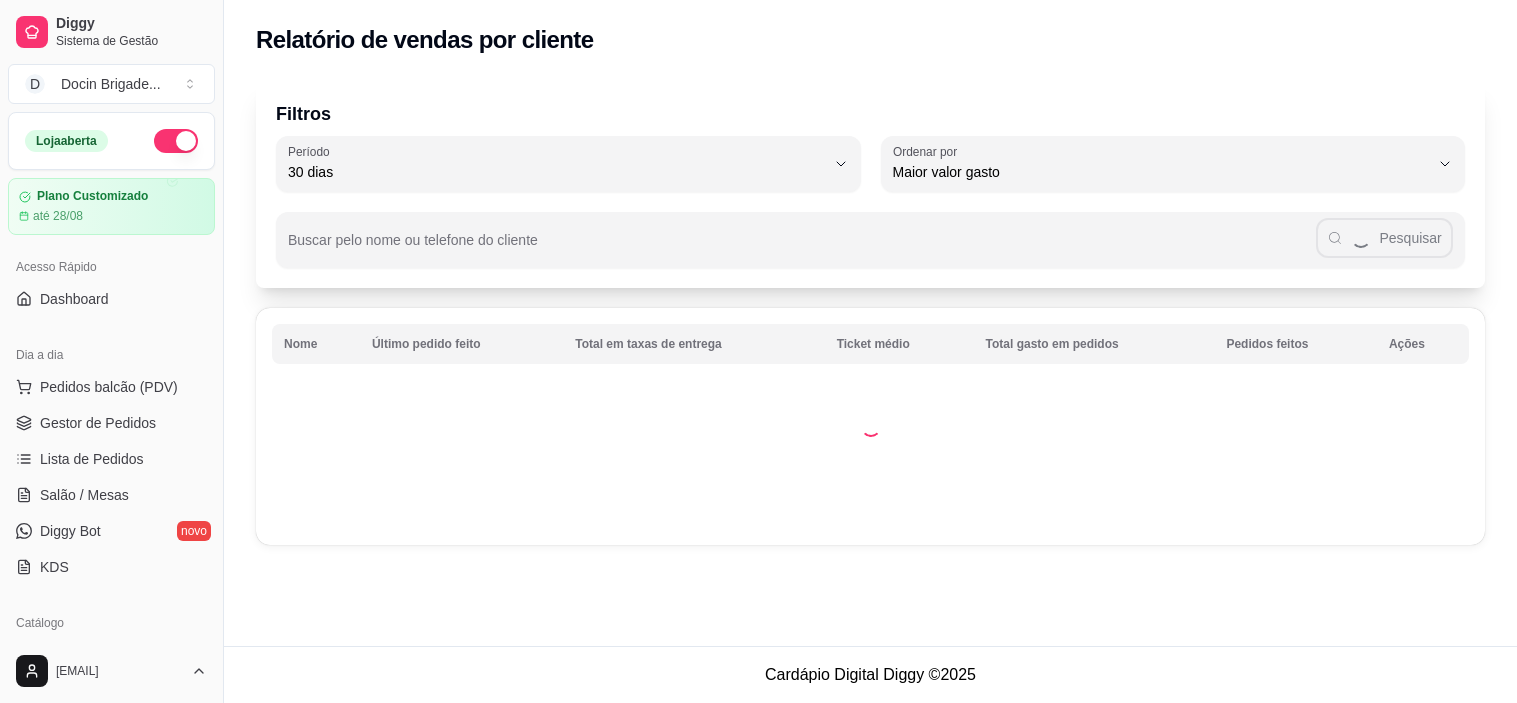 select on "30" 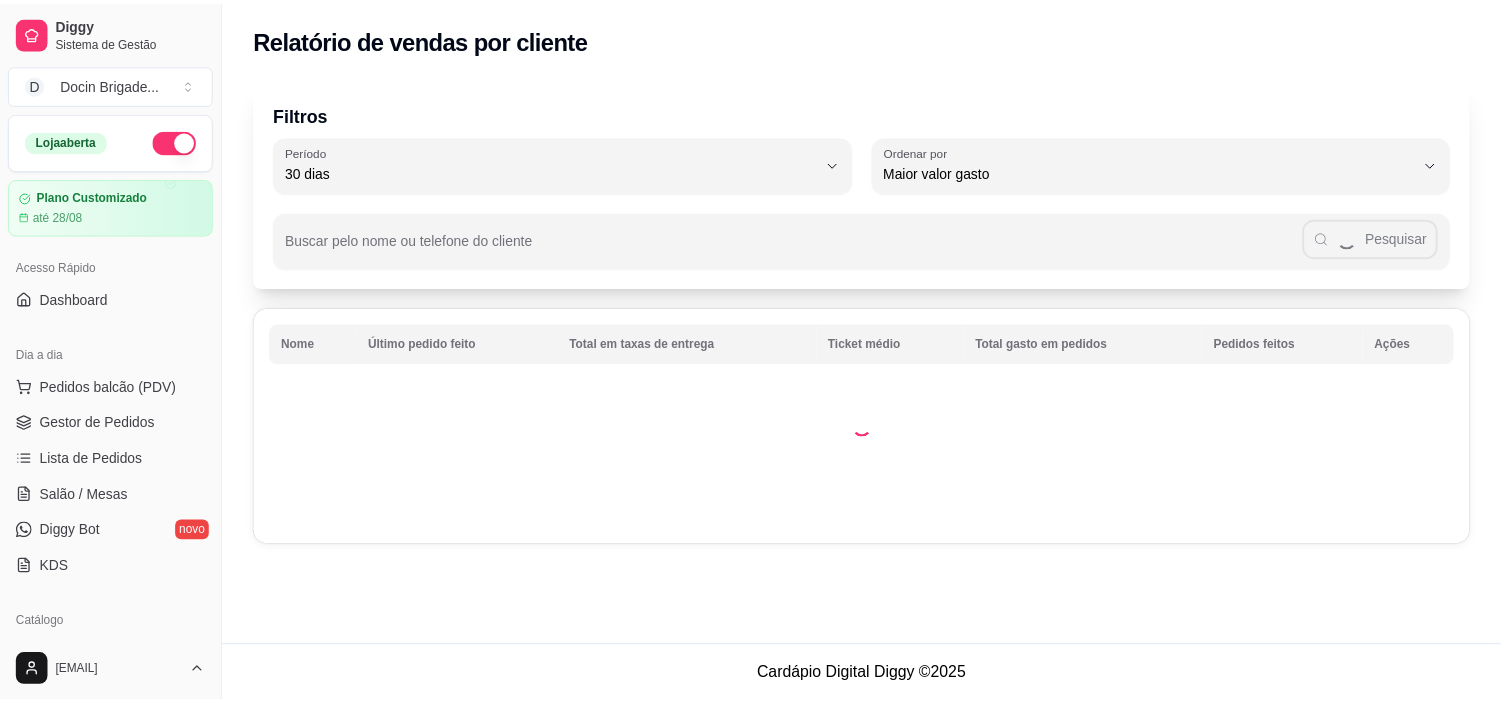 scroll, scrollTop: 0, scrollLeft: 0, axis: both 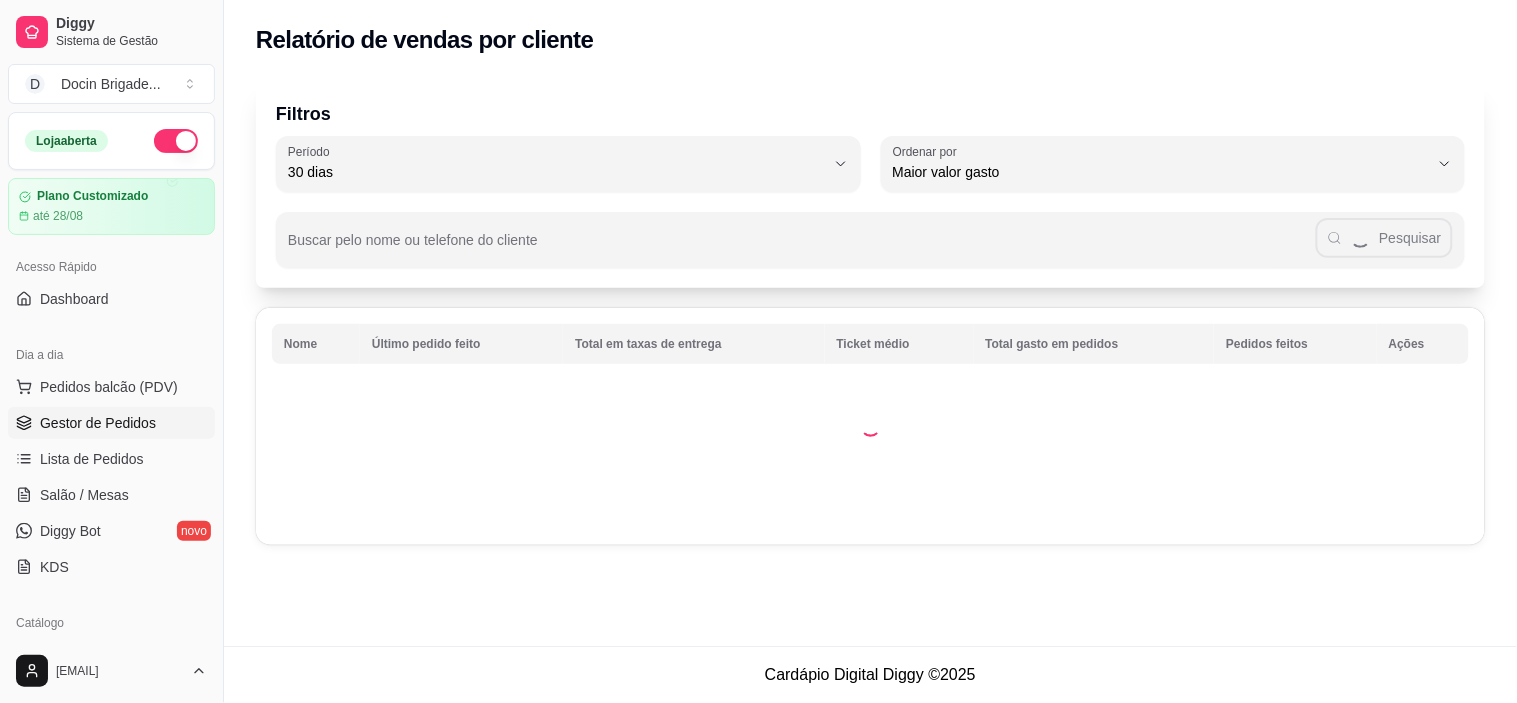 click on "Gestor de Pedidos" at bounding box center (98, 423) 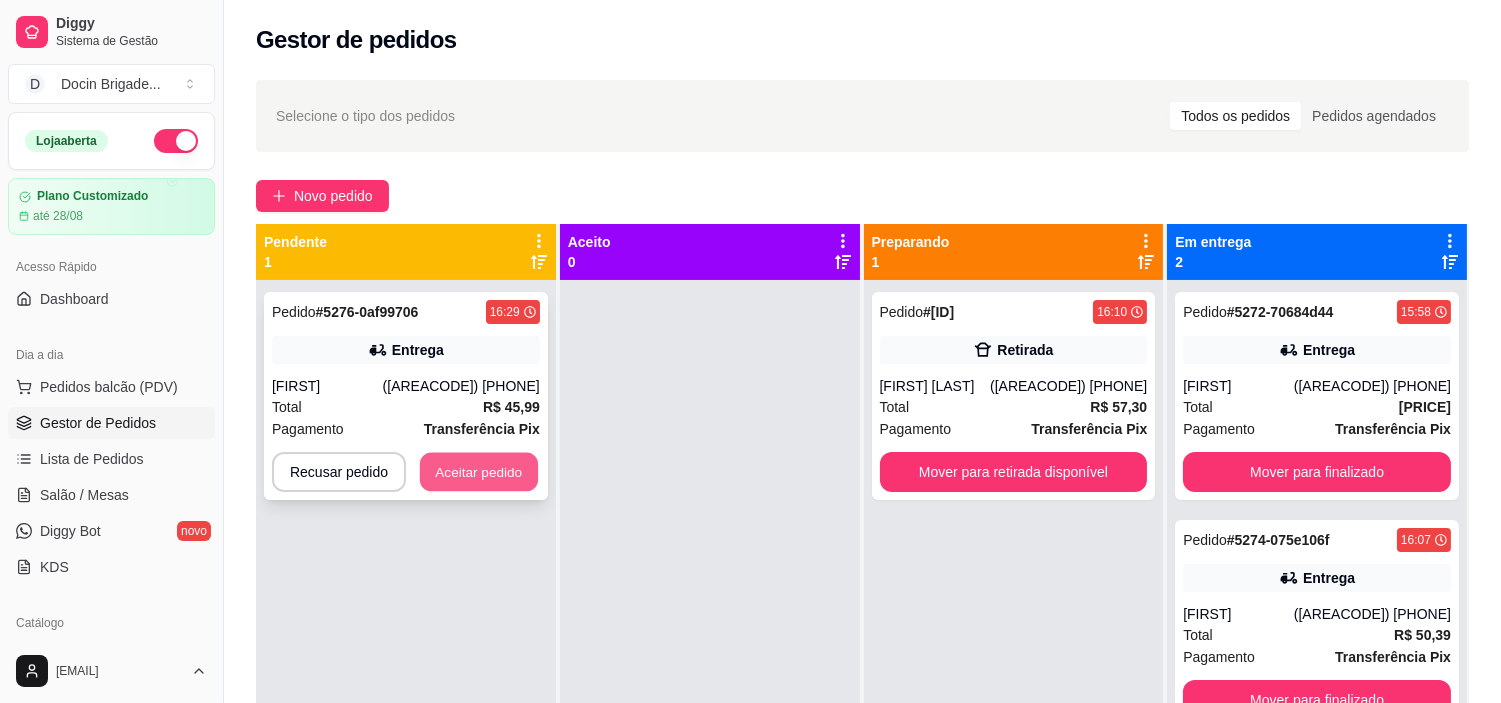 click on "Aceitar pedido" at bounding box center (479, 472) 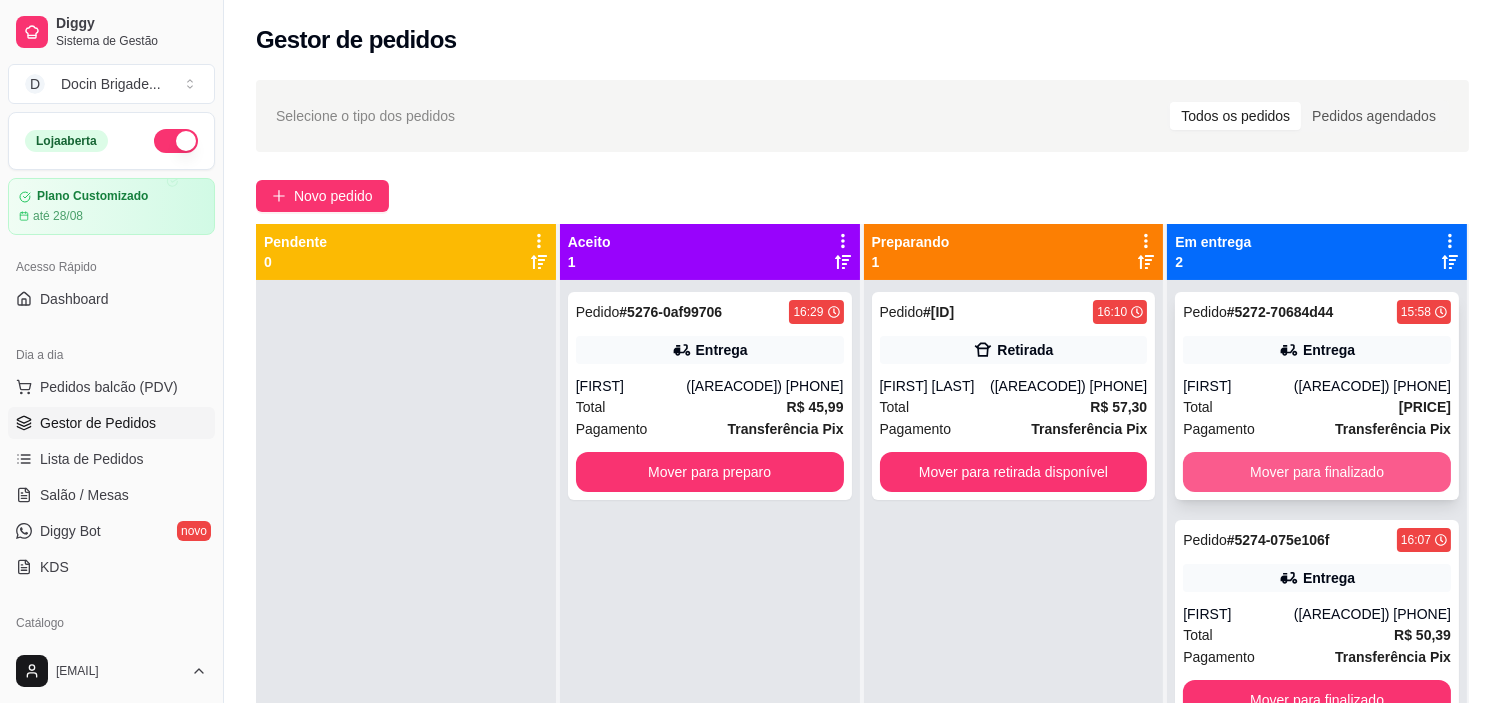 click on "Mover para finalizado" at bounding box center [1317, 472] 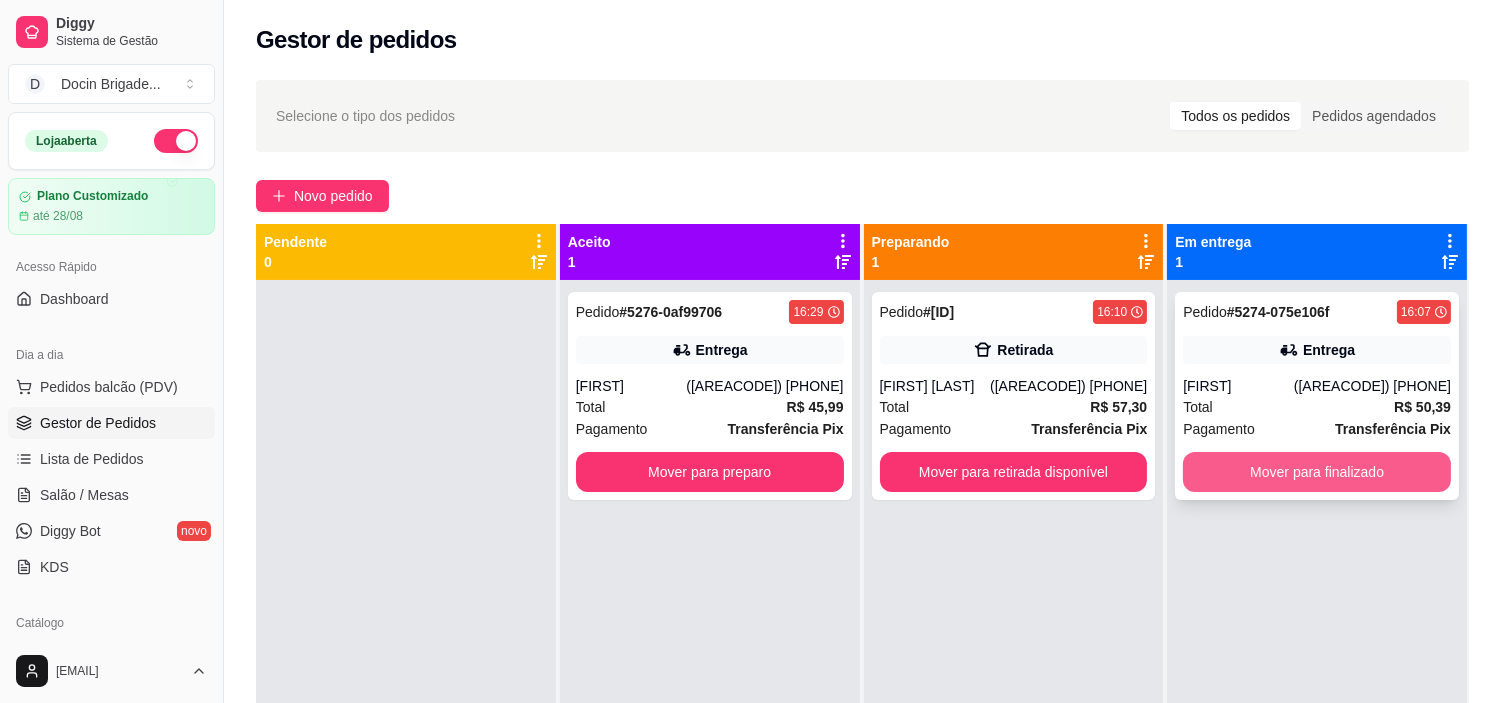 click on "Mover para finalizado" at bounding box center [1317, 472] 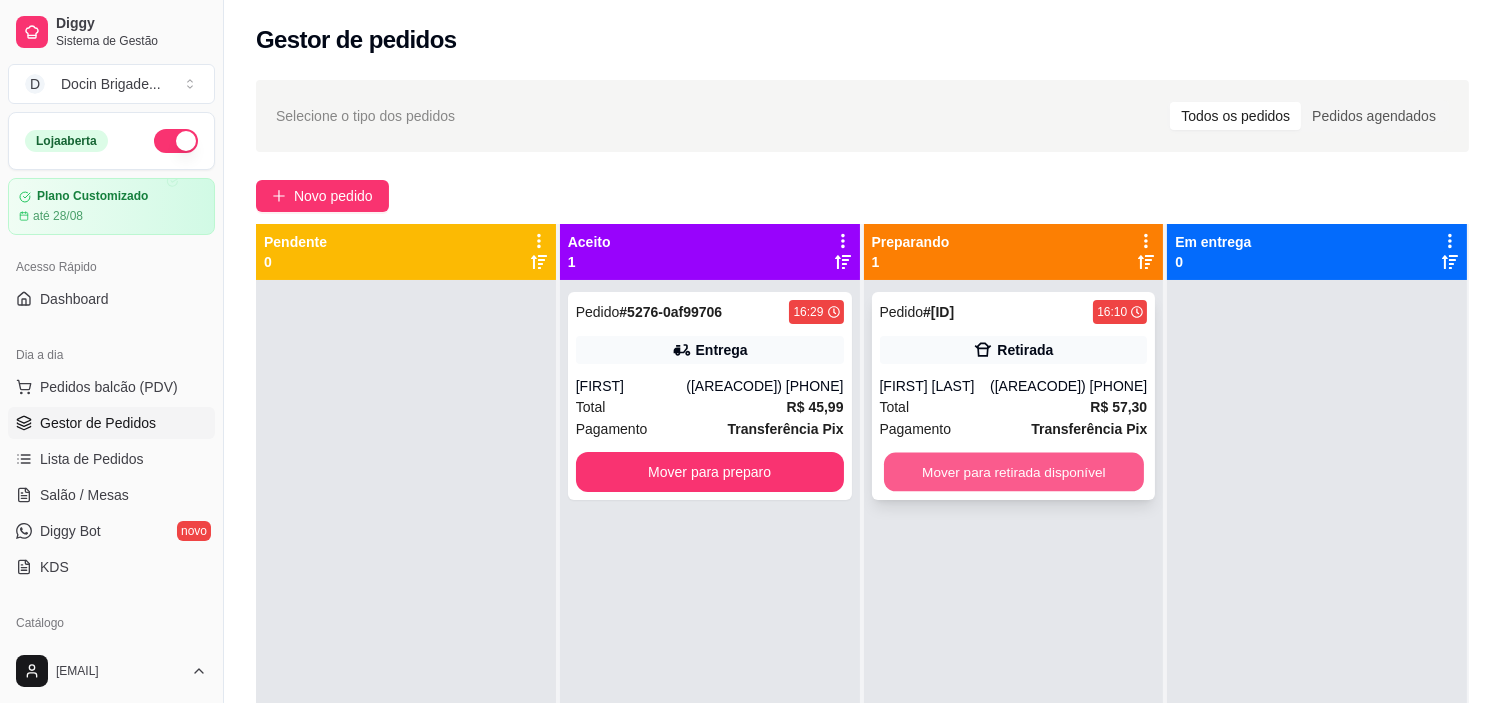 click on "Mover para retirada disponível" at bounding box center [1014, 472] 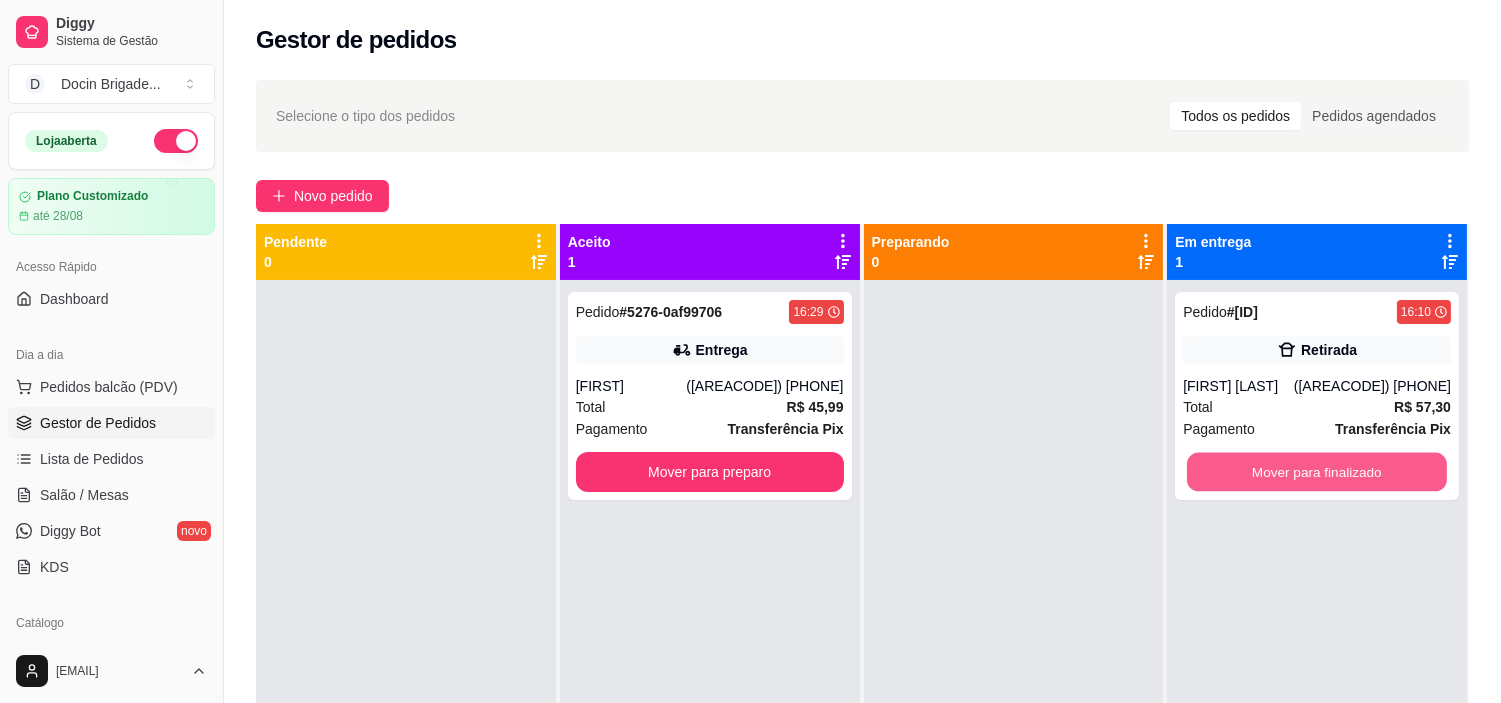 click on "Mover para finalizado" at bounding box center (1317, 472) 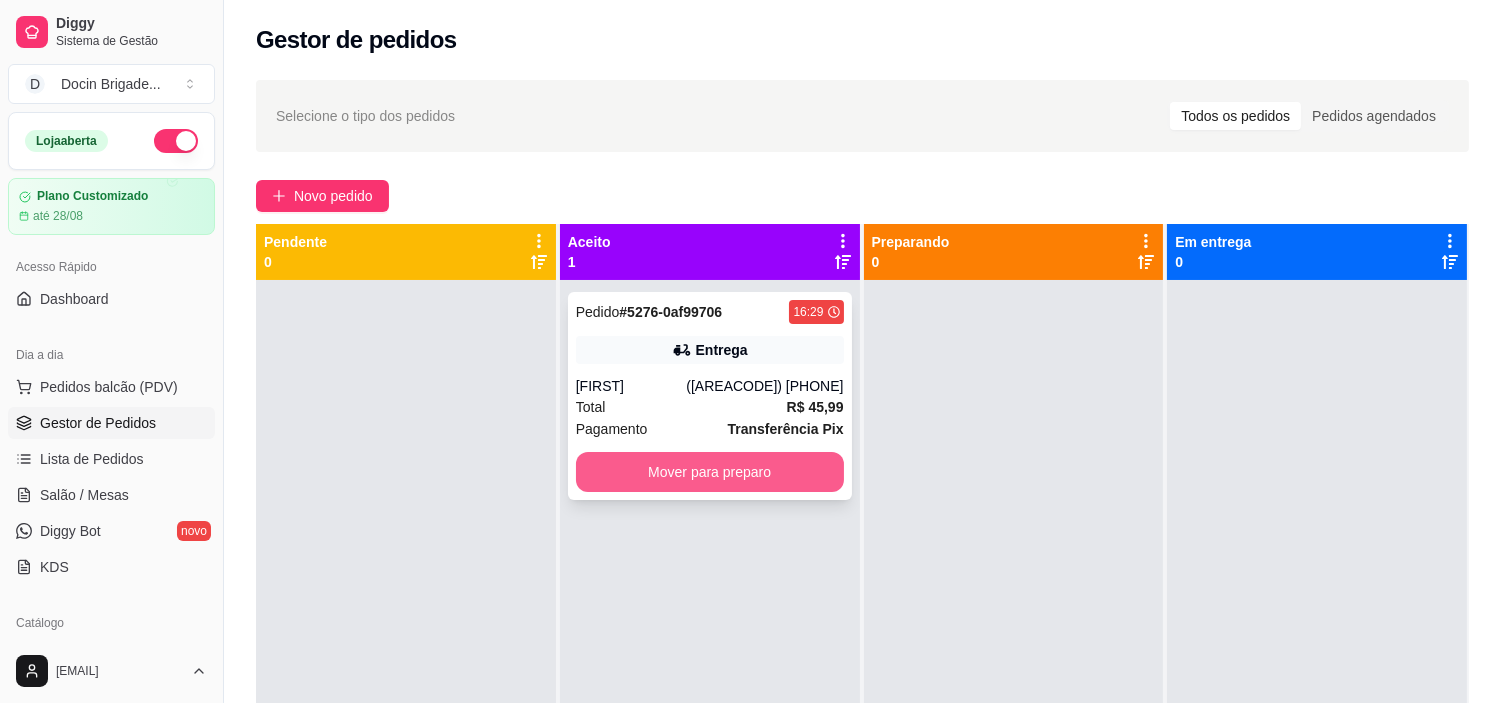 click on "Mover para preparo" at bounding box center (710, 472) 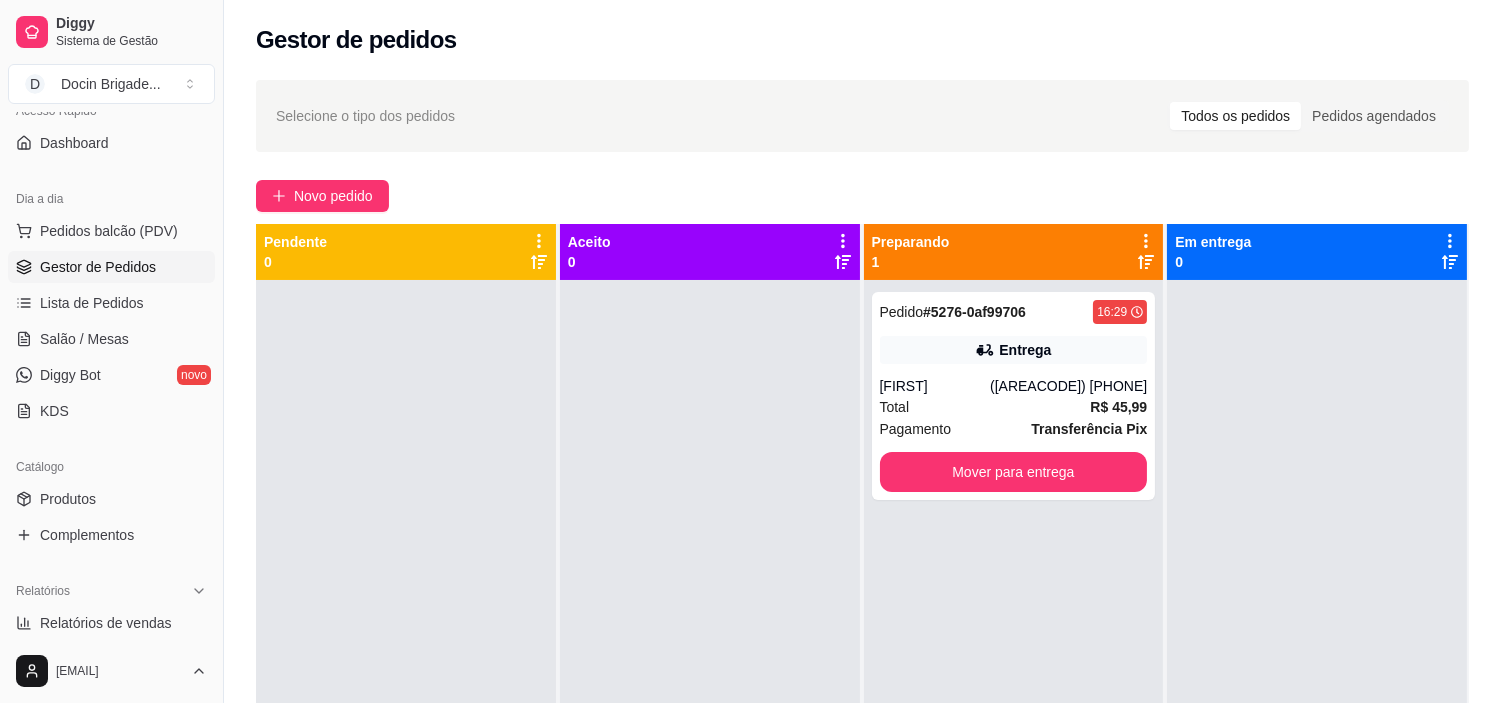 scroll, scrollTop: 333, scrollLeft: 0, axis: vertical 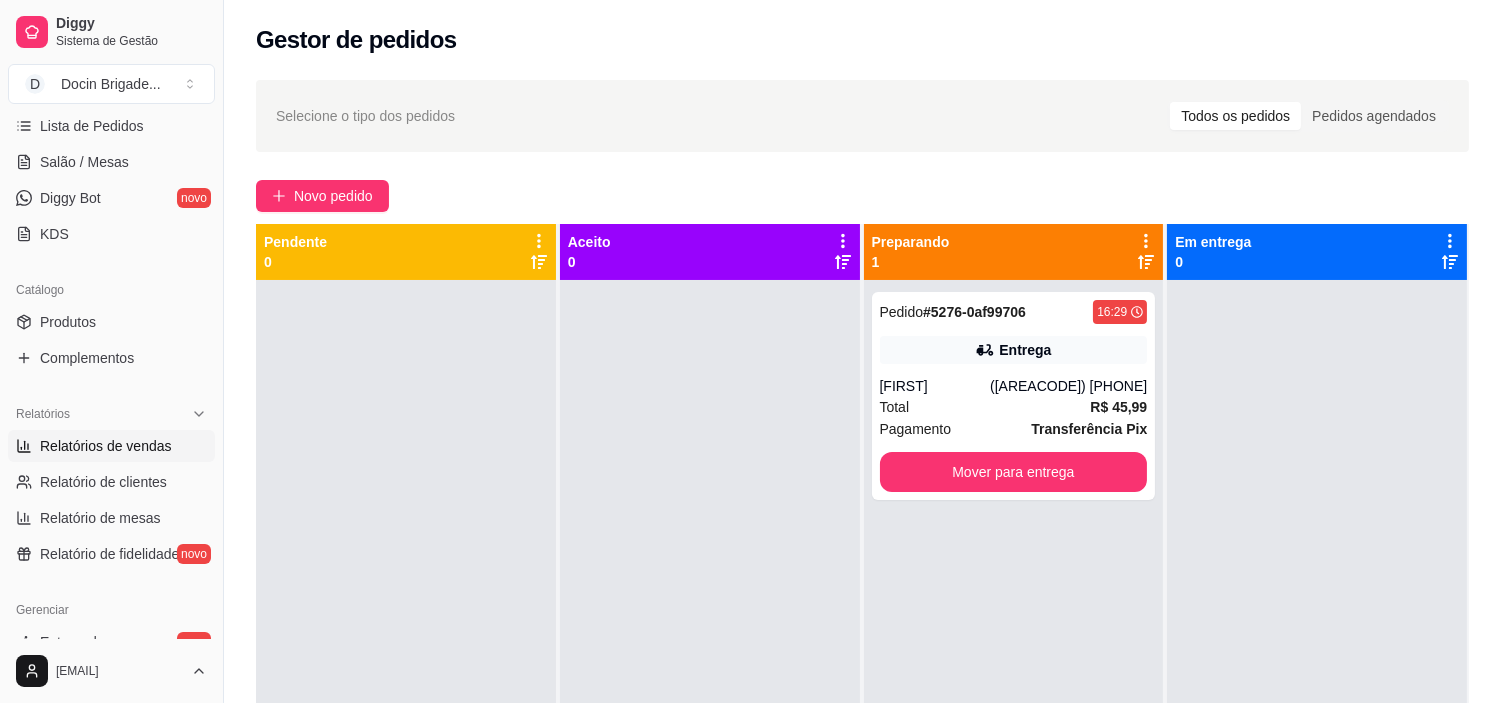 click on "Relatórios de vendas" at bounding box center [106, 446] 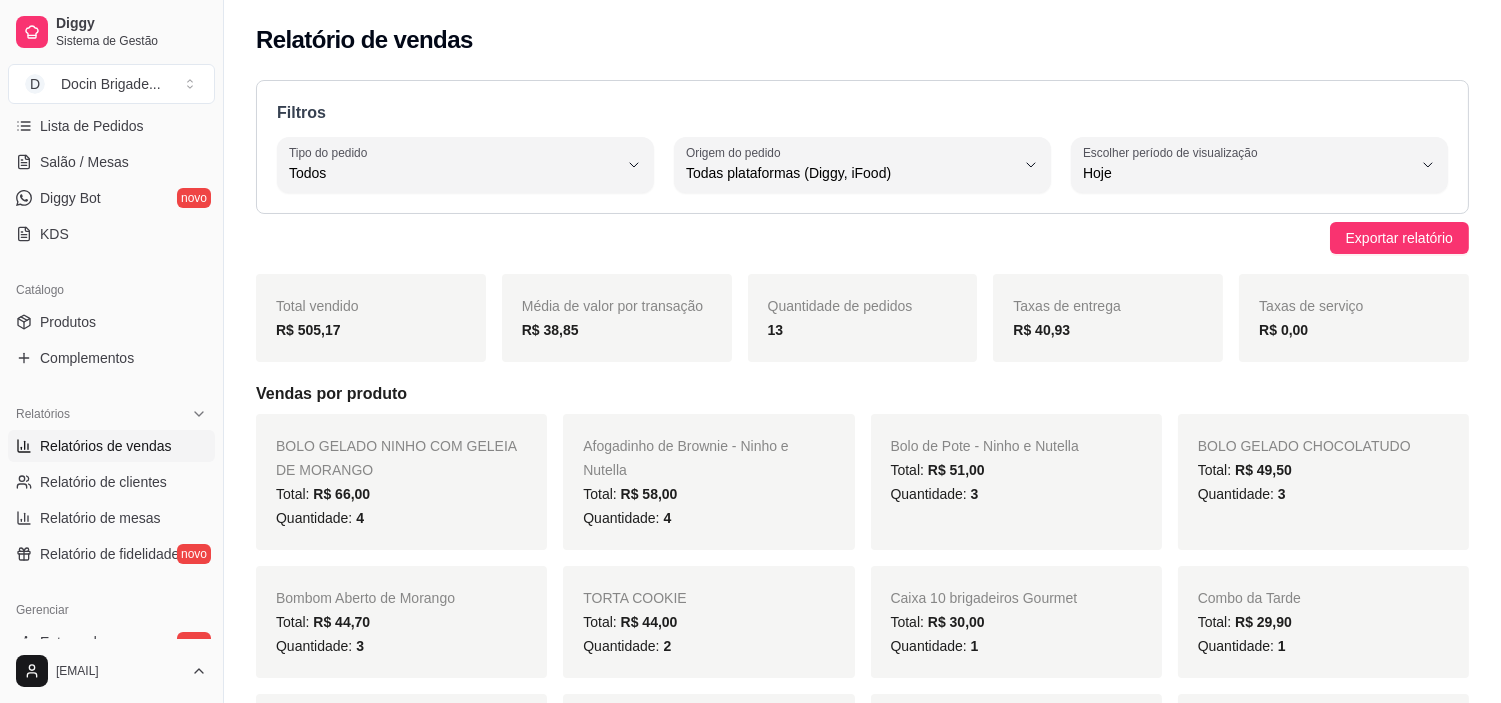 scroll, scrollTop: 0, scrollLeft: 0, axis: both 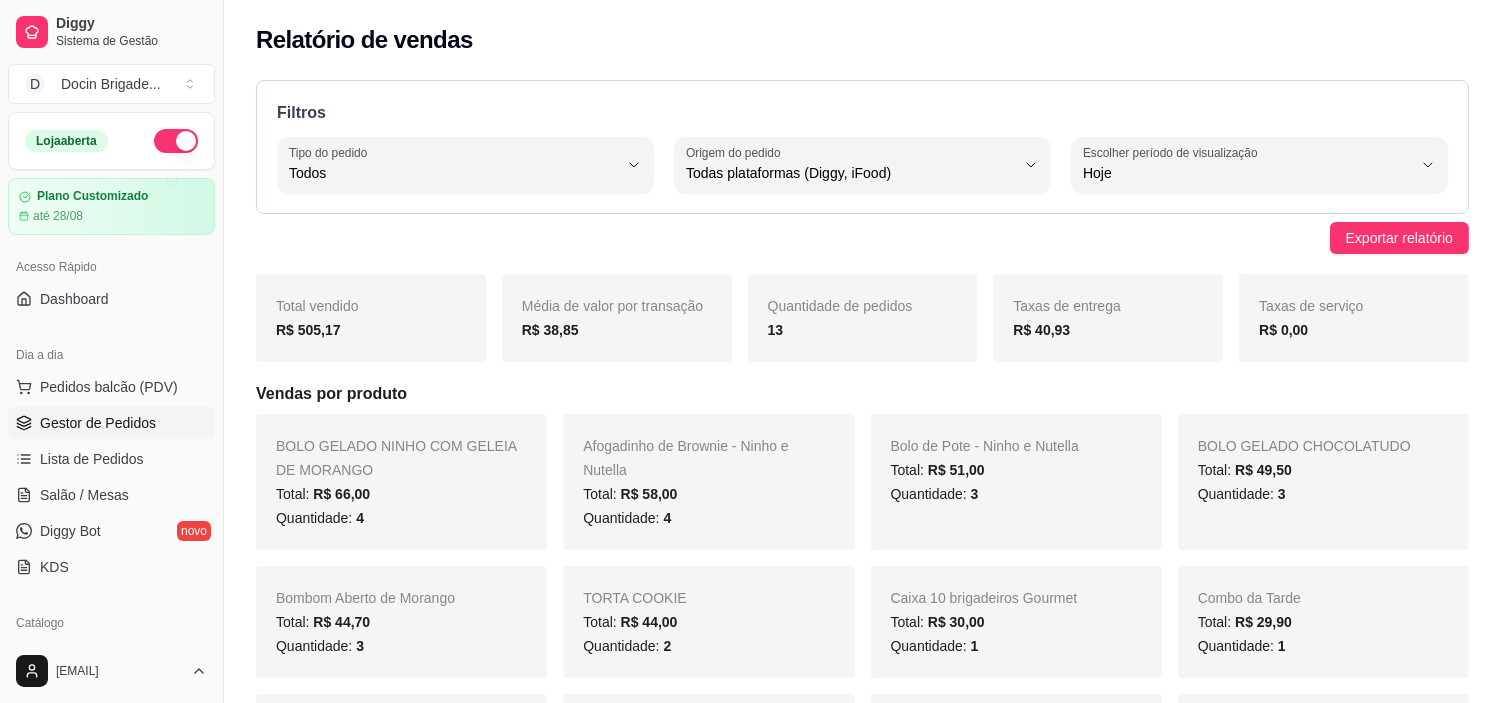 click on "Gestor de Pedidos" at bounding box center (98, 423) 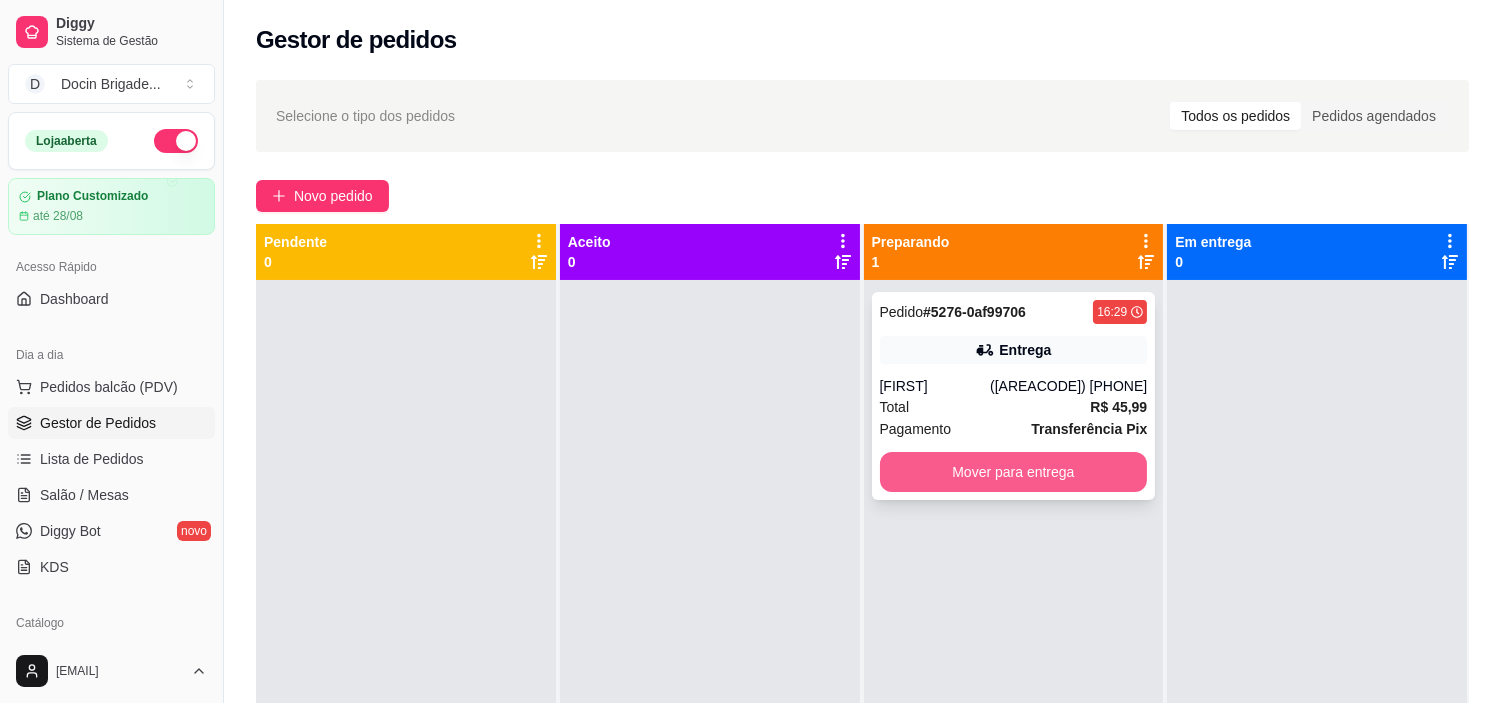 click on "Mover para entrega" at bounding box center [1014, 472] 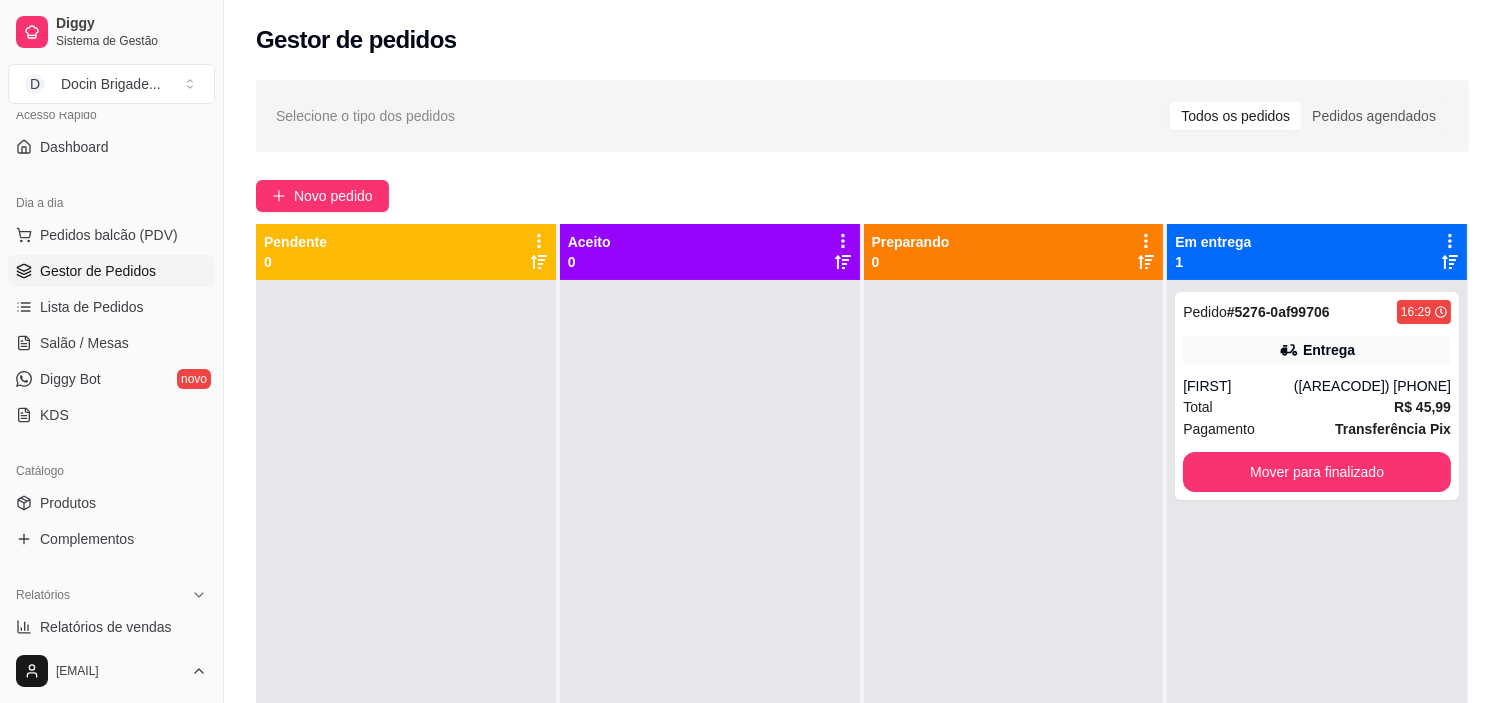 scroll, scrollTop: 333, scrollLeft: 0, axis: vertical 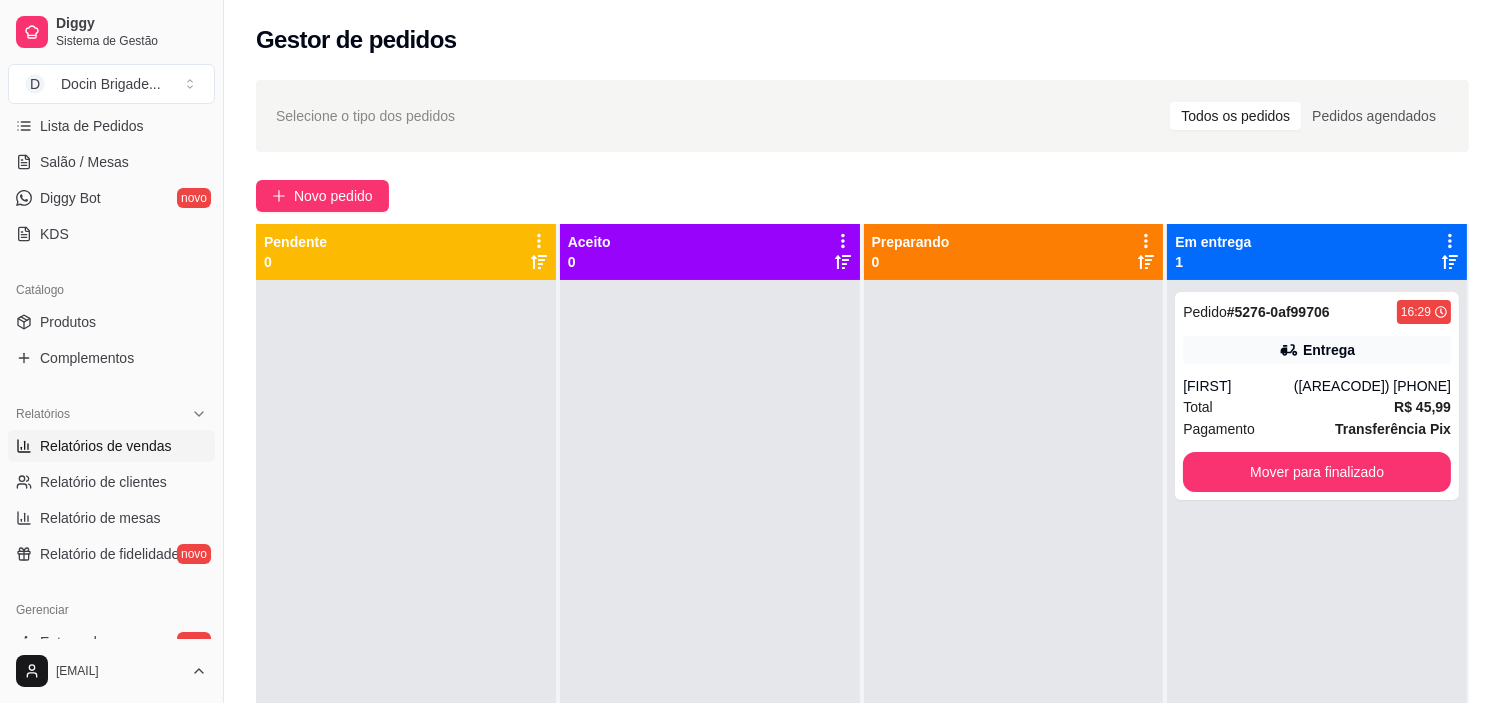 click on "Relatórios de vendas" at bounding box center (106, 446) 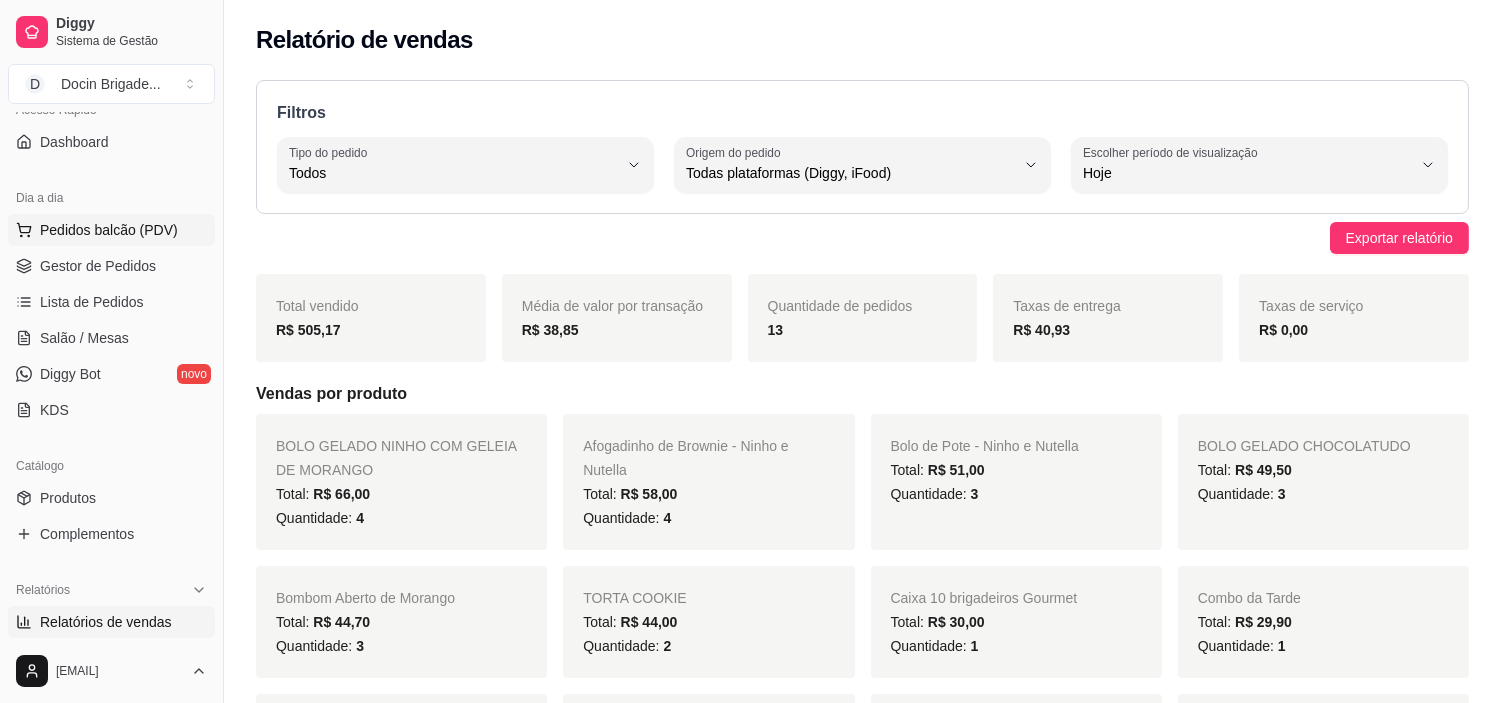 scroll, scrollTop: 0, scrollLeft: 0, axis: both 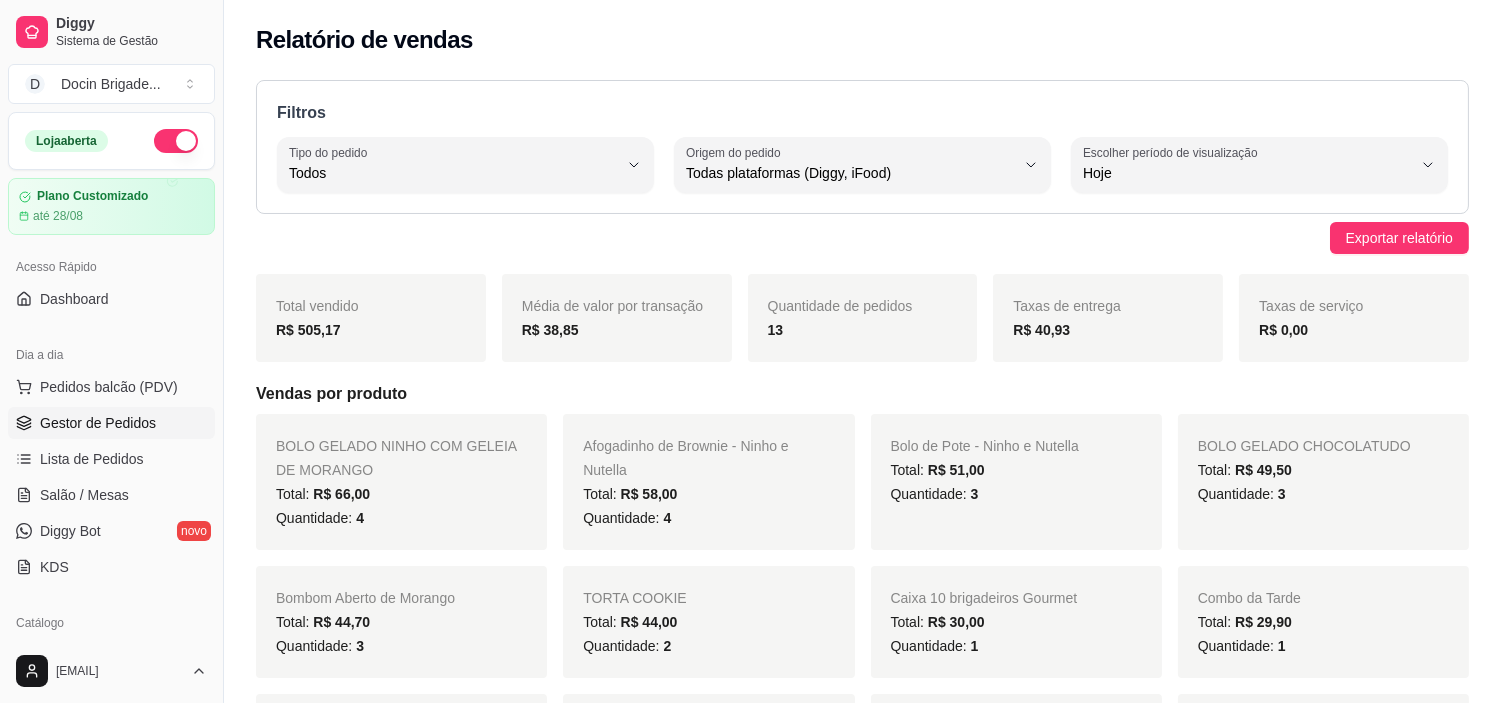 click on "Gestor de Pedidos" at bounding box center [111, 423] 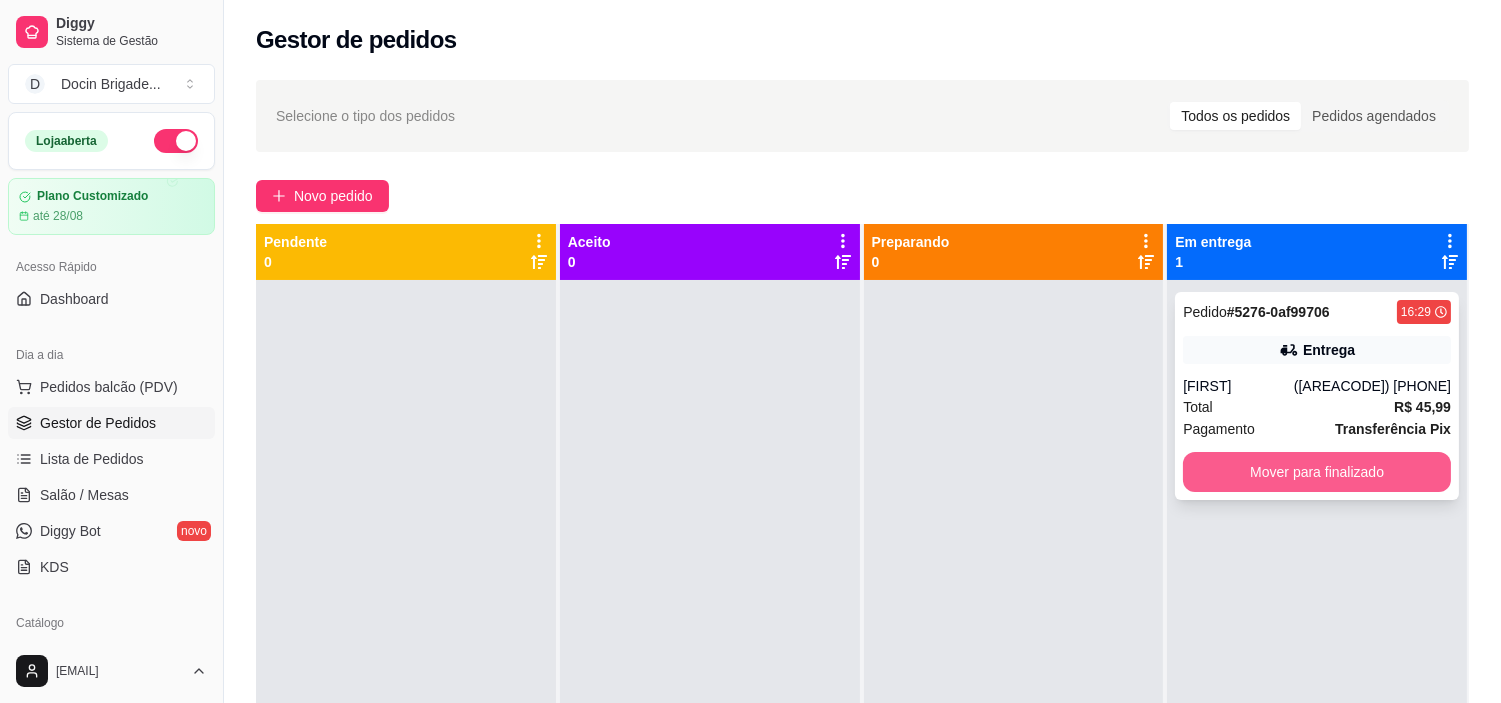 click on "Mover para finalizado" at bounding box center (1317, 472) 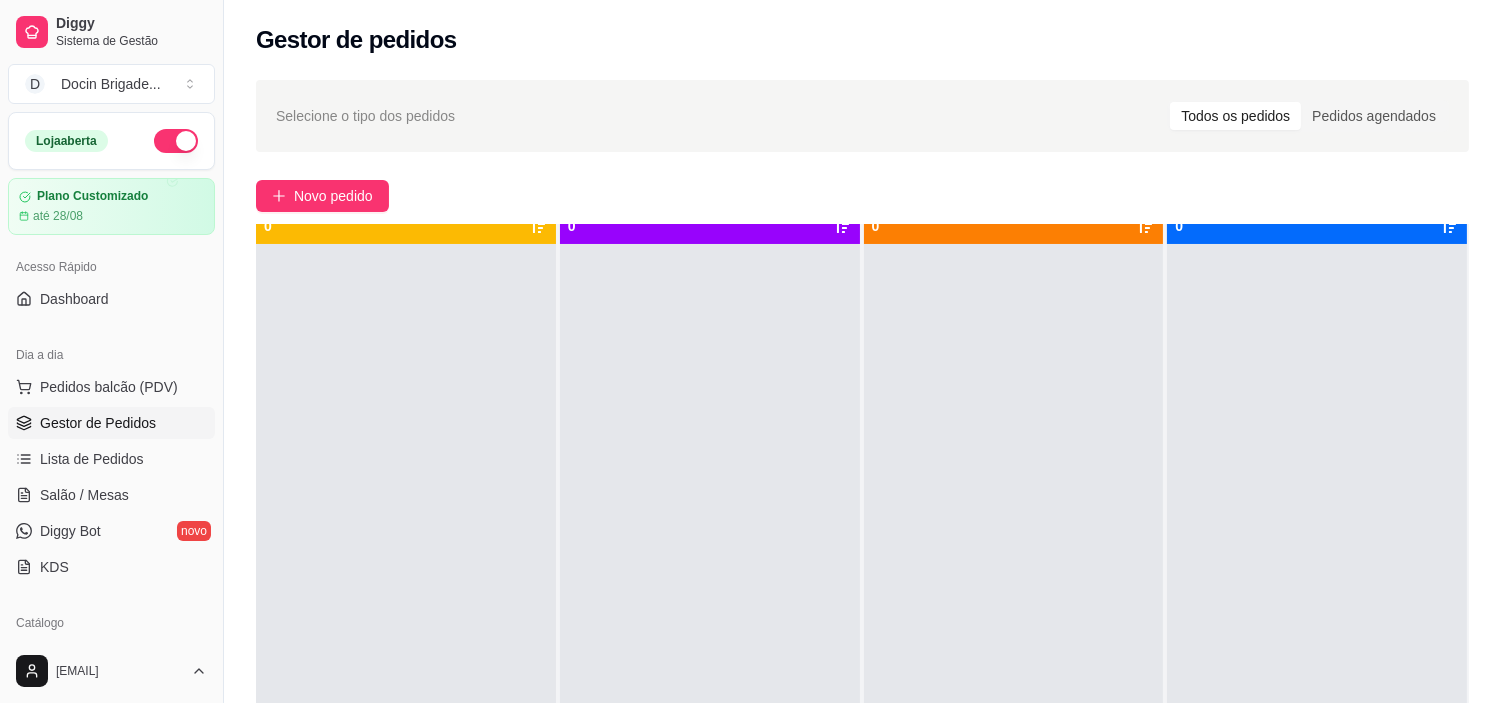 scroll, scrollTop: 55, scrollLeft: 0, axis: vertical 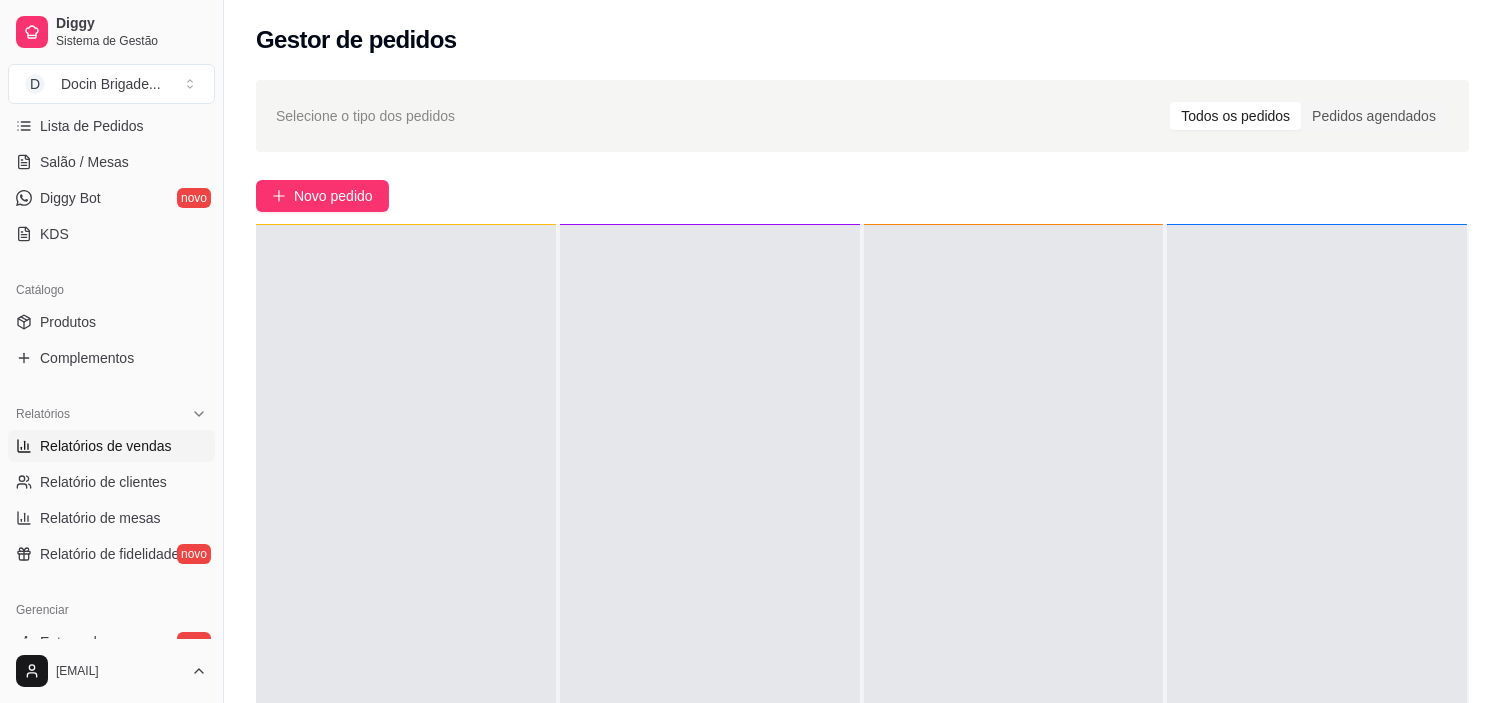 click on "Relatórios de vendas" at bounding box center (106, 446) 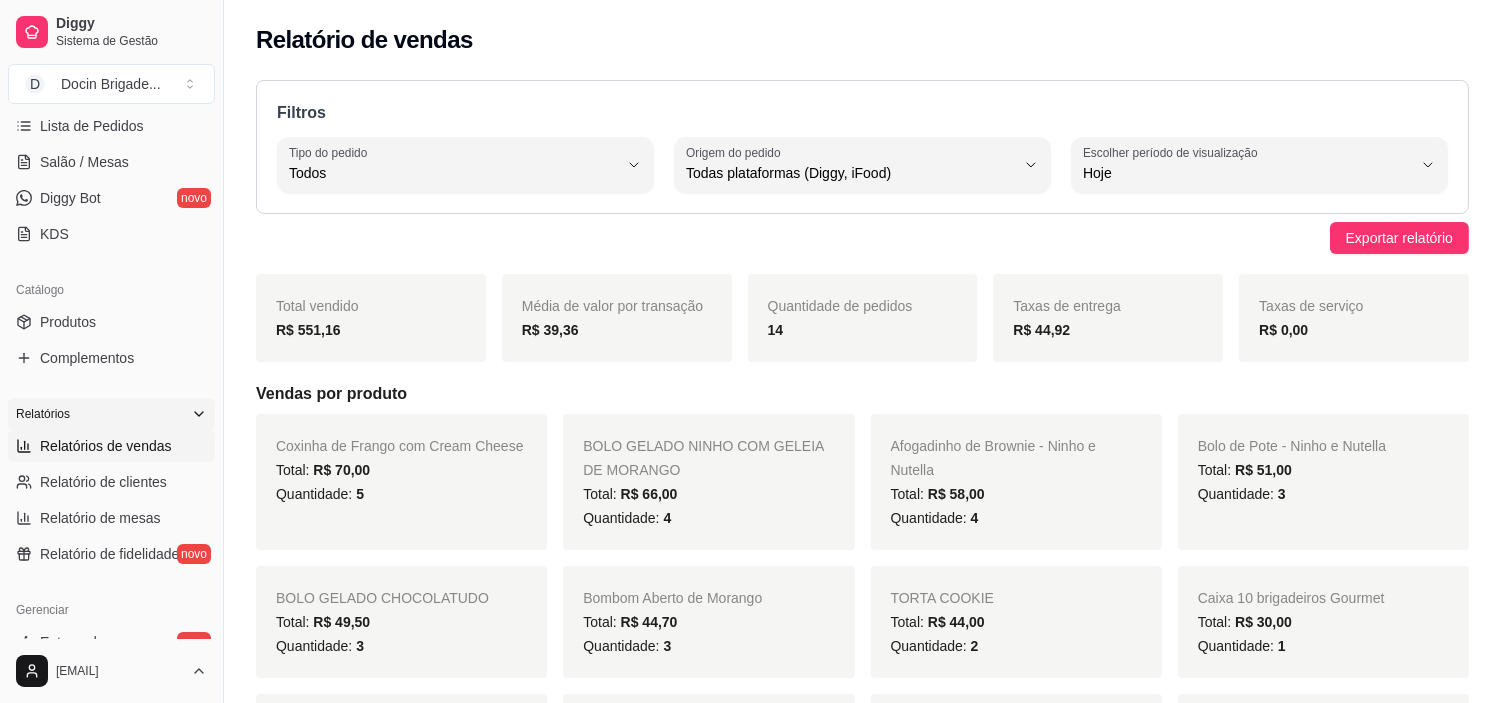 scroll, scrollTop: 0, scrollLeft: 0, axis: both 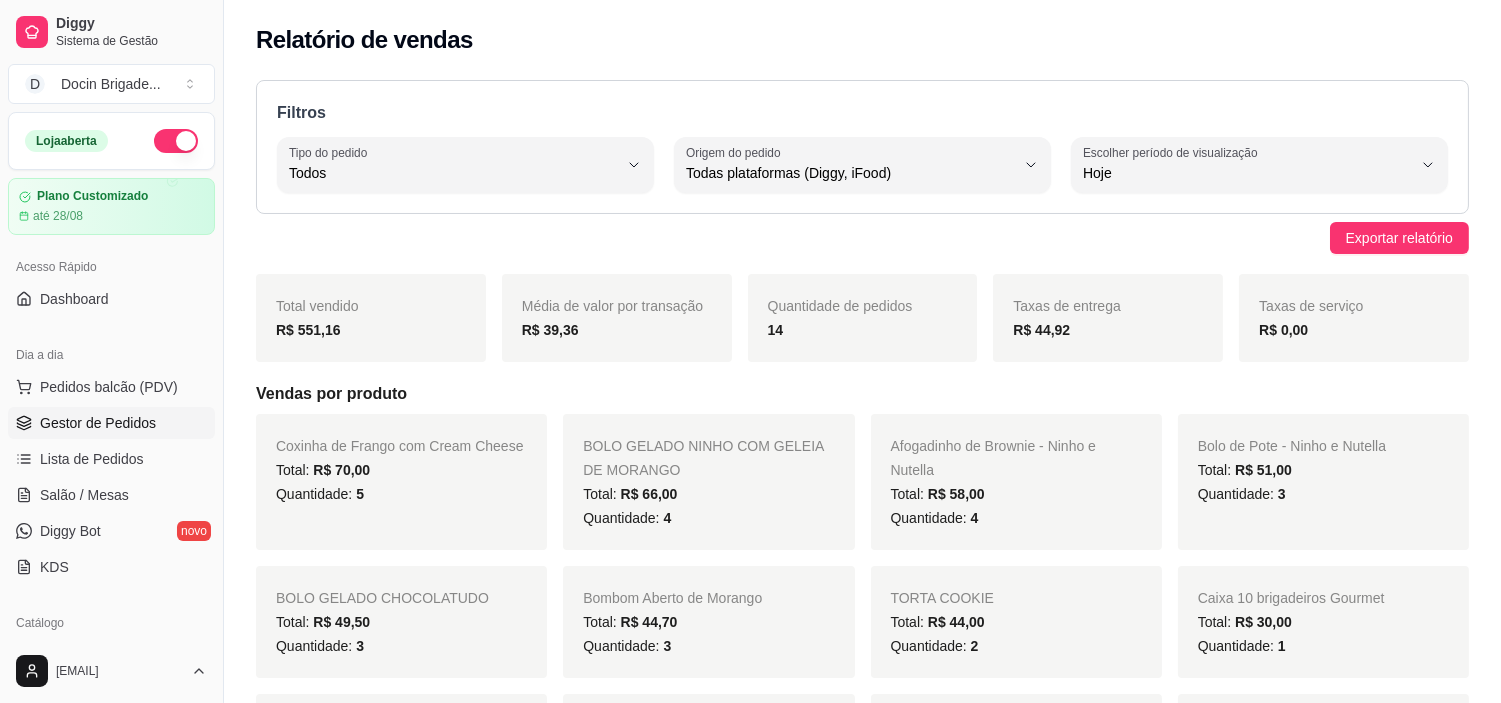 click on "Gestor de Pedidos" at bounding box center (111, 423) 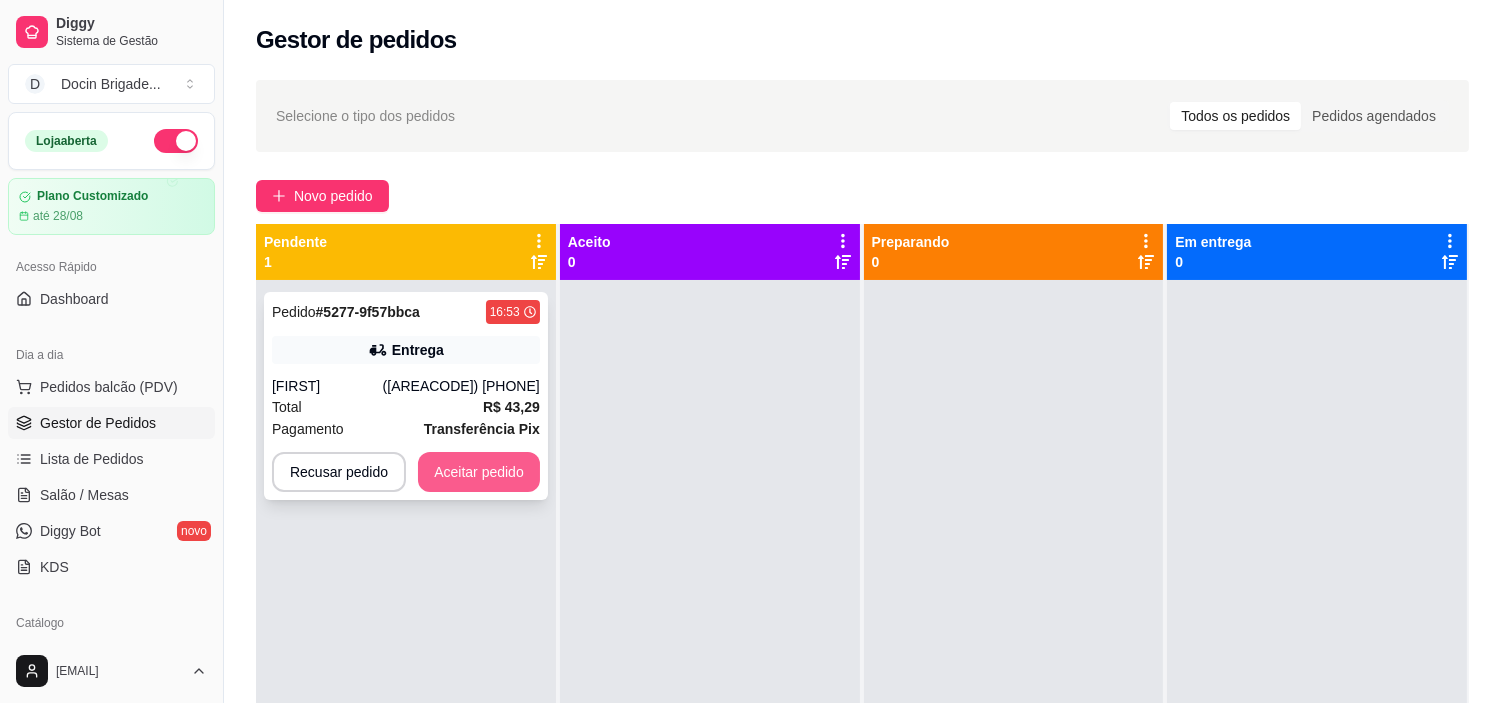 click on "Aceitar pedido" at bounding box center [479, 472] 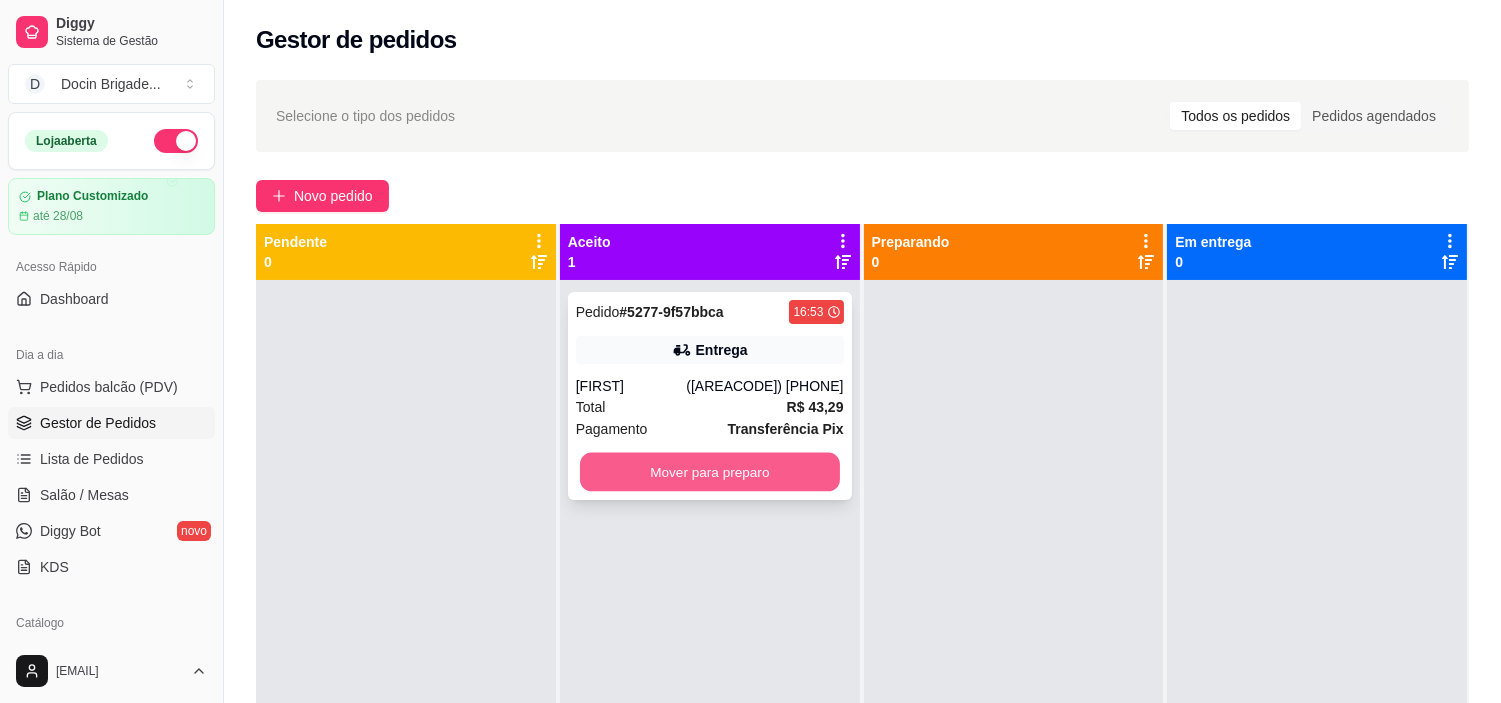 click on "Mover para preparo" at bounding box center [710, 472] 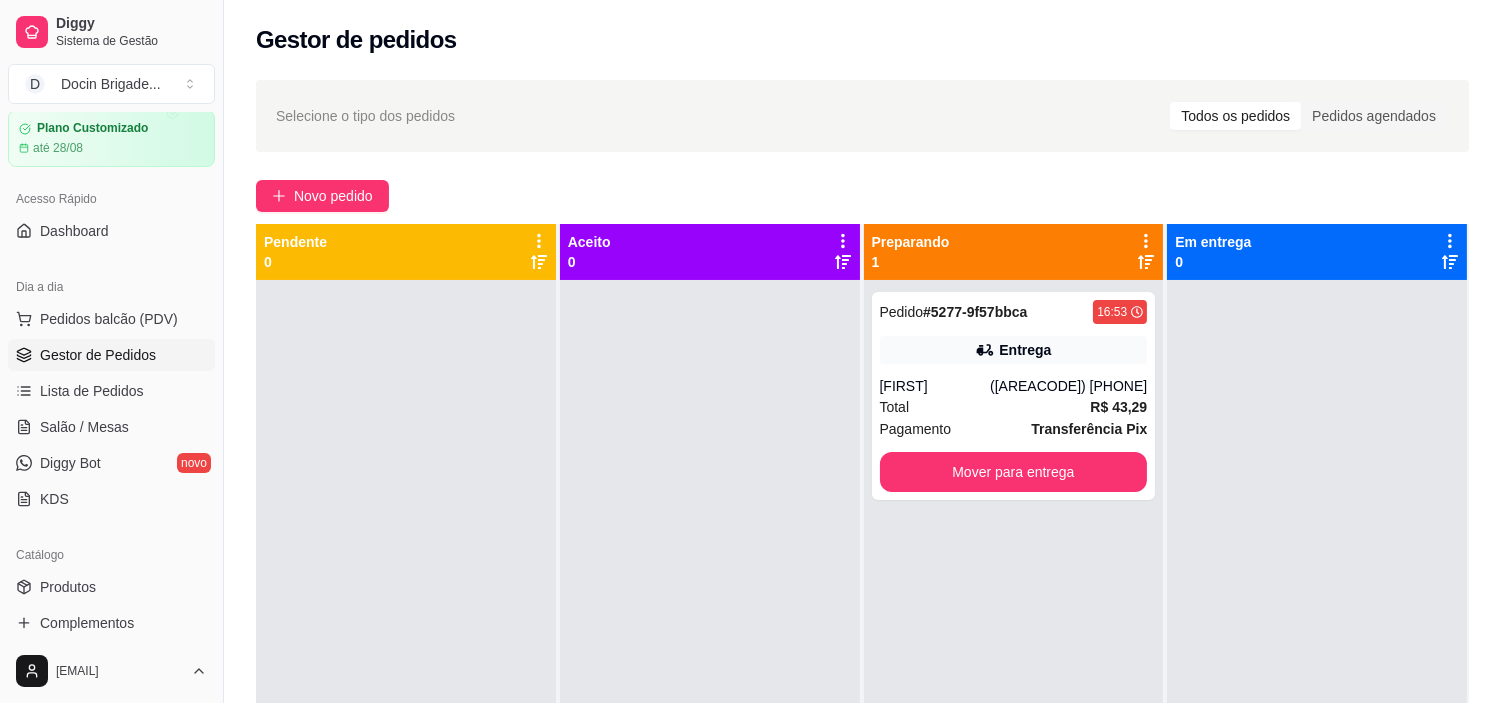 scroll, scrollTop: 513, scrollLeft: 0, axis: vertical 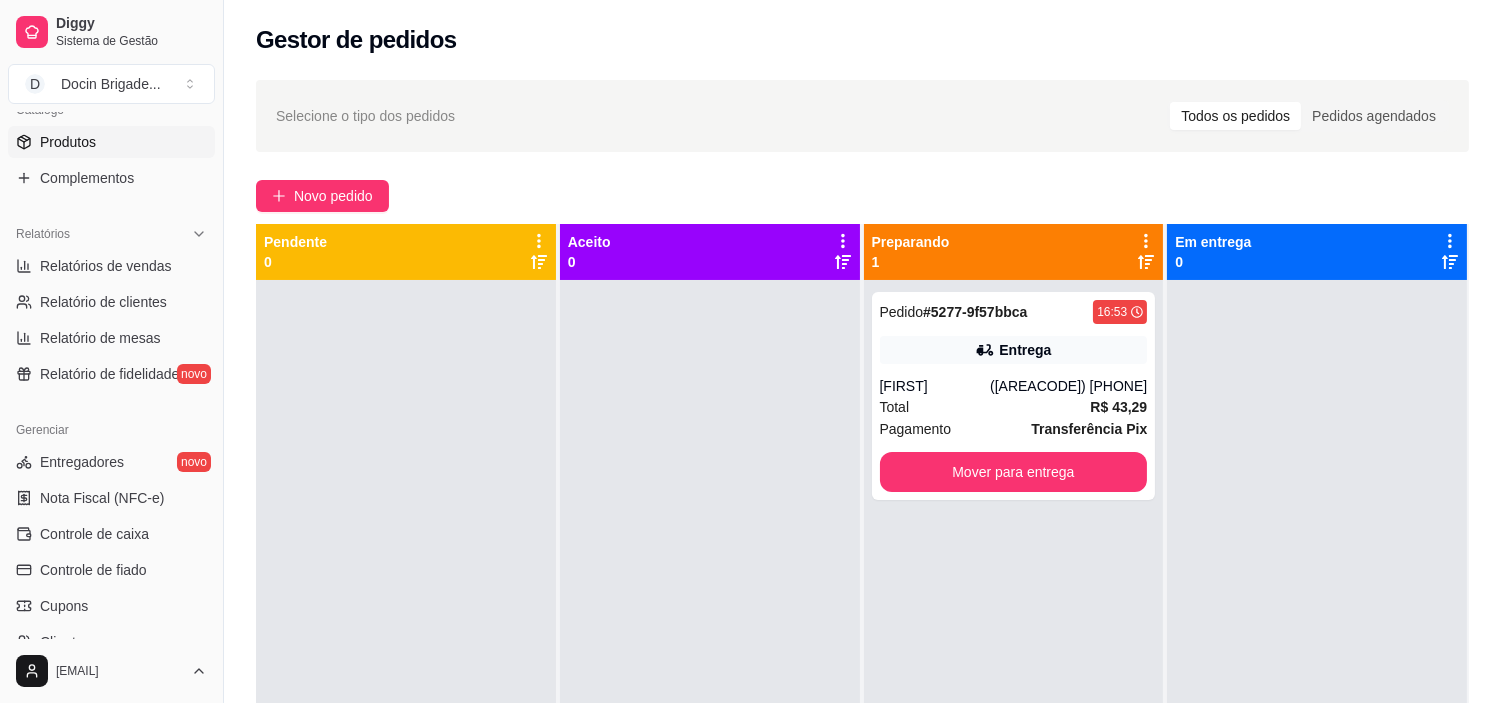 click on "Produtos" at bounding box center (68, 142) 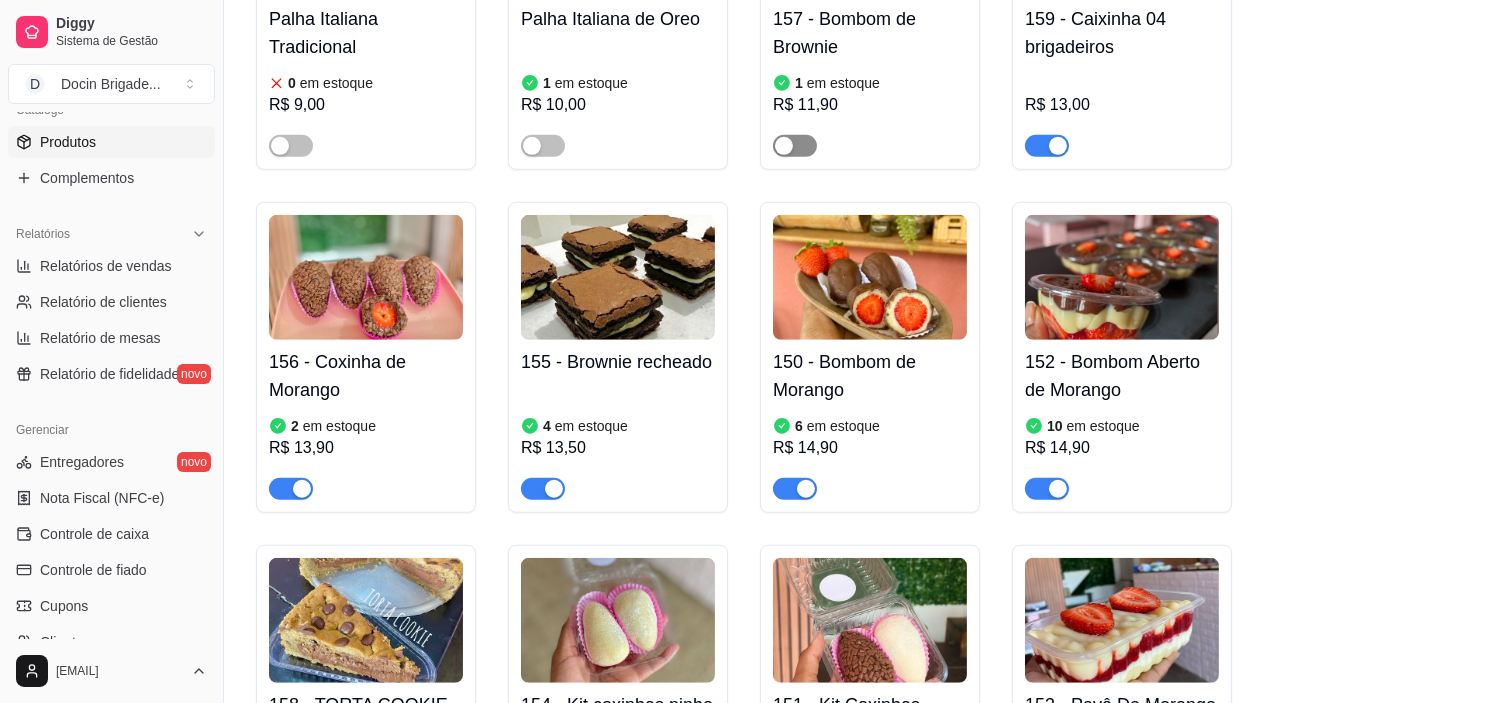scroll, scrollTop: 2777, scrollLeft: 0, axis: vertical 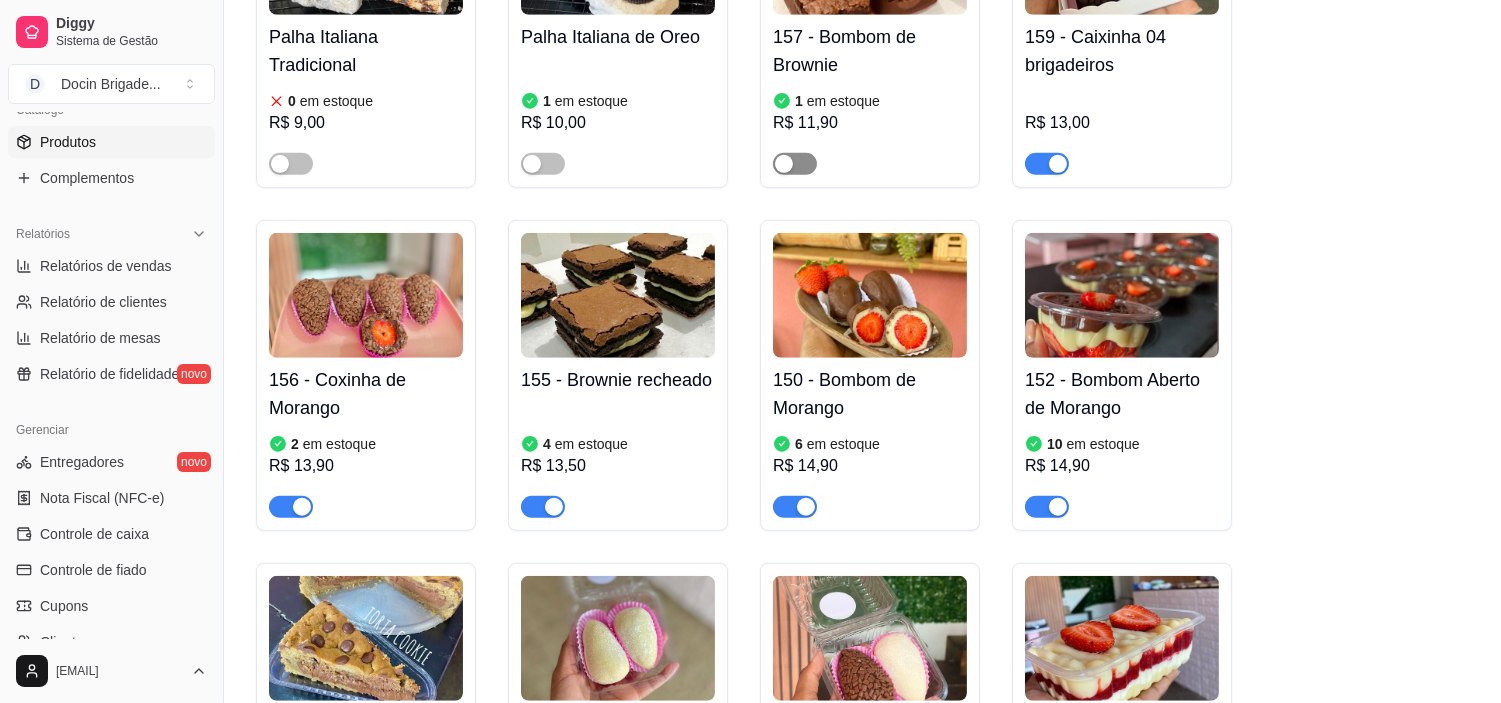 click at bounding box center [795, 164] 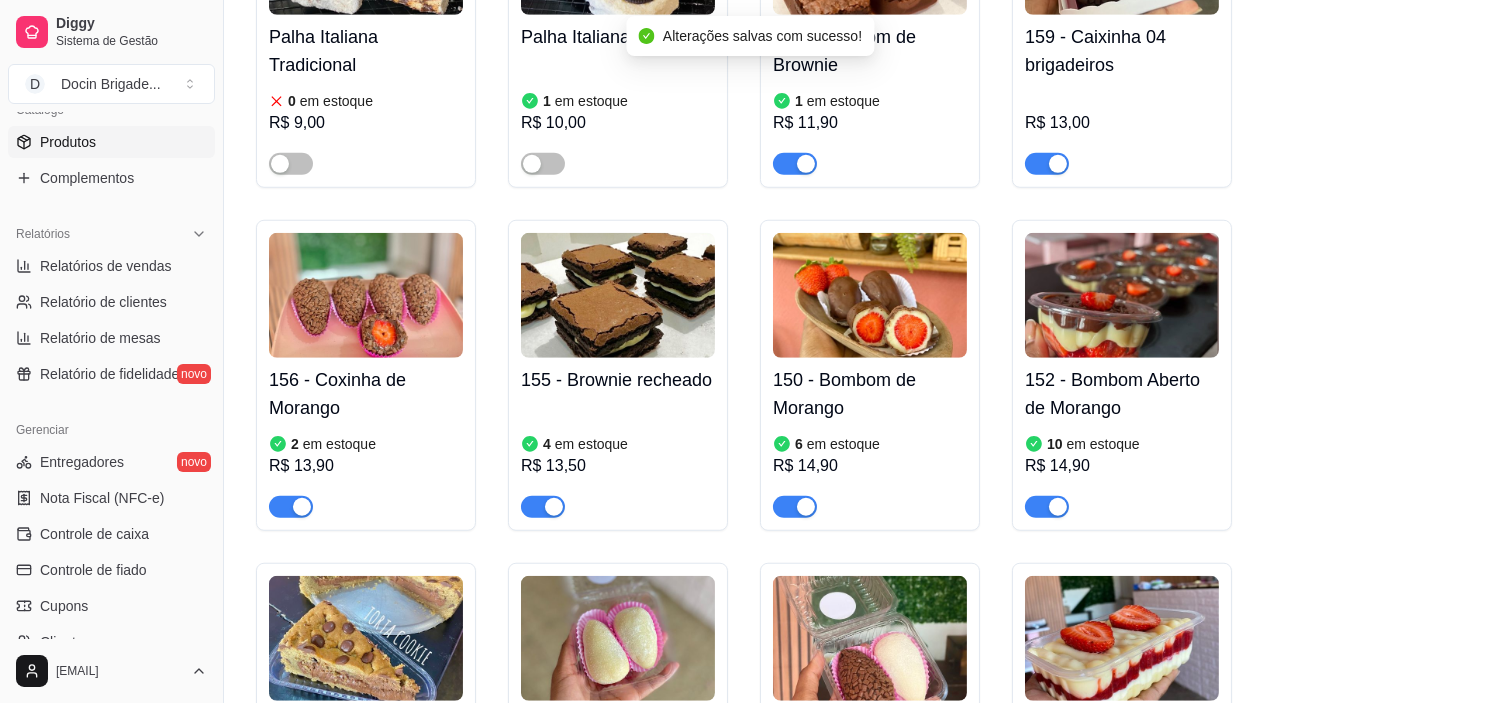 drag, startPoint x: 801, startPoint y: 163, endPoint x: 868, endPoint y: 306, distance: 157.9177 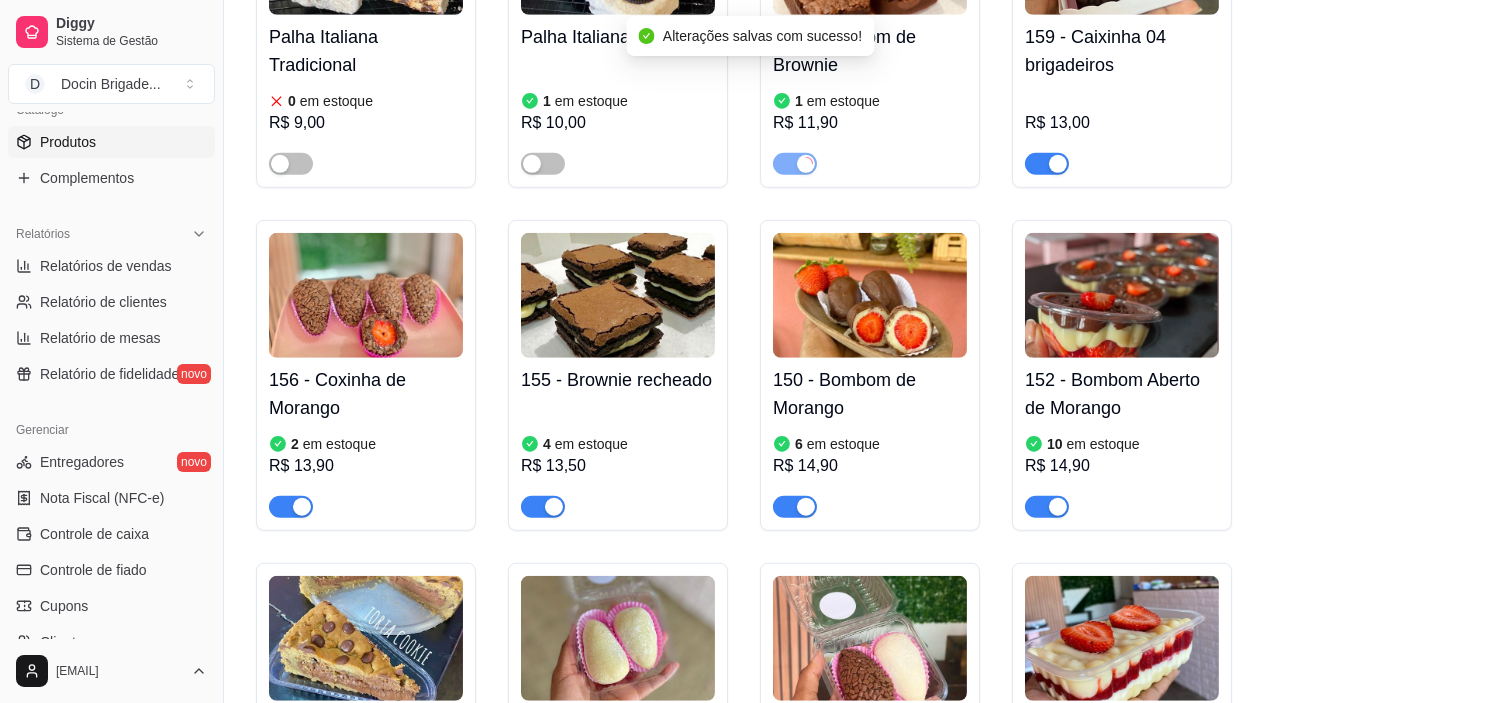 click at bounding box center [870, 295] 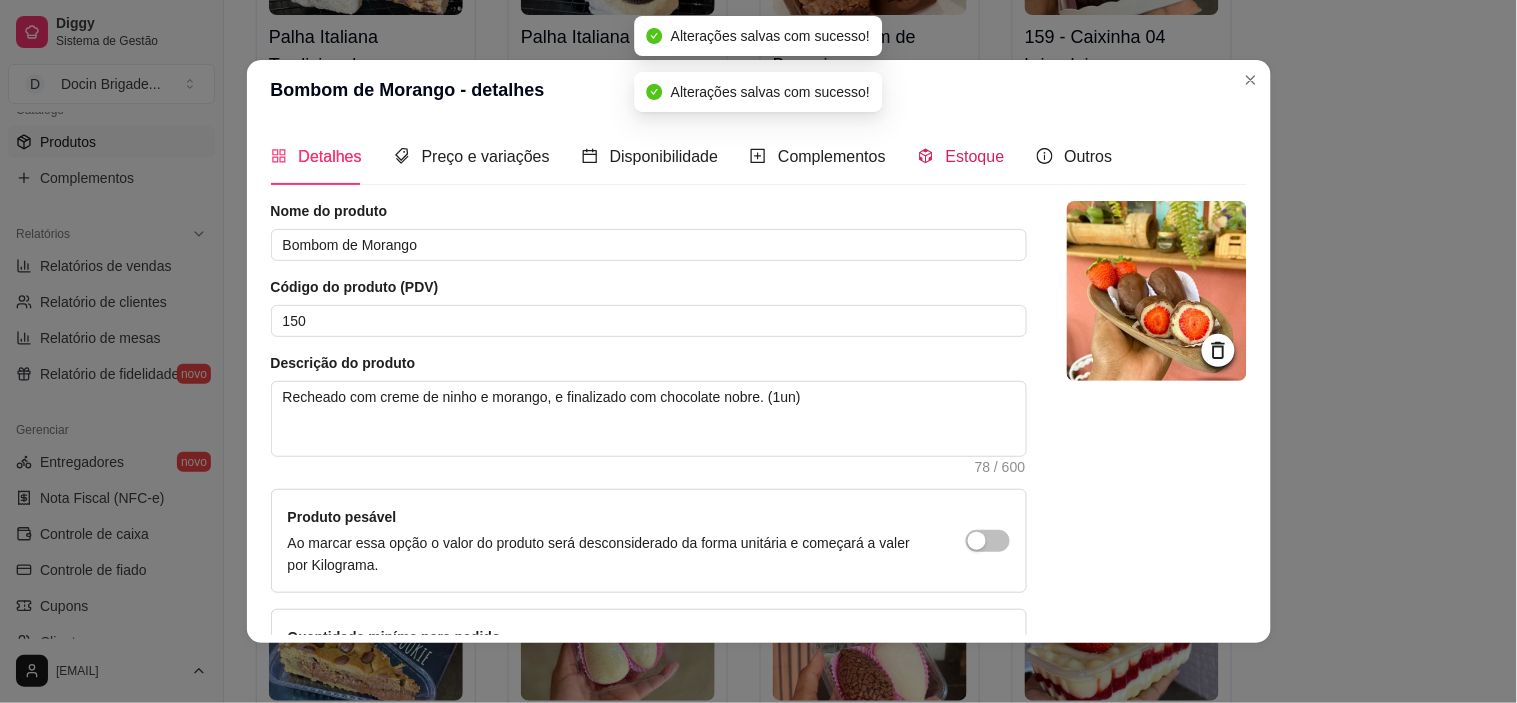 click on "Estoque" at bounding box center [975, 156] 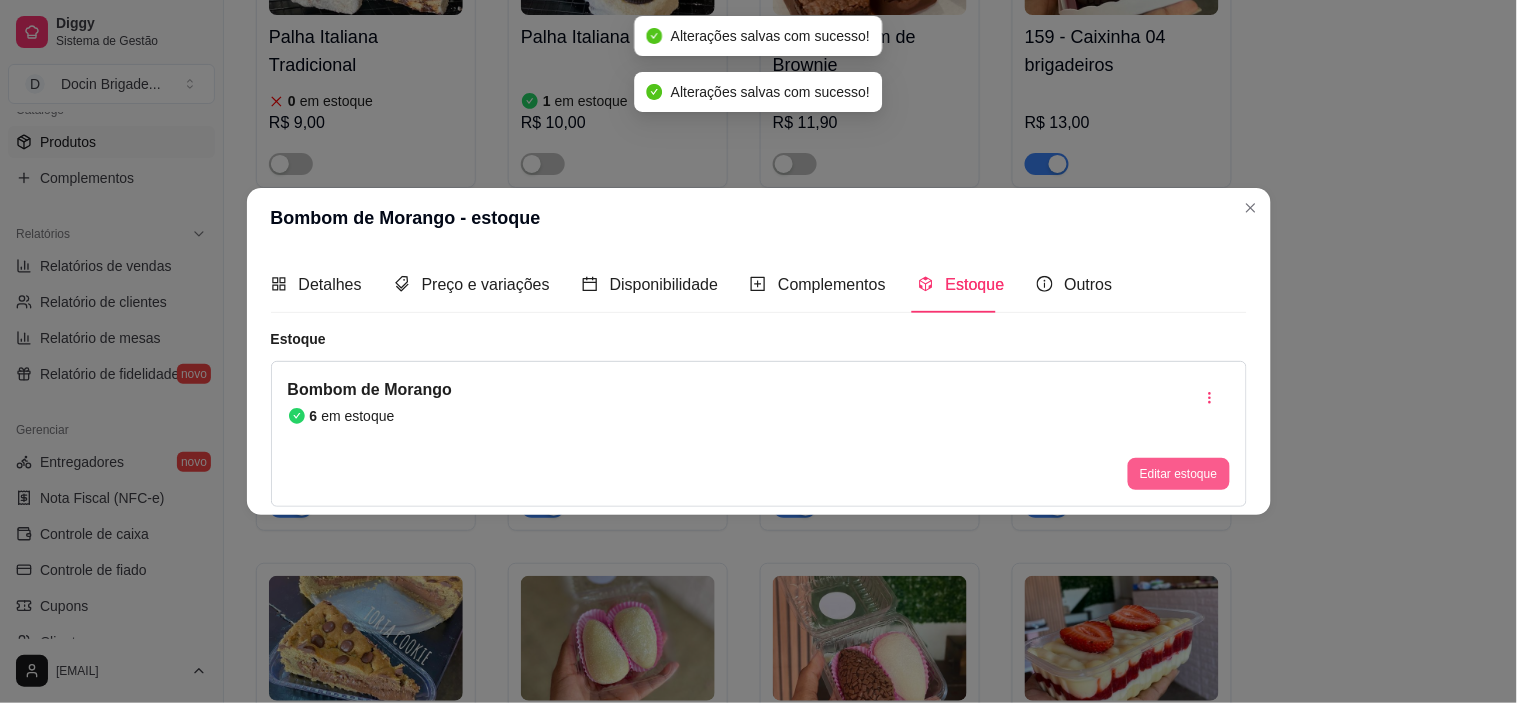 click on "Editar estoque" at bounding box center (1178, 474) 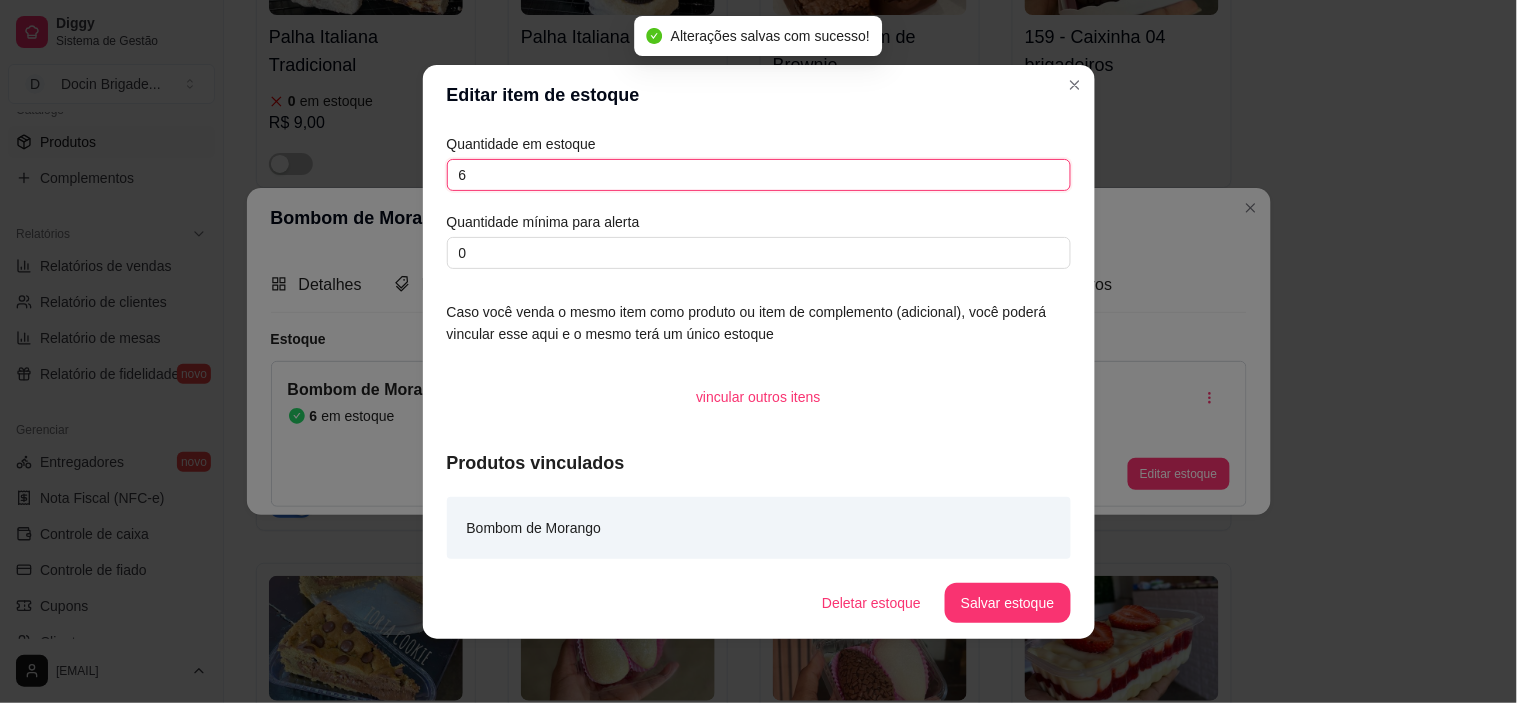 click on "6" at bounding box center [759, 175] 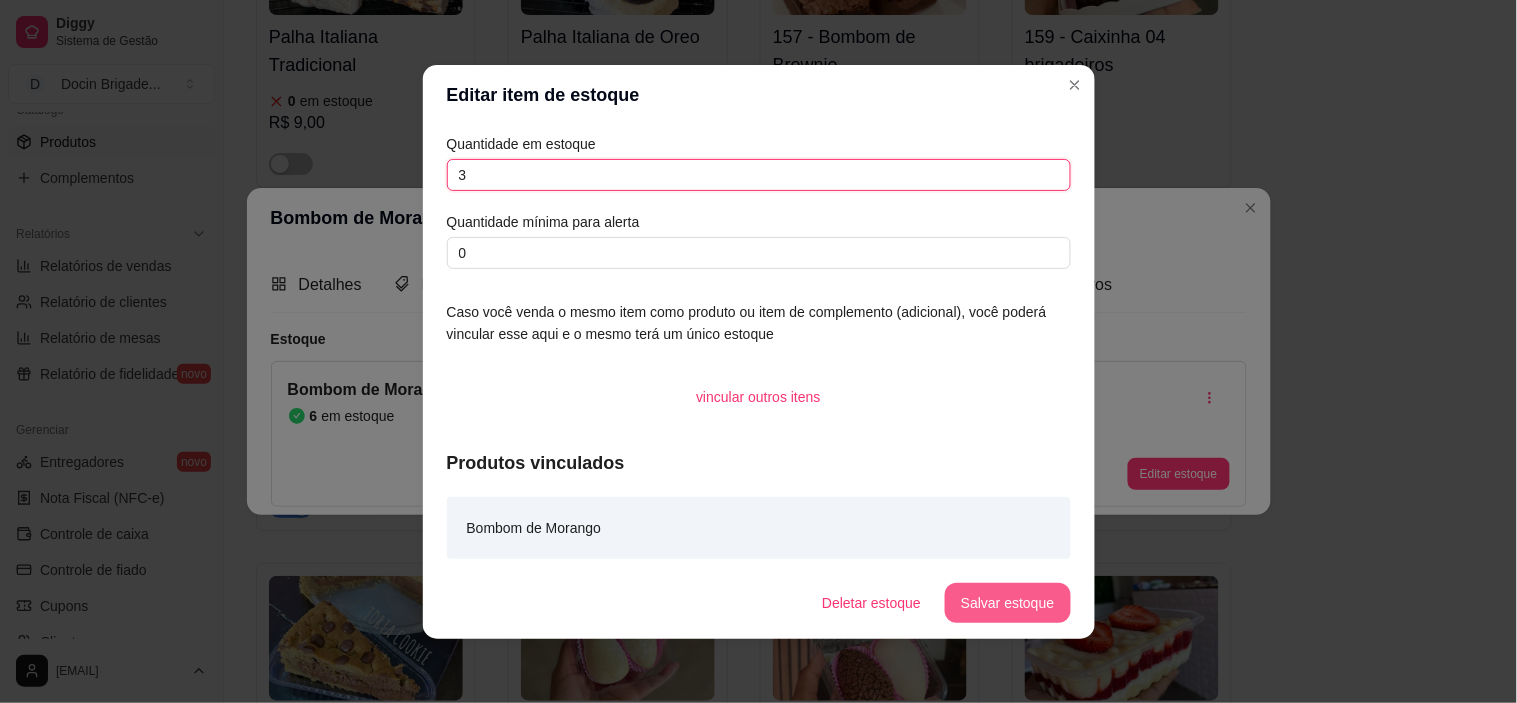 type on "3" 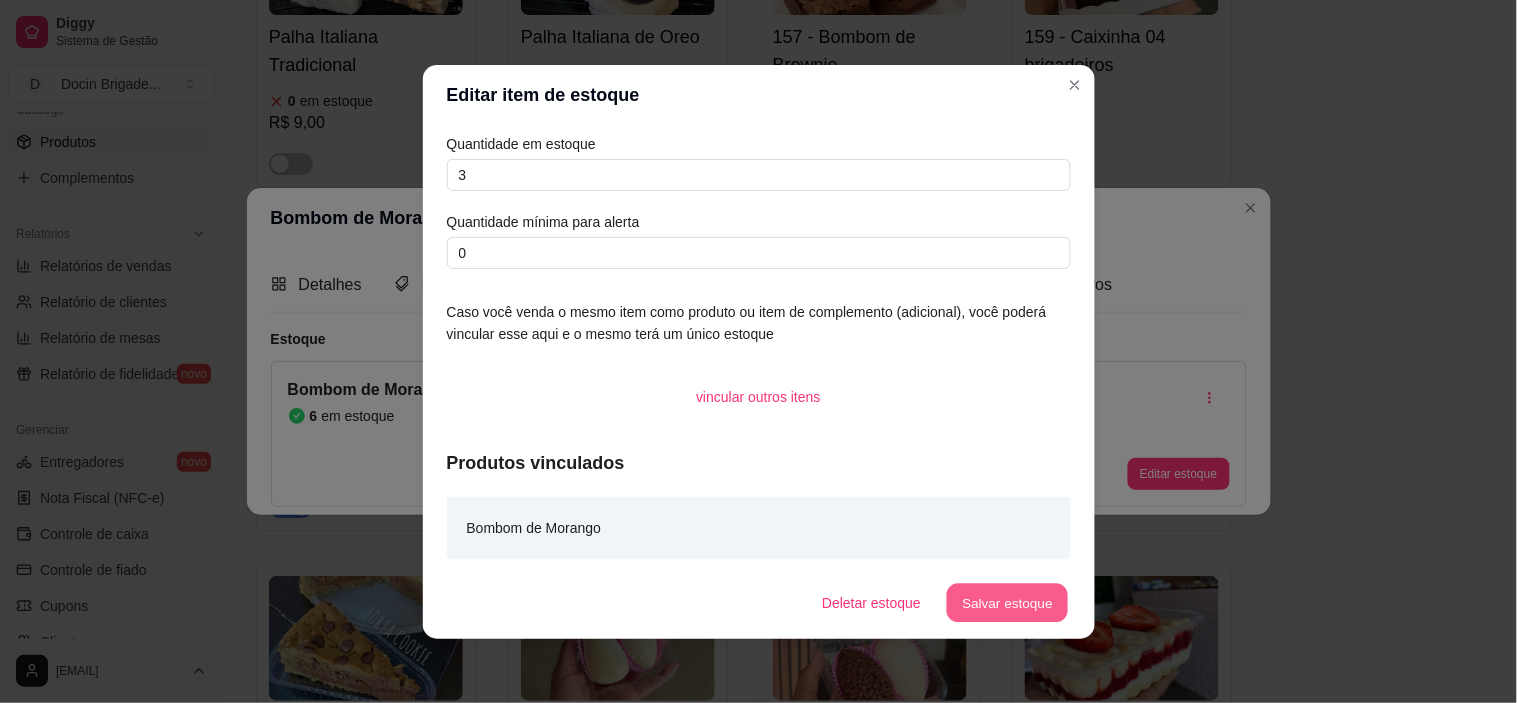 click on "Salvar estoque" at bounding box center [1008, 602] 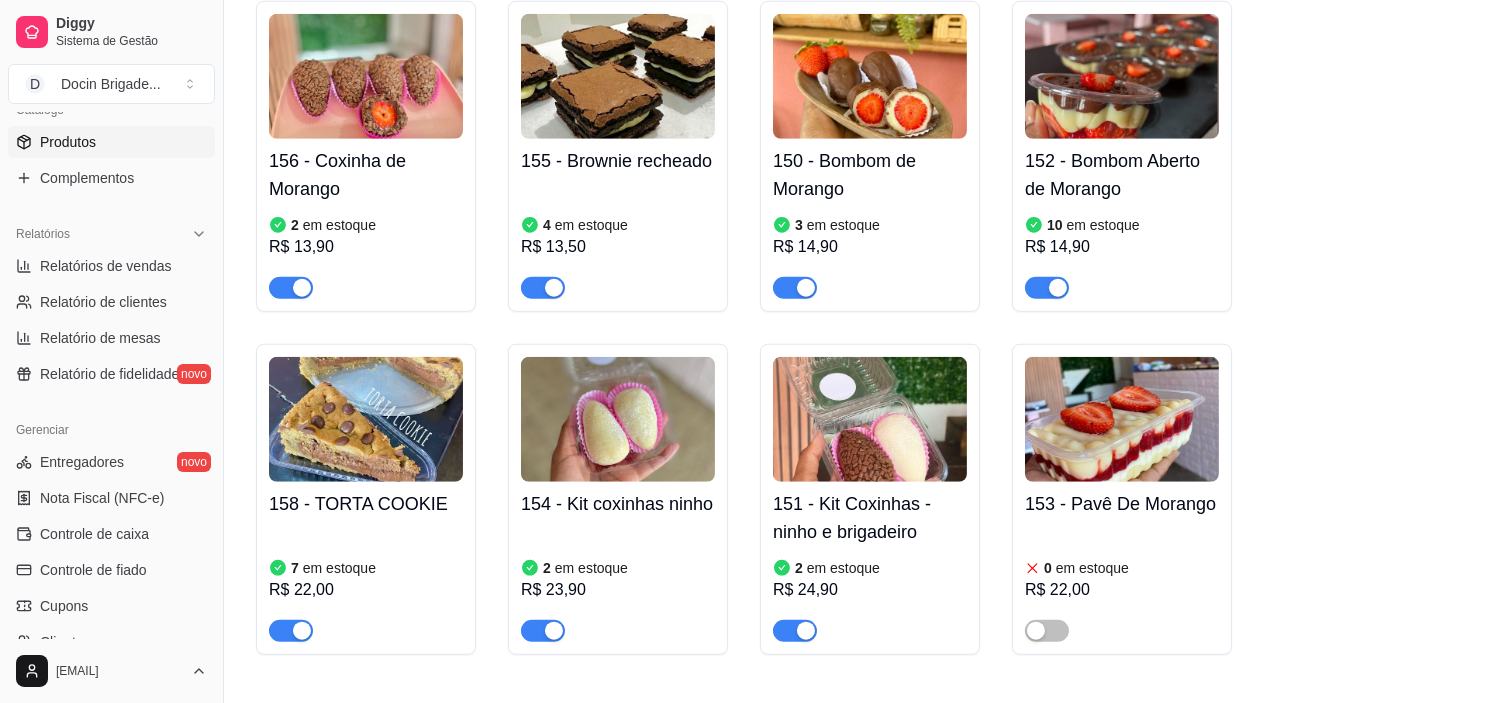scroll, scrollTop: 3000, scrollLeft: 0, axis: vertical 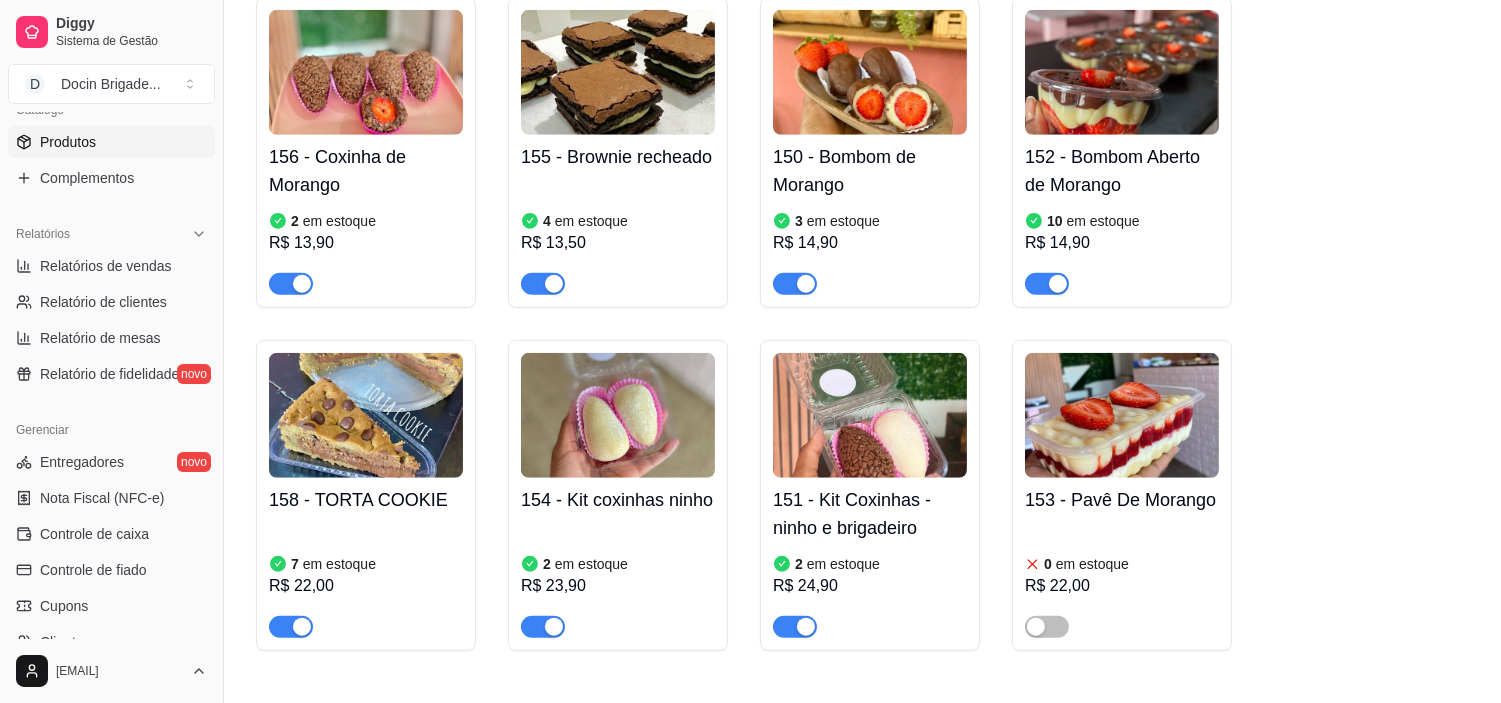 click at bounding box center (1122, 72) 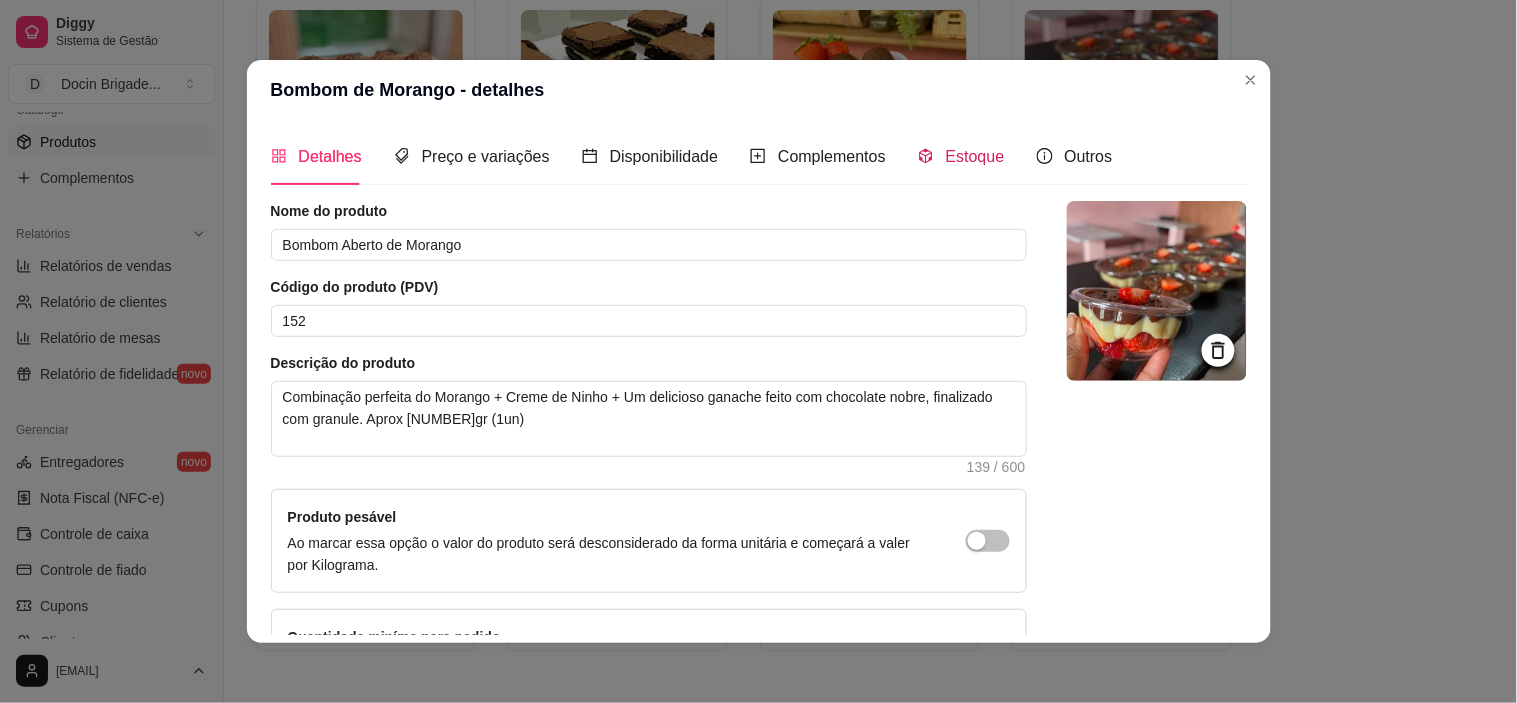 click on "Estoque" at bounding box center (975, 156) 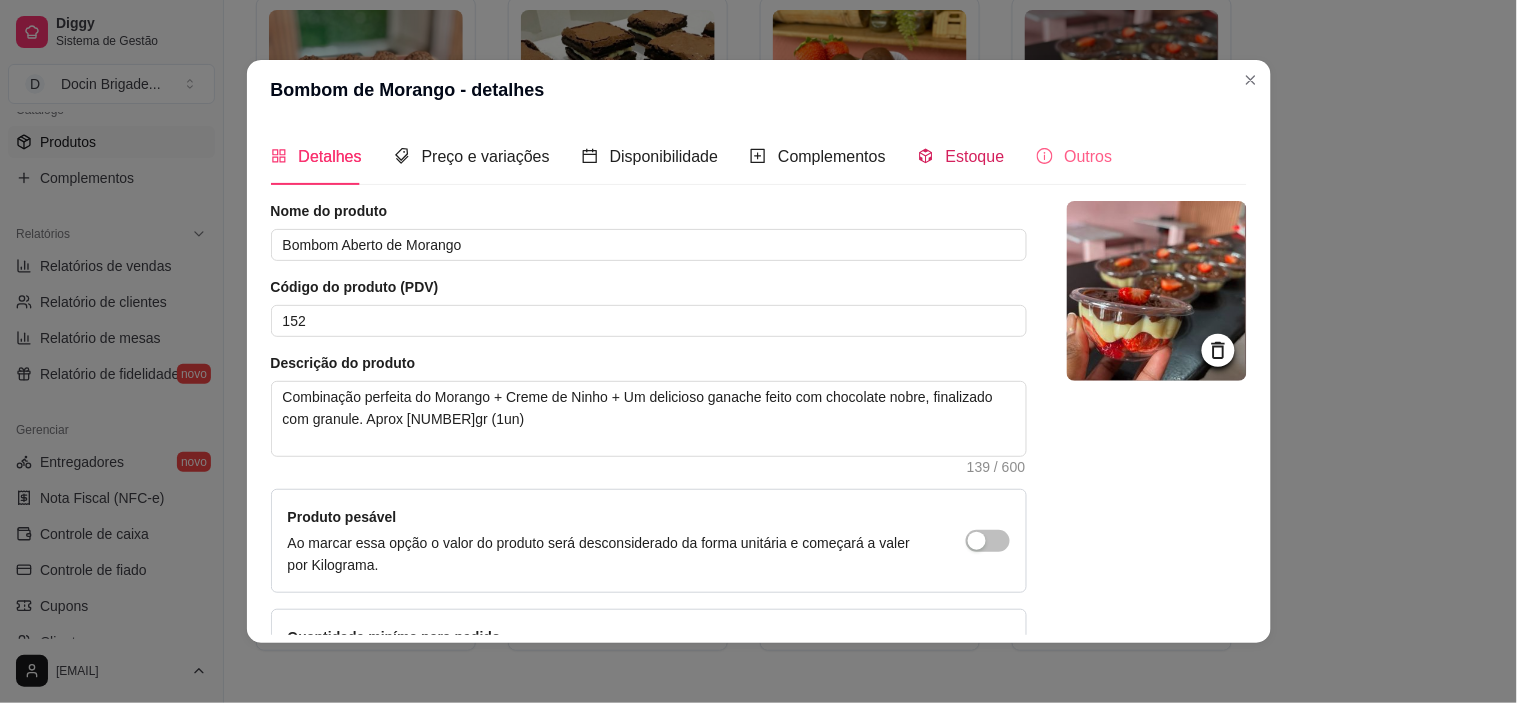 type 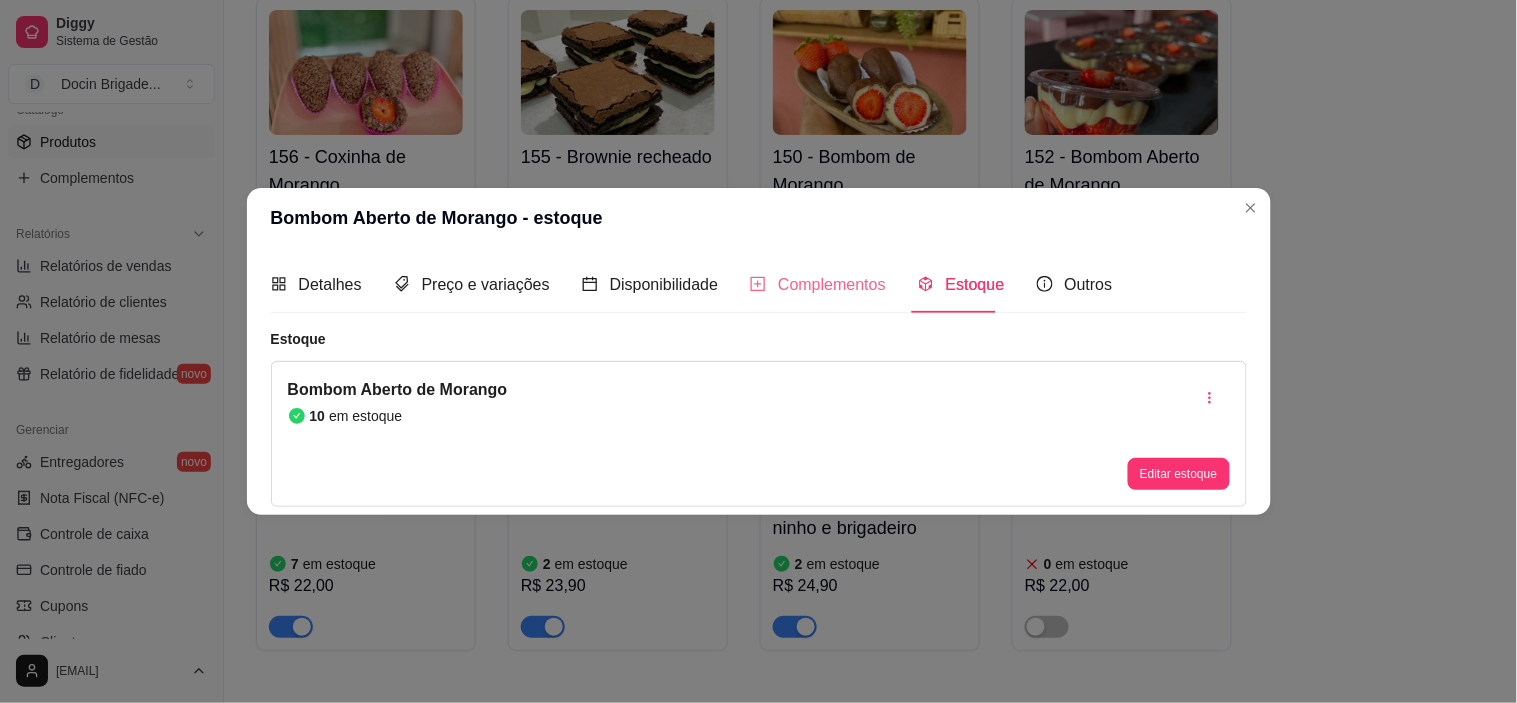 drag, startPoint x: 1182, startPoint y: 491, endPoint x: 808, endPoint y: 277, distance: 430.89673 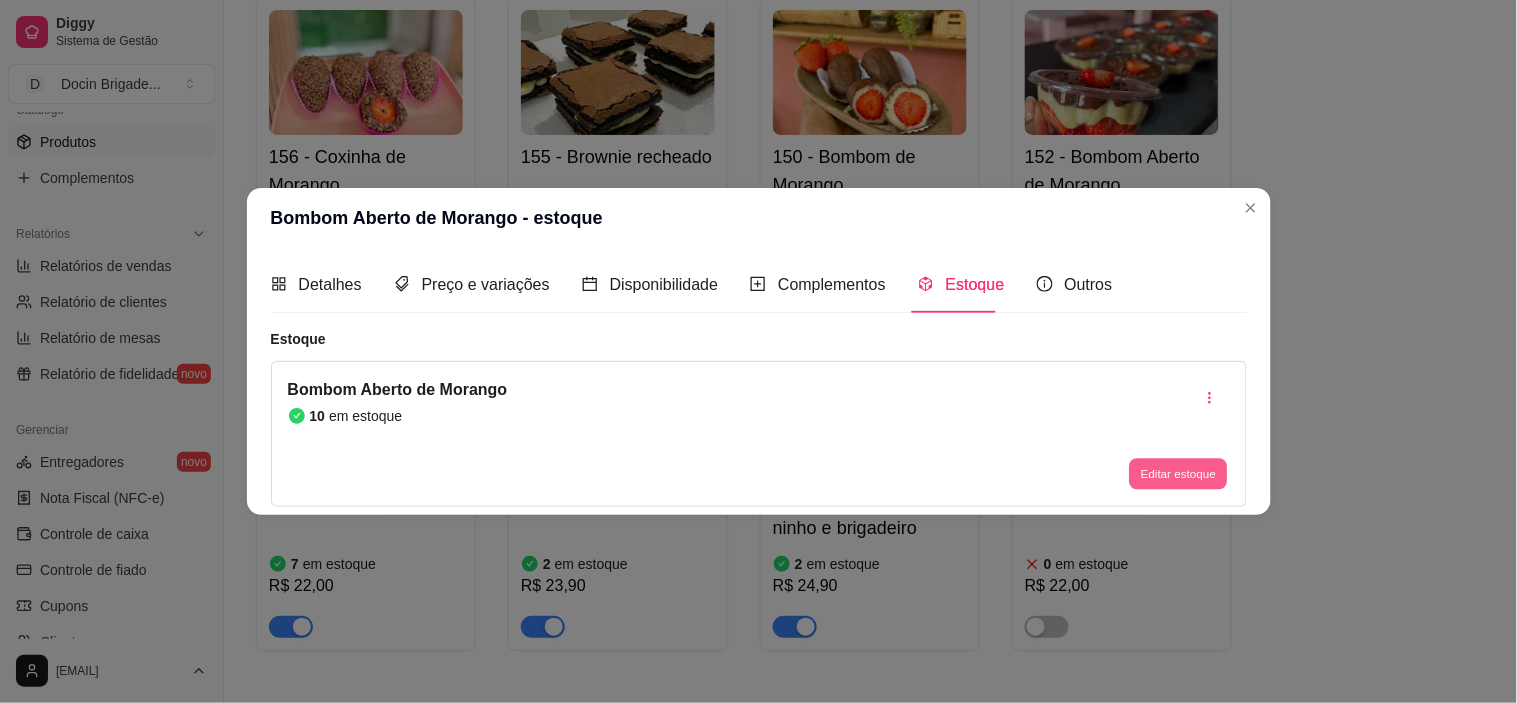 click on "Editar estoque" at bounding box center (1178, 474) 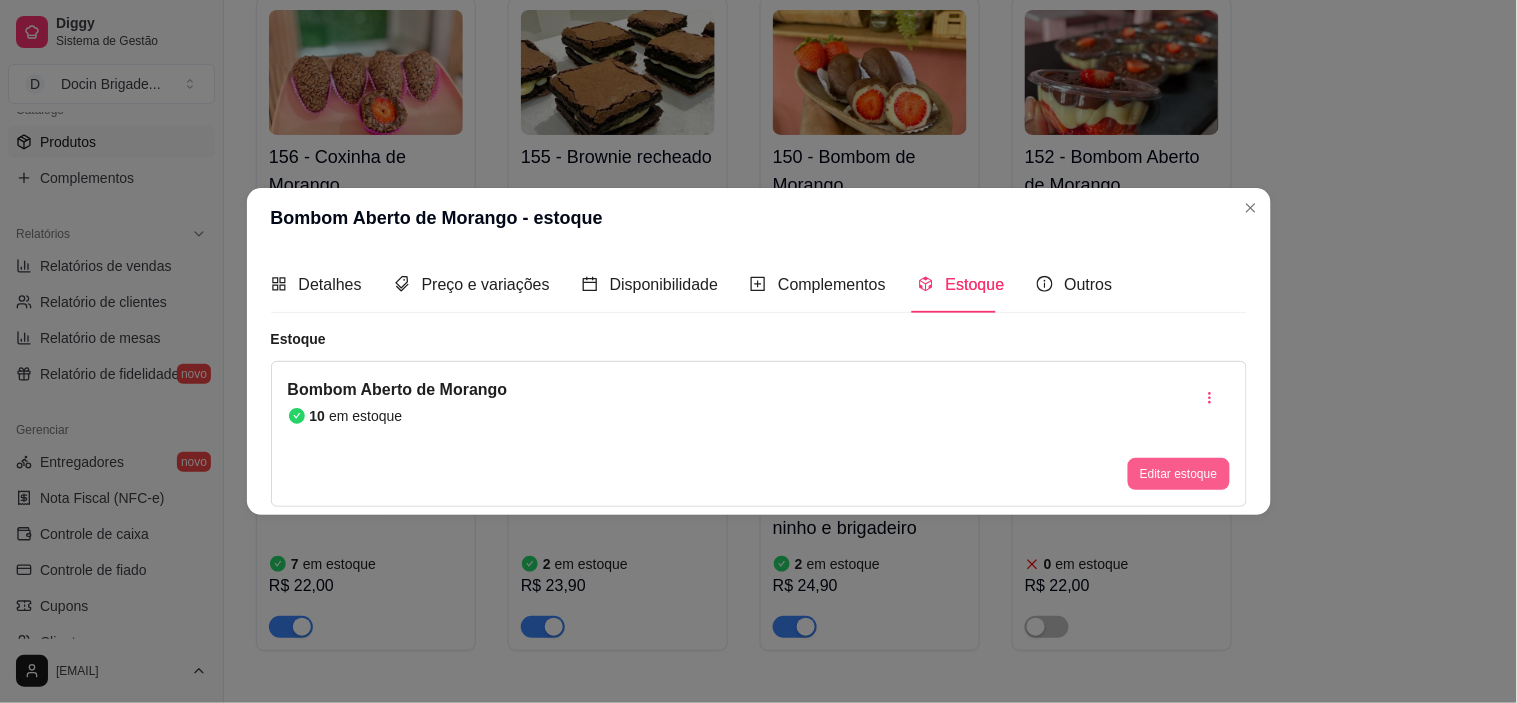 click on "Editar estoque" at bounding box center [1178, 474] 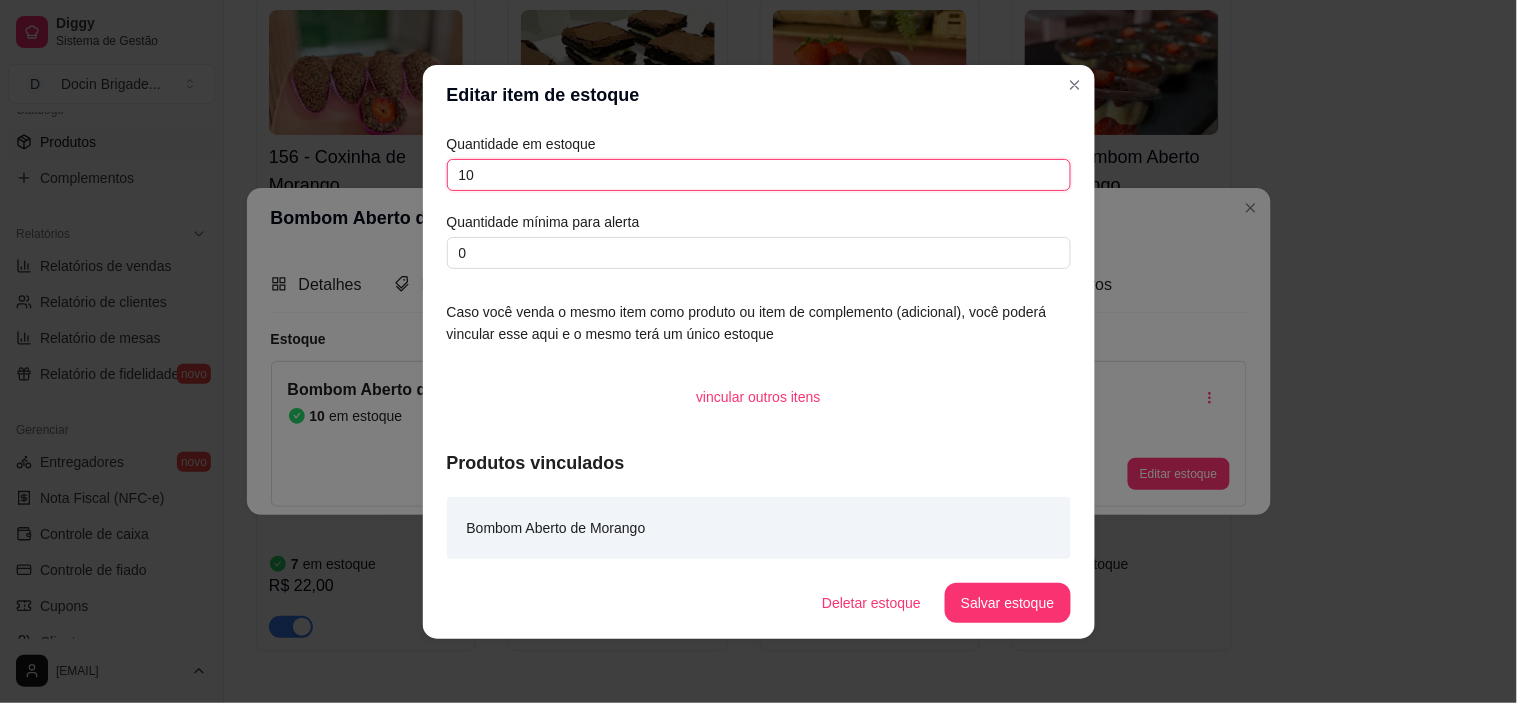 click on "10" at bounding box center [759, 175] 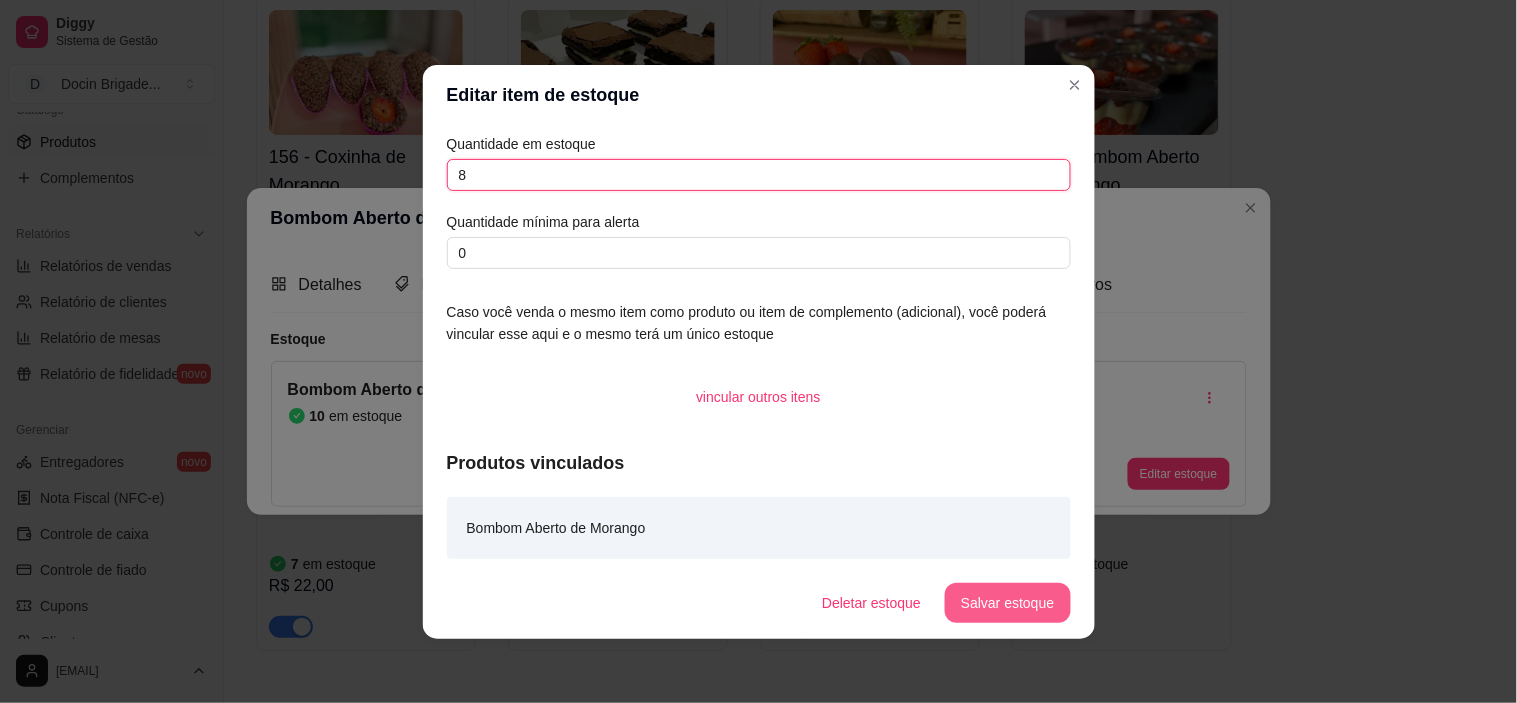 type on "8" 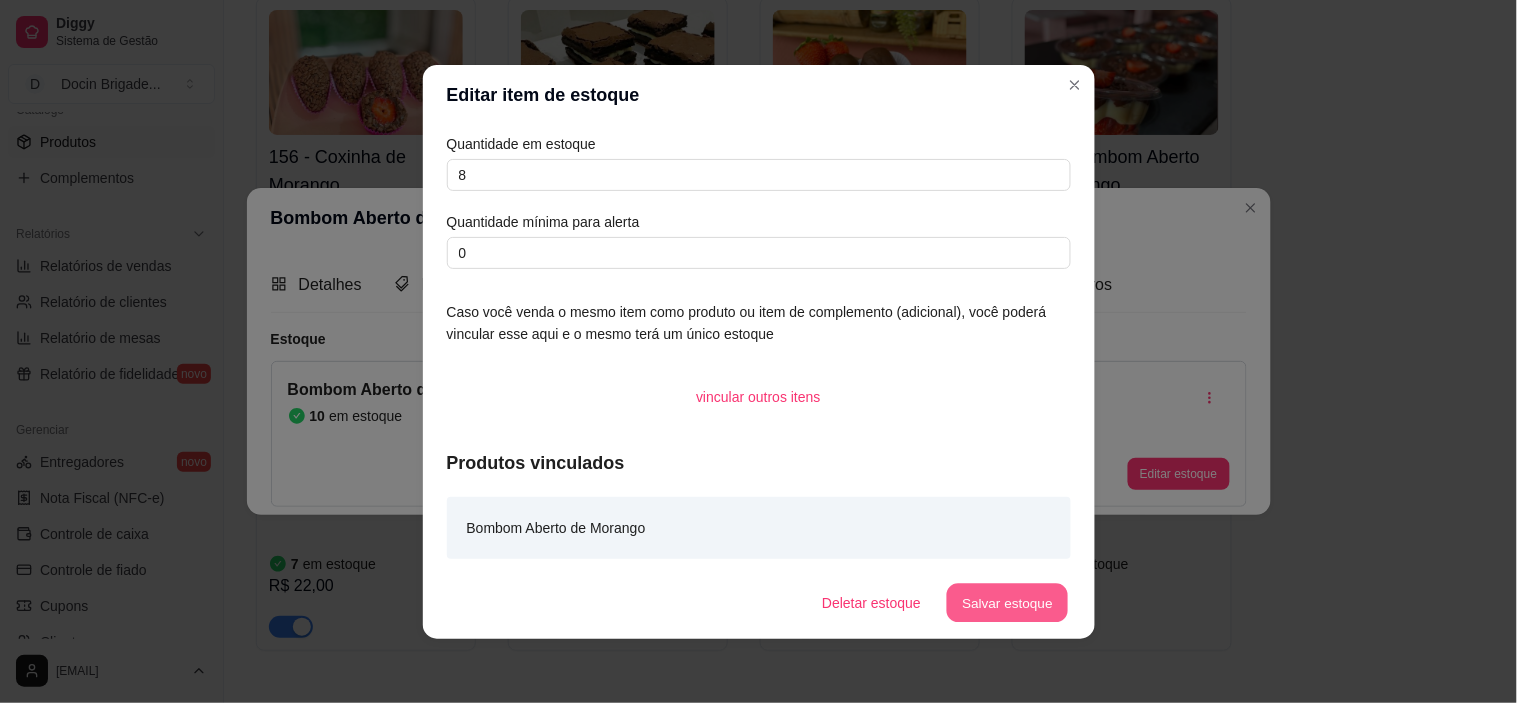 click on "Salvar estoque" at bounding box center [1008, 602] 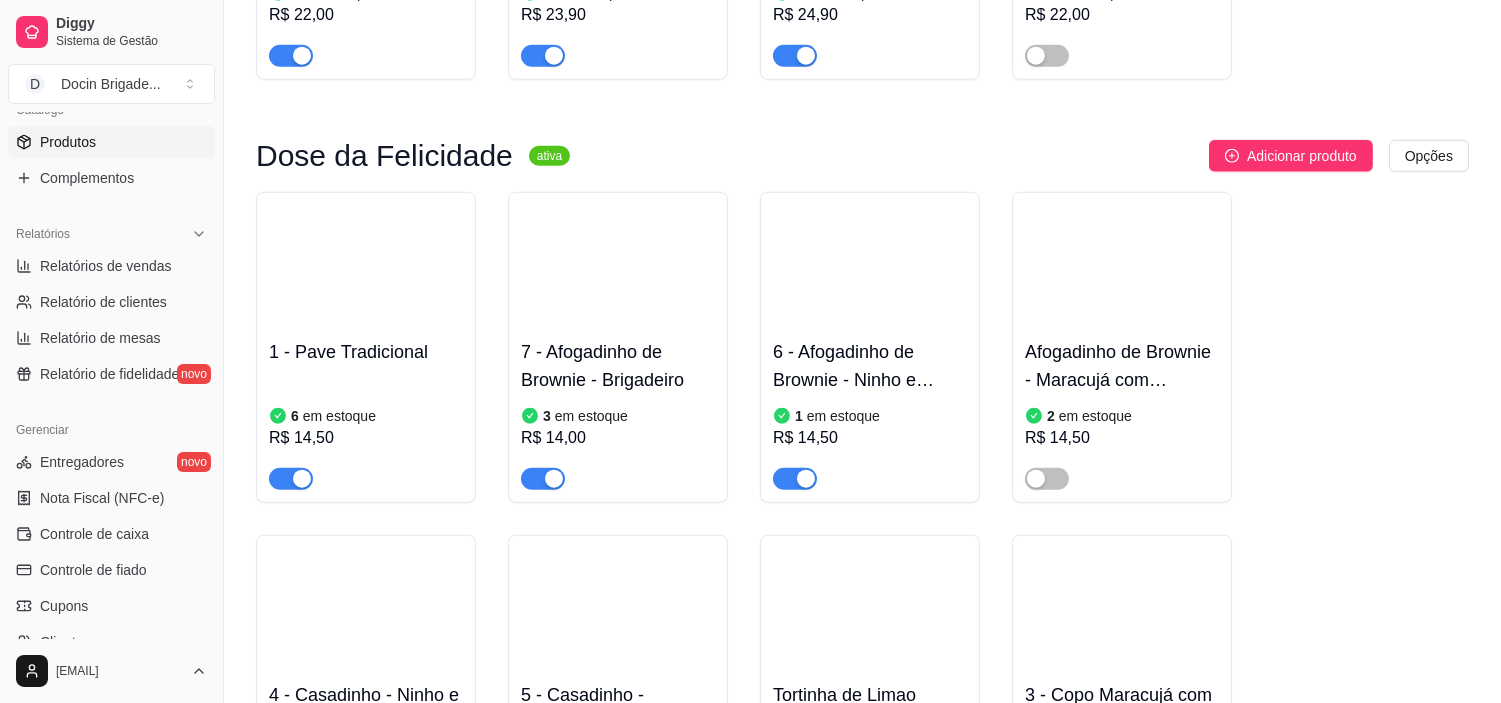 scroll, scrollTop: 3888, scrollLeft: 0, axis: vertical 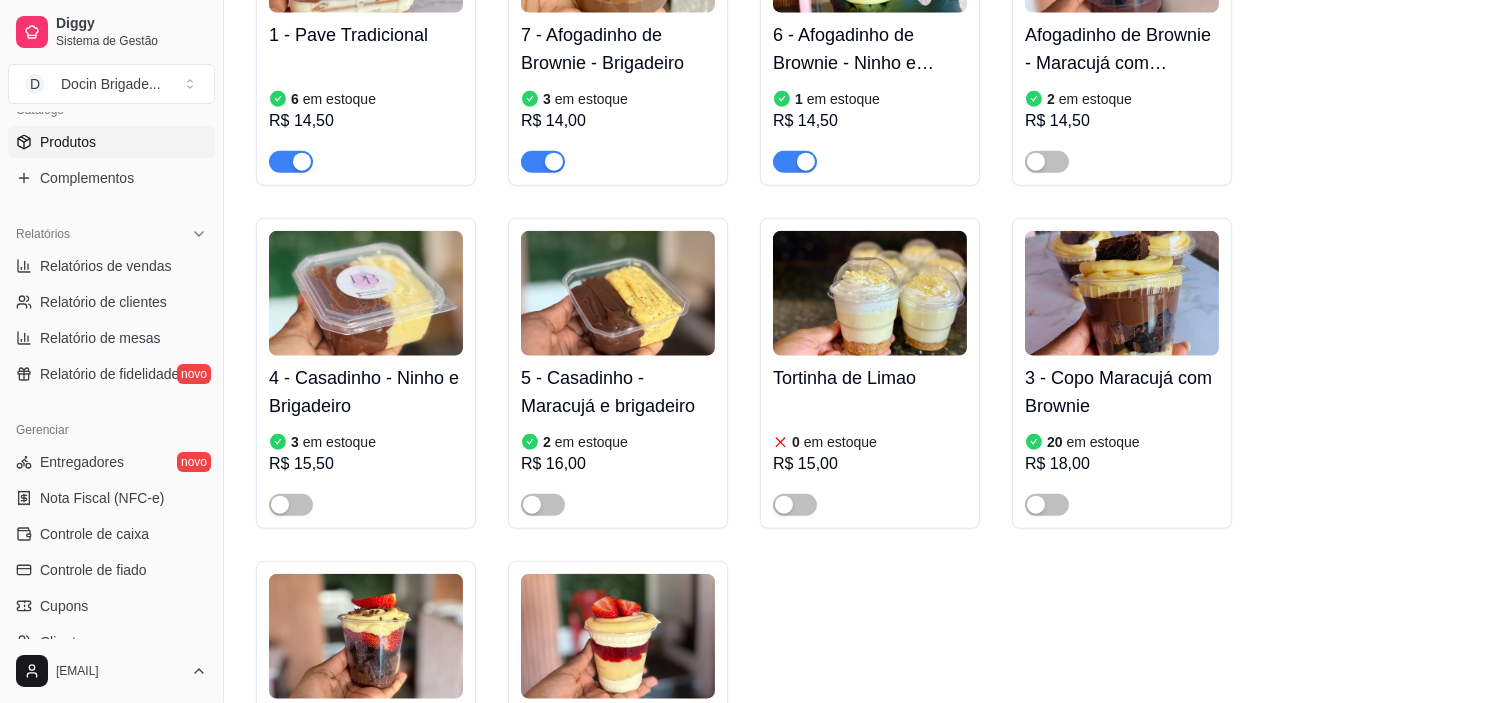 click at bounding box center (795, 162) 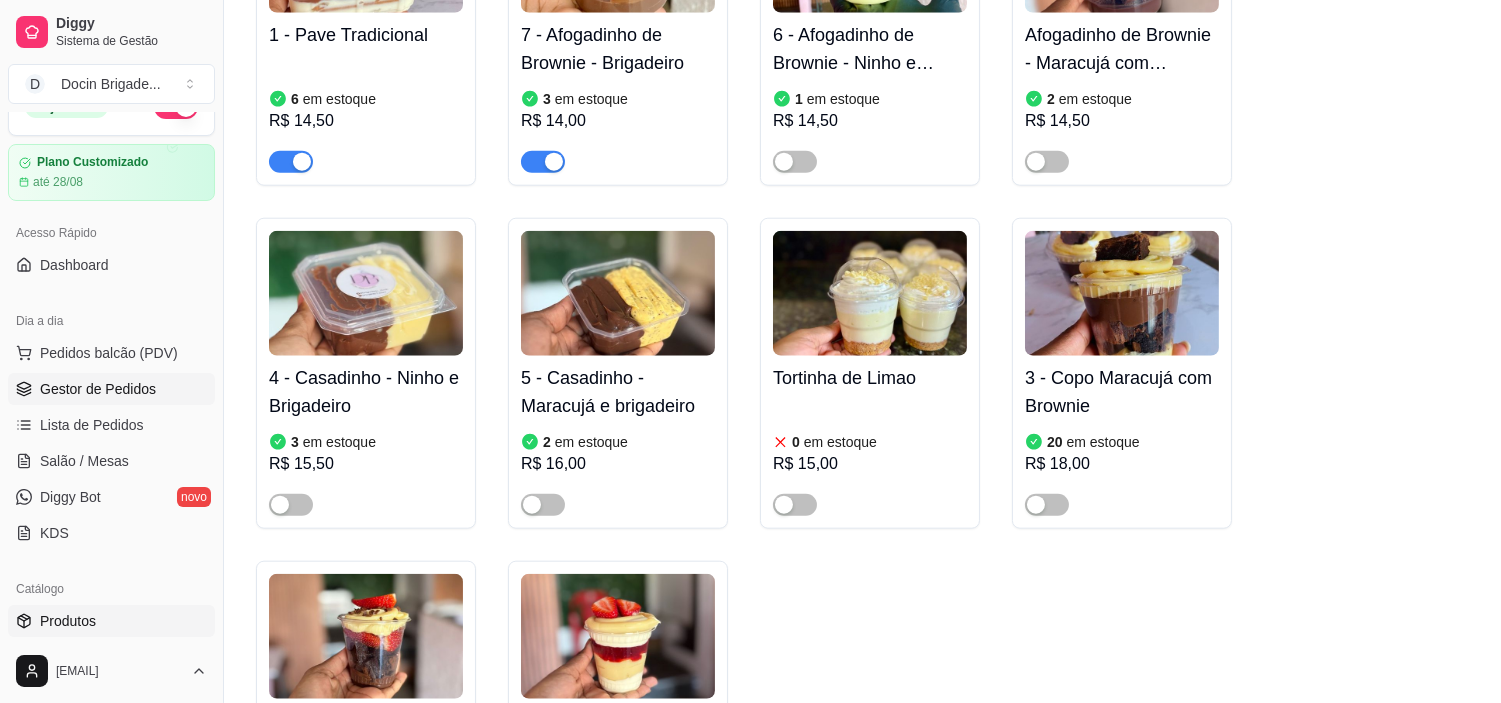 scroll, scrollTop: 0, scrollLeft: 0, axis: both 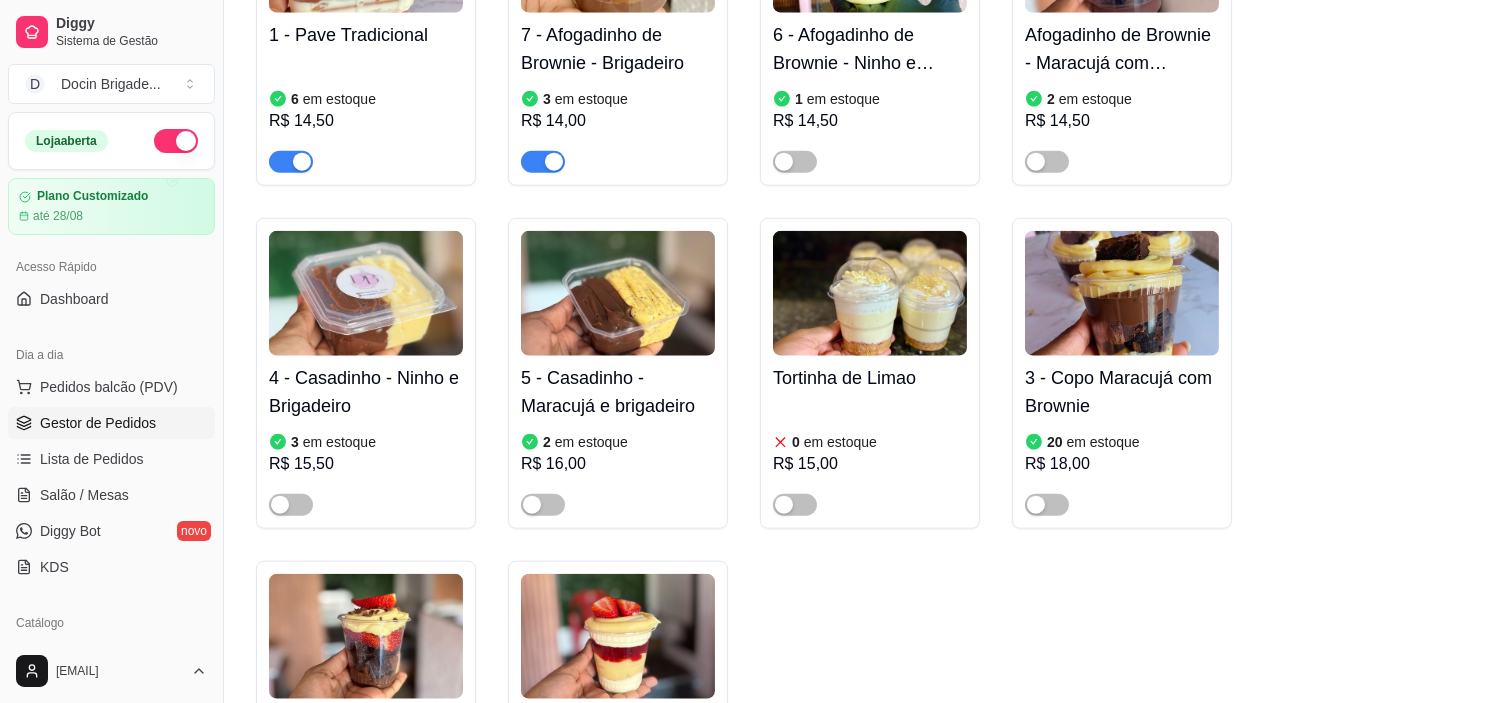 click on "Gestor de Pedidos" at bounding box center [111, 423] 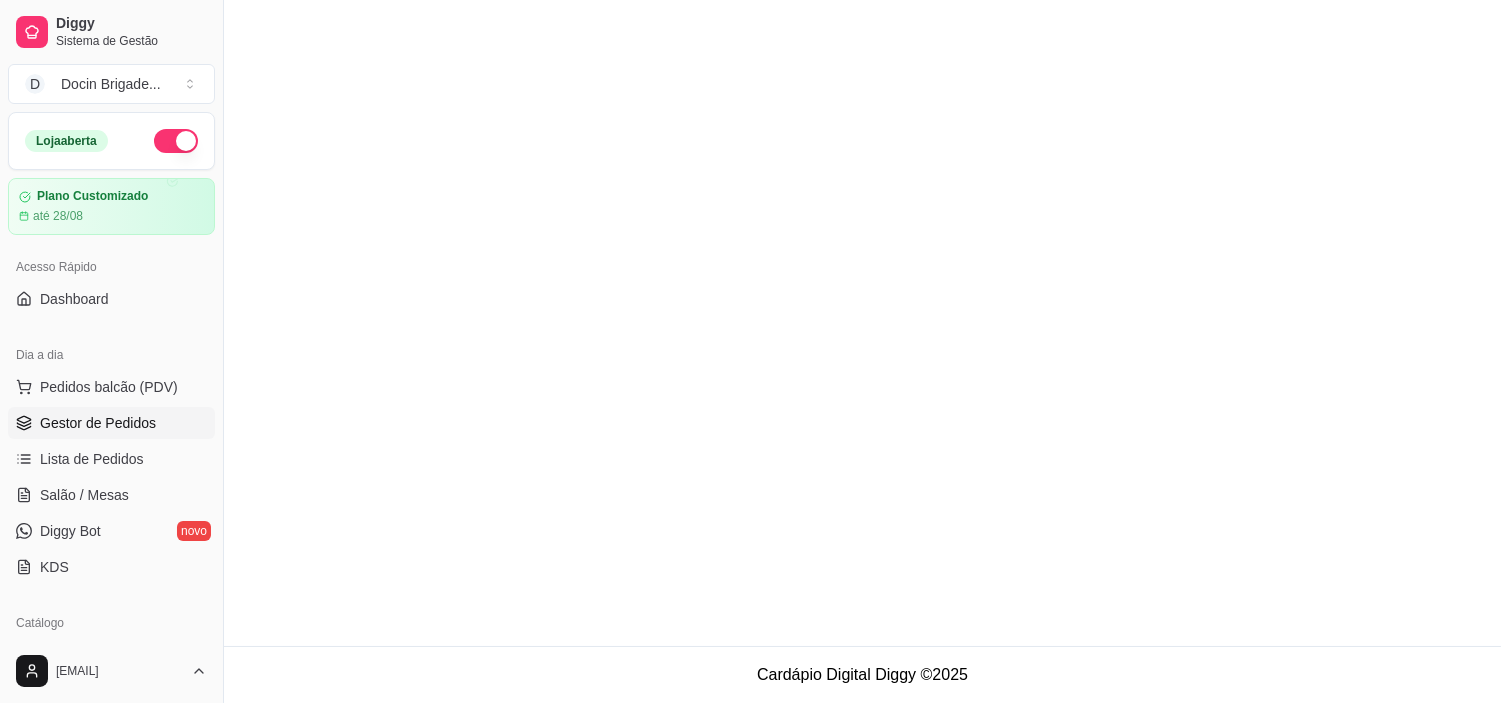 scroll, scrollTop: 0, scrollLeft: 0, axis: both 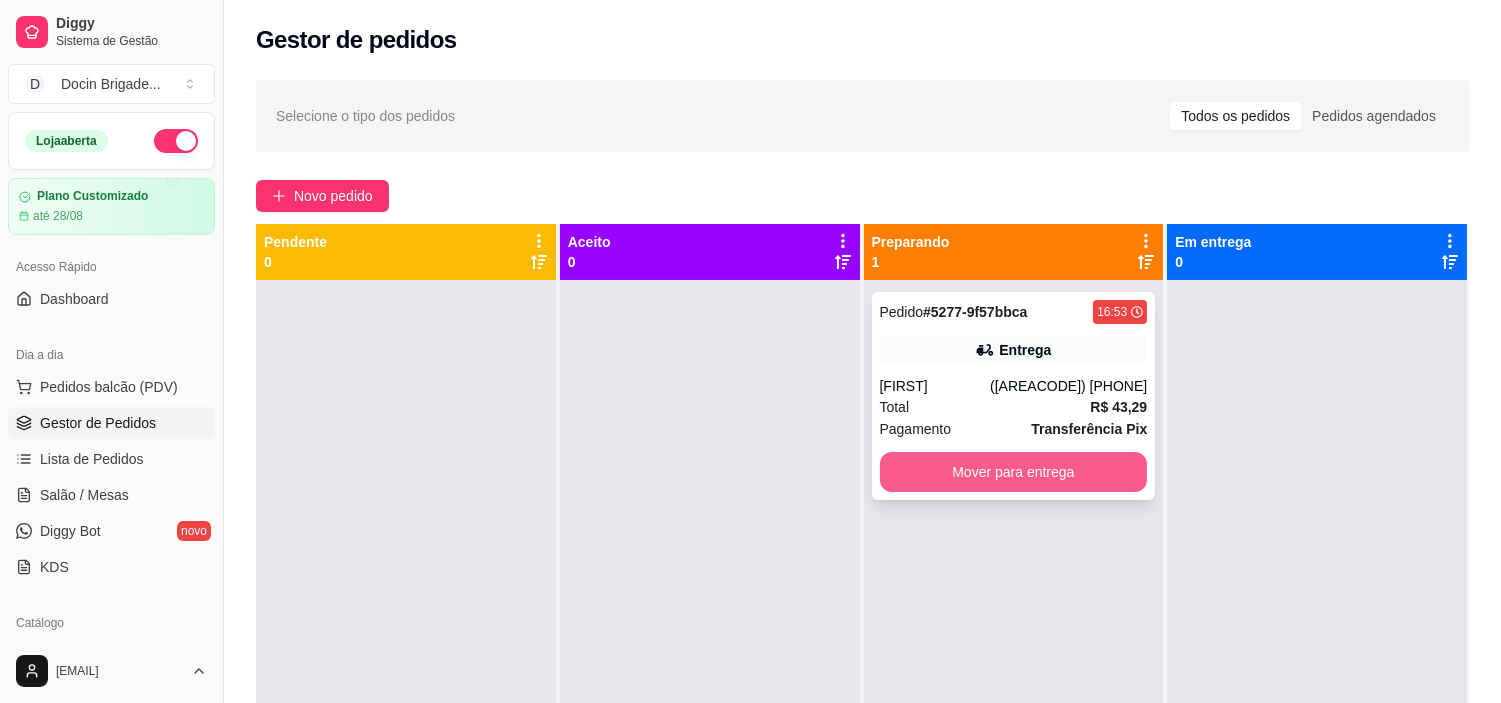click on "Mover para entrega" at bounding box center [1014, 472] 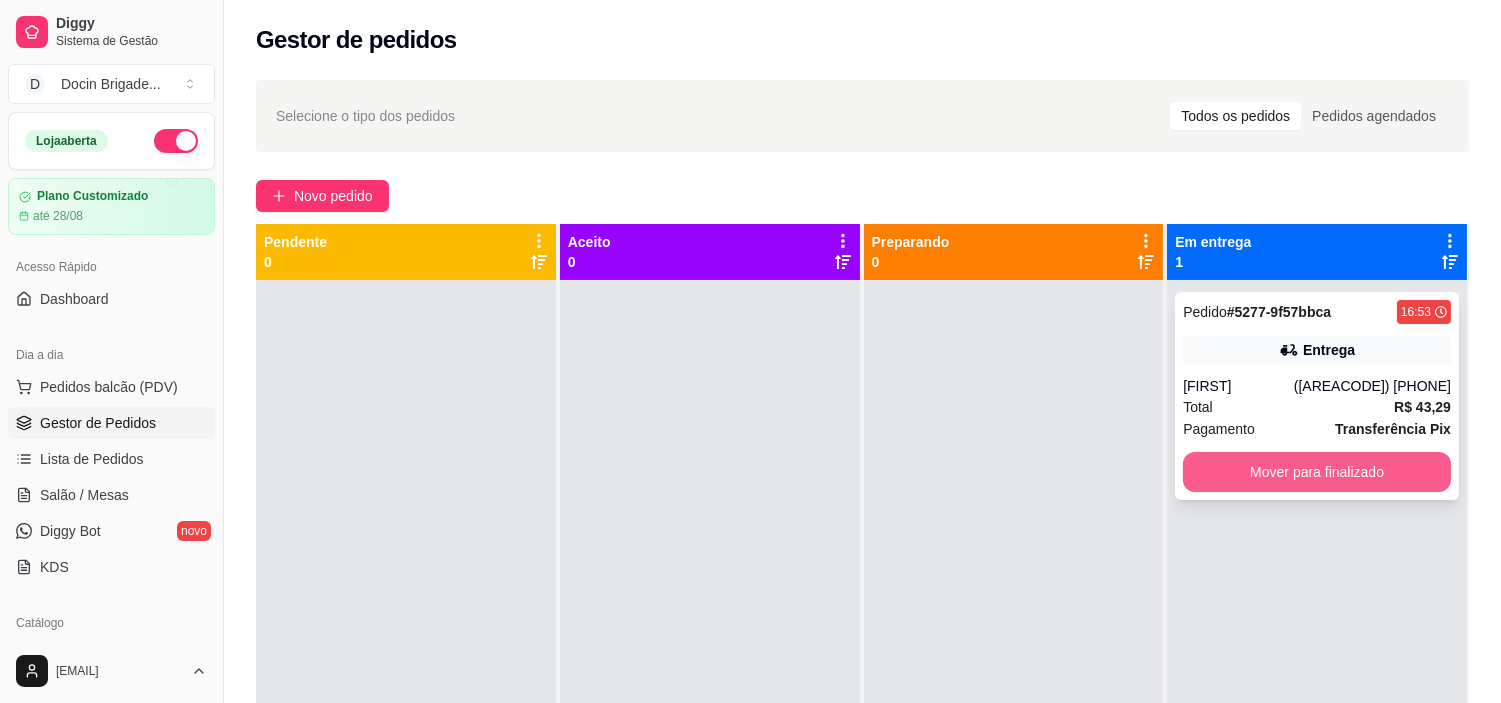 click on "Mover para finalizado" at bounding box center [1317, 472] 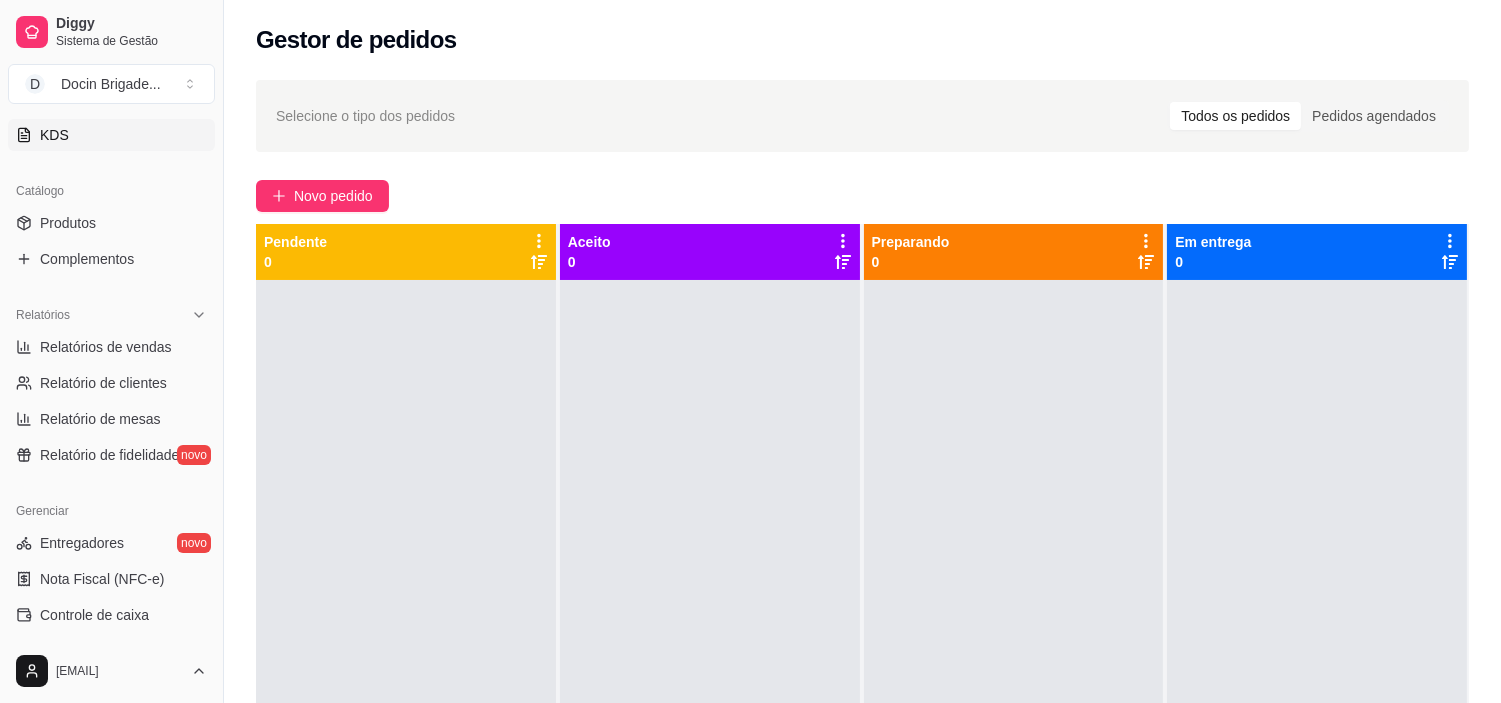scroll, scrollTop: 444, scrollLeft: 0, axis: vertical 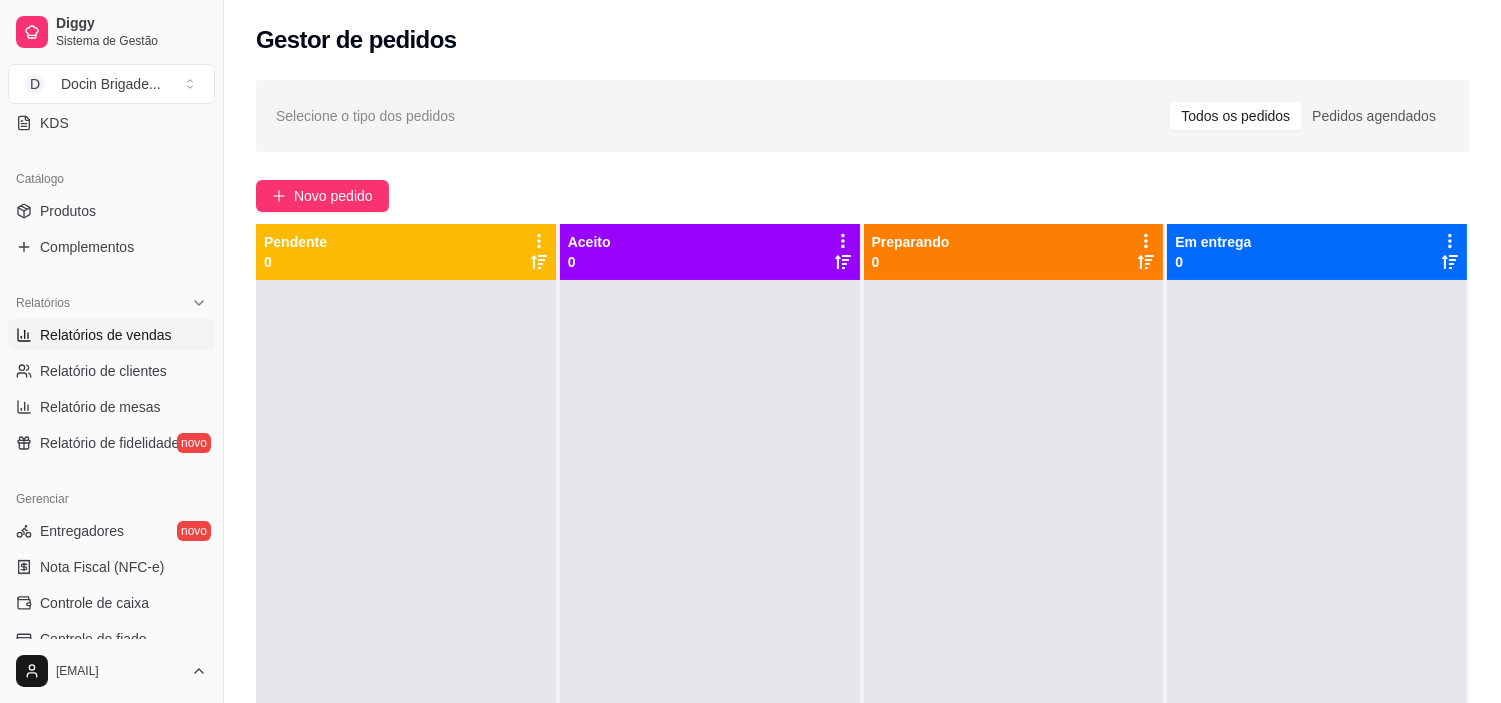 click on "Relatórios de vendas" at bounding box center [111, 335] 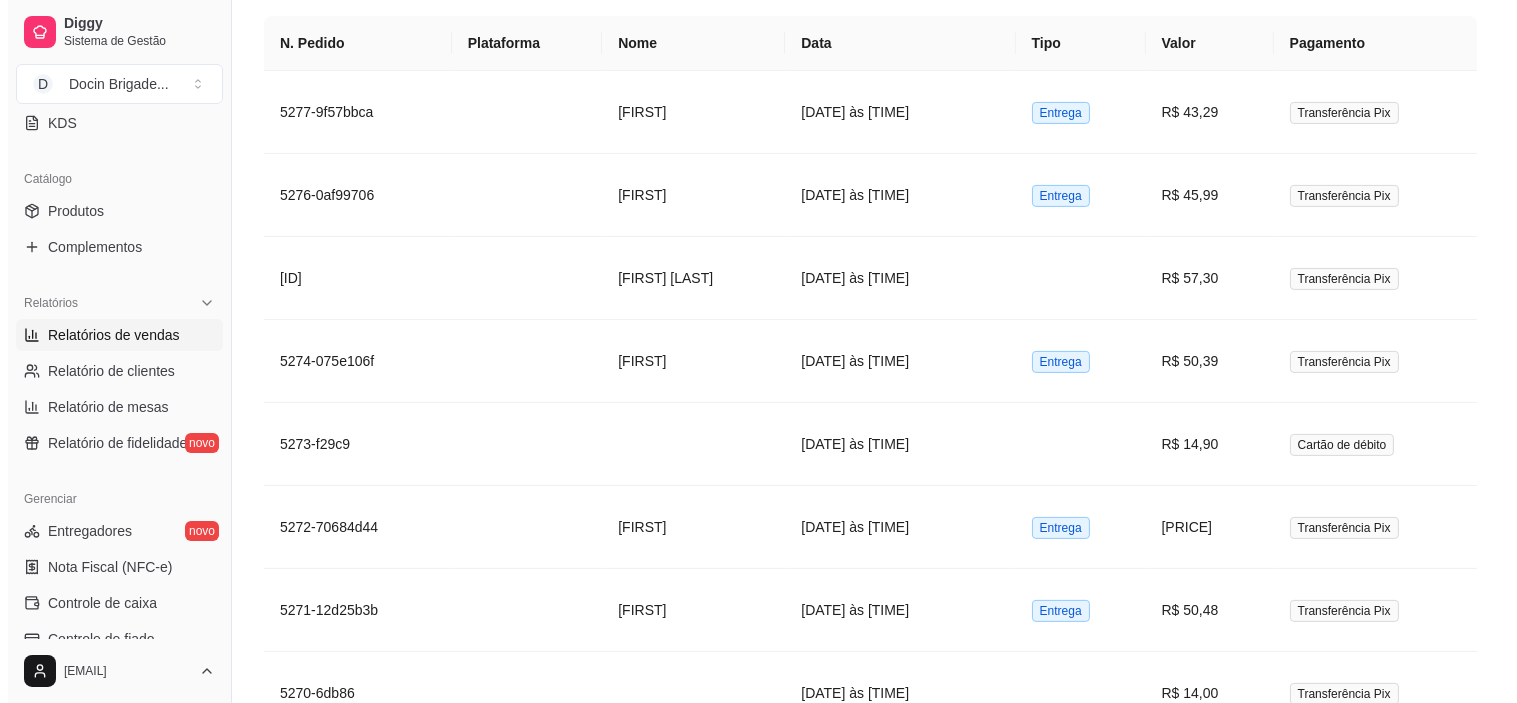 scroll, scrollTop: 1111, scrollLeft: 0, axis: vertical 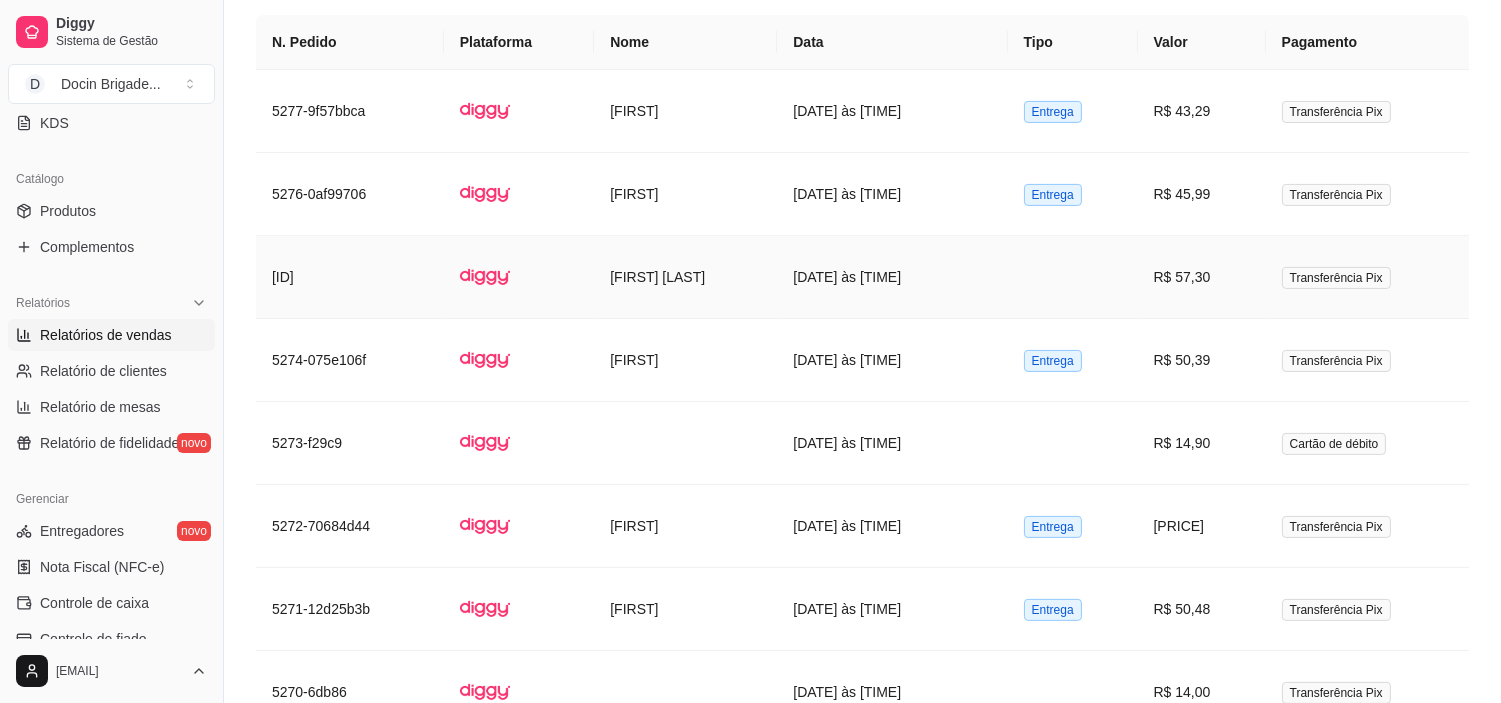 click at bounding box center (1073, 277) 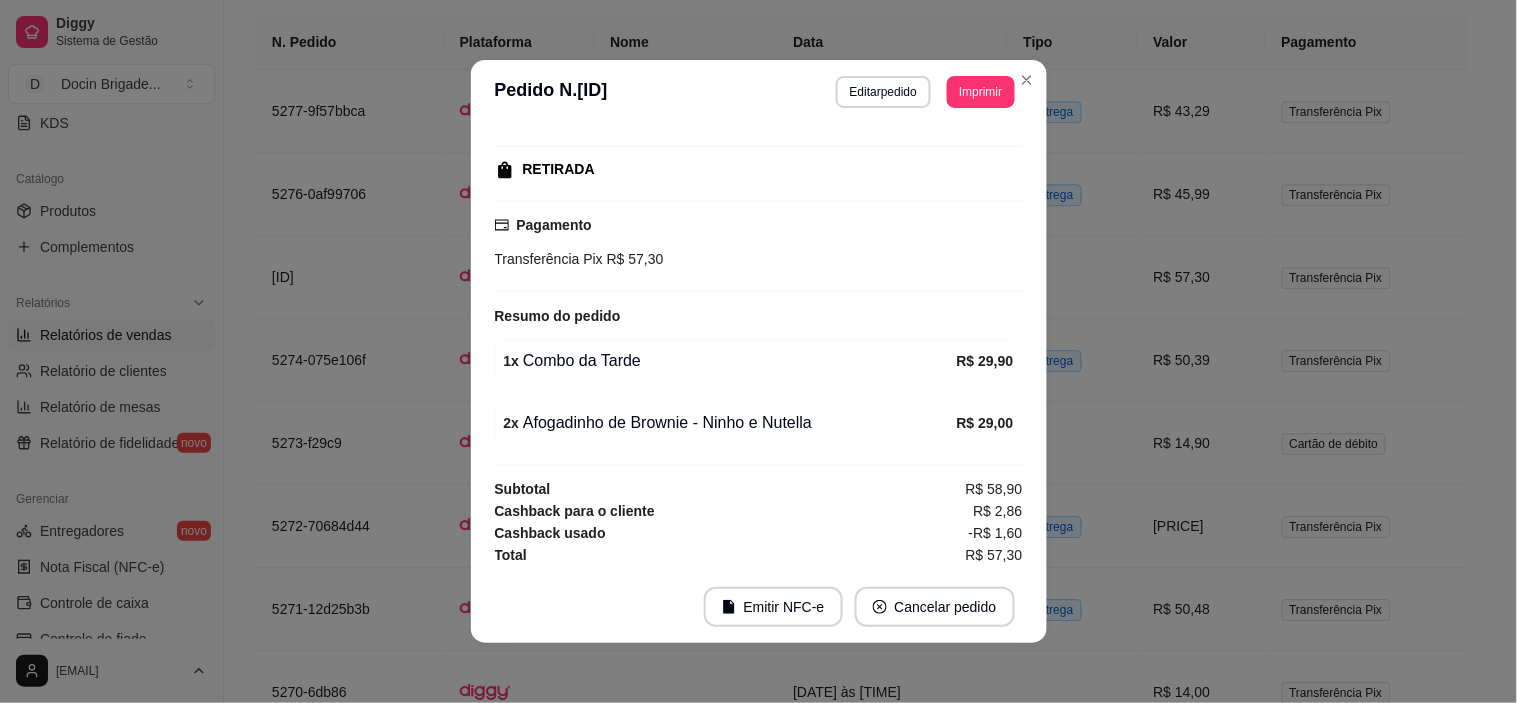 scroll, scrollTop: 252, scrollLeft: 0, axis: vertical 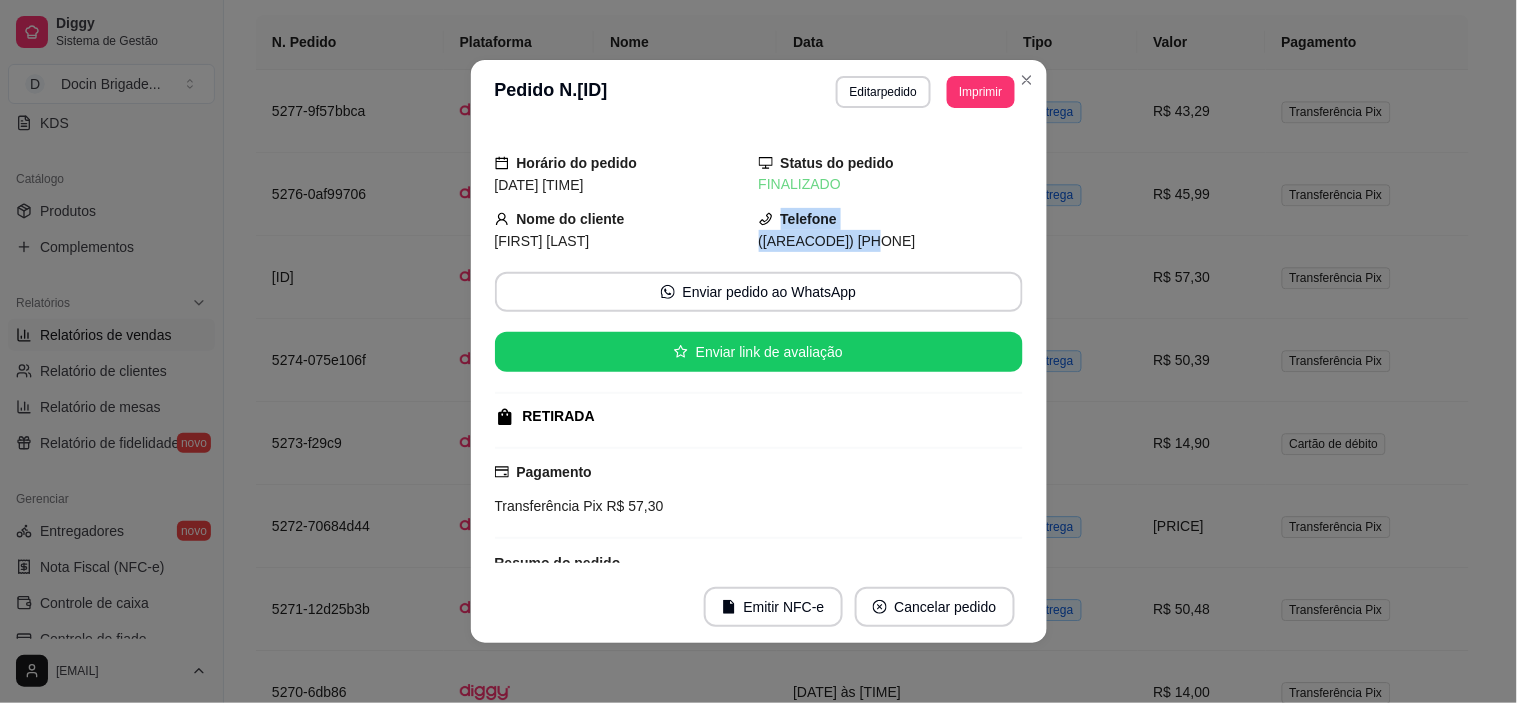drag, startPoint x: 733, startPoint y: 233, endPoint x: 871, endPoint y: 243, distance: 138.36185 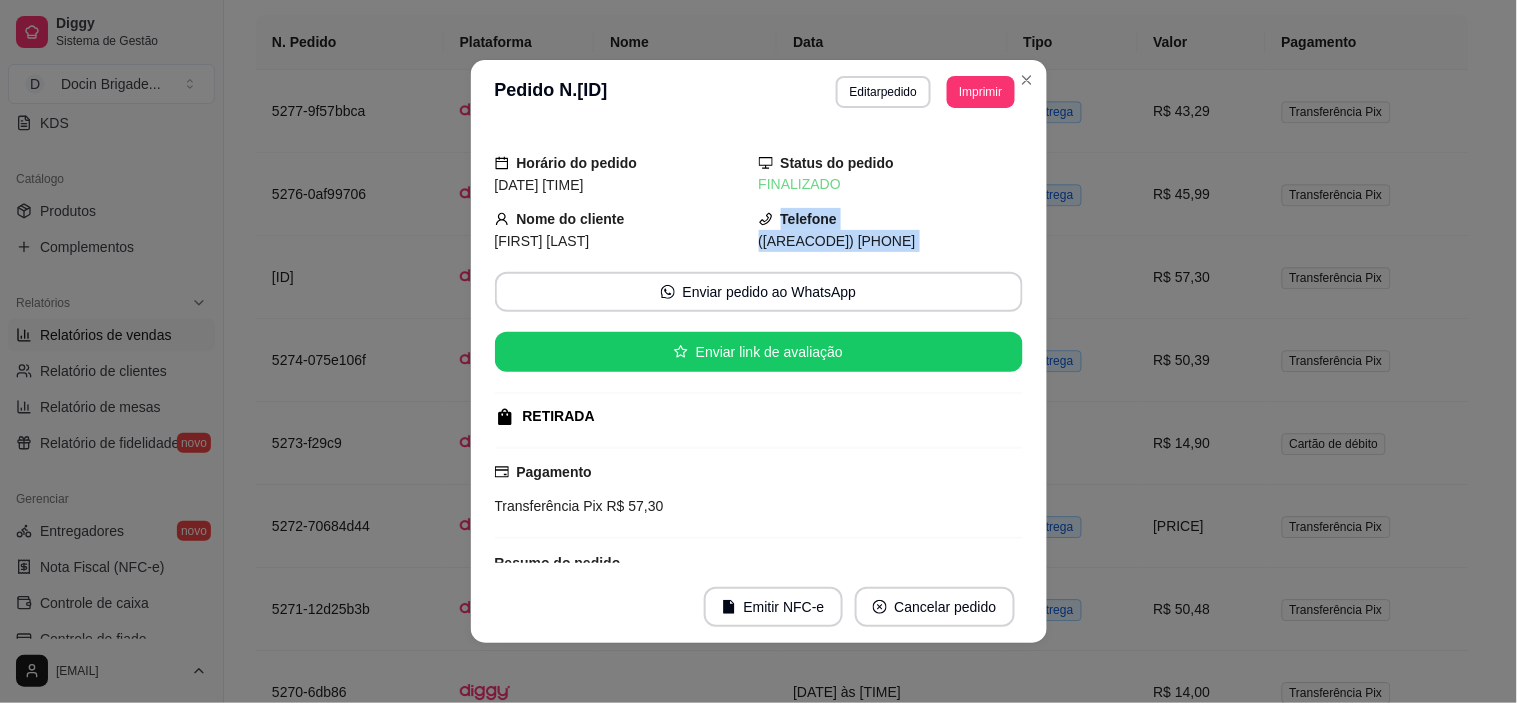 drag, startPoint x: 738, startPoint y: 243, endPoint x: 820, endPoint y: 266, distance: 85.16454 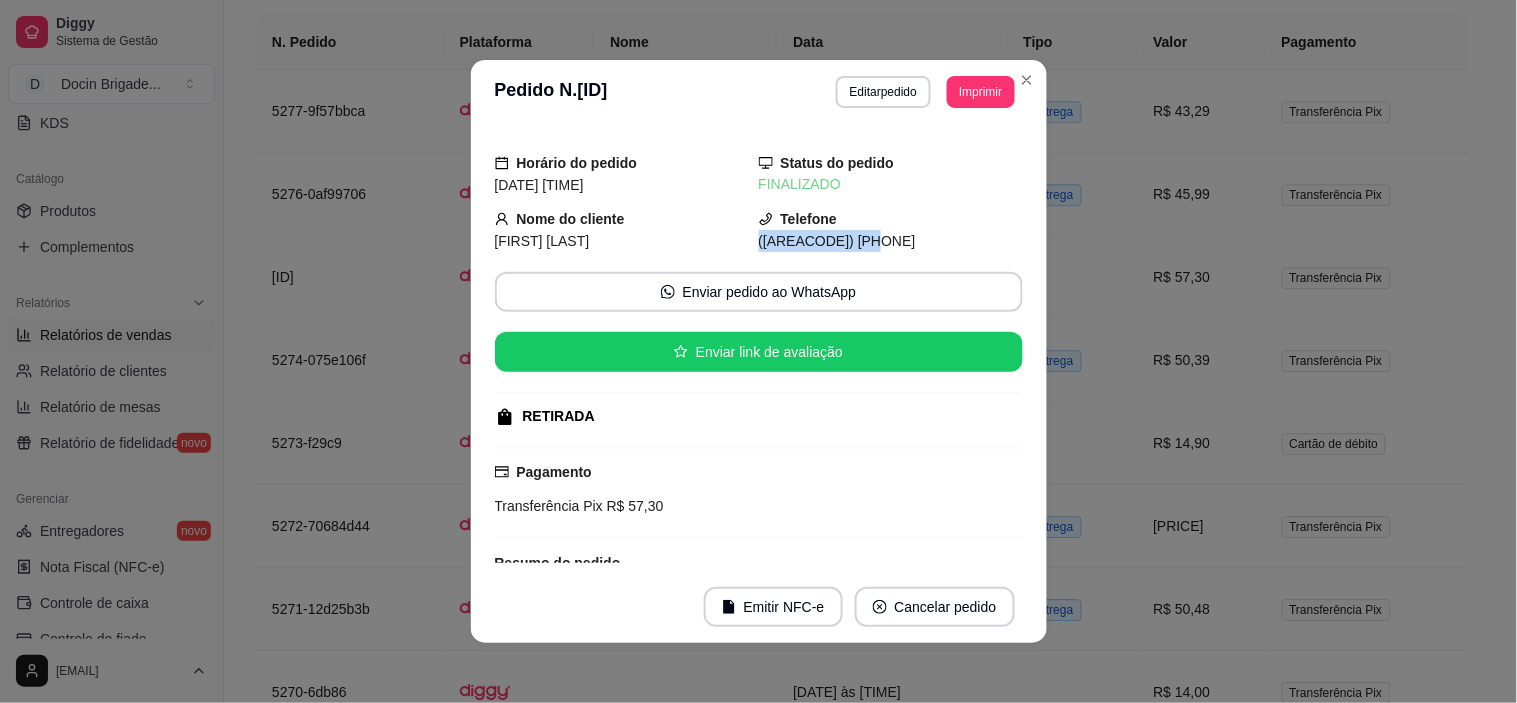 drag, startPoint x: 743, startPoint y: 242, endPoint x: 851, endPoint y: 245, distance: 108.04166 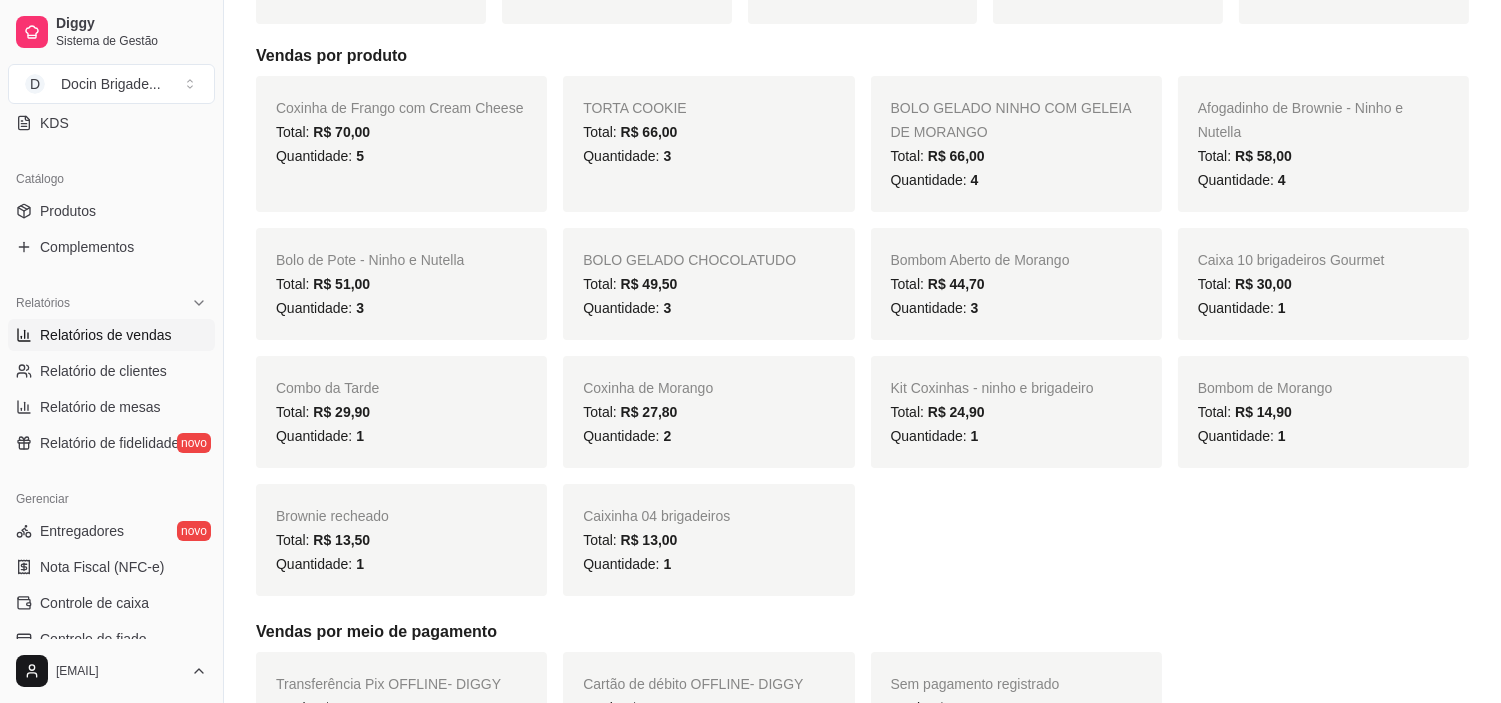 scroll, scrollTop: 333, scrollLeft: 0, axis: vertical 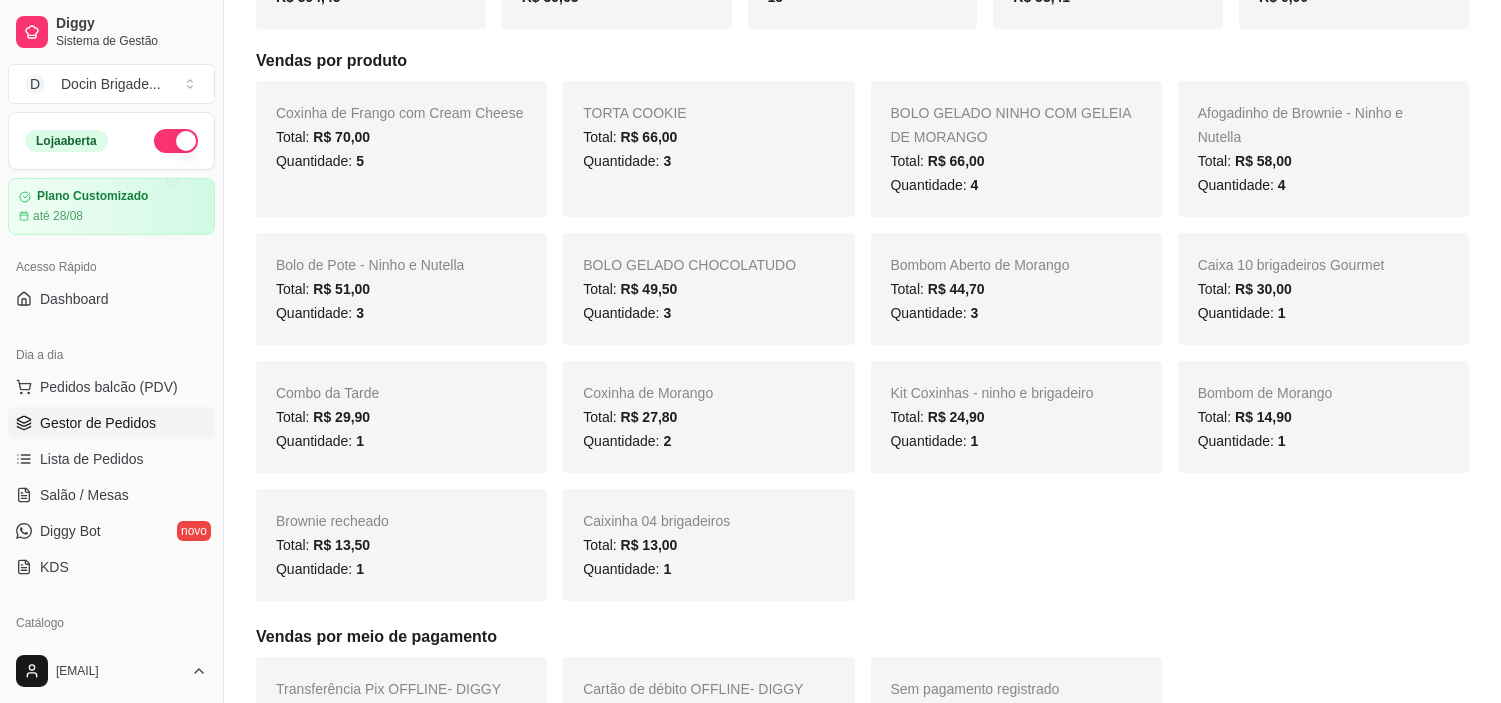 click on "Gestor de Pedidos" at bounding box center [98, 423] 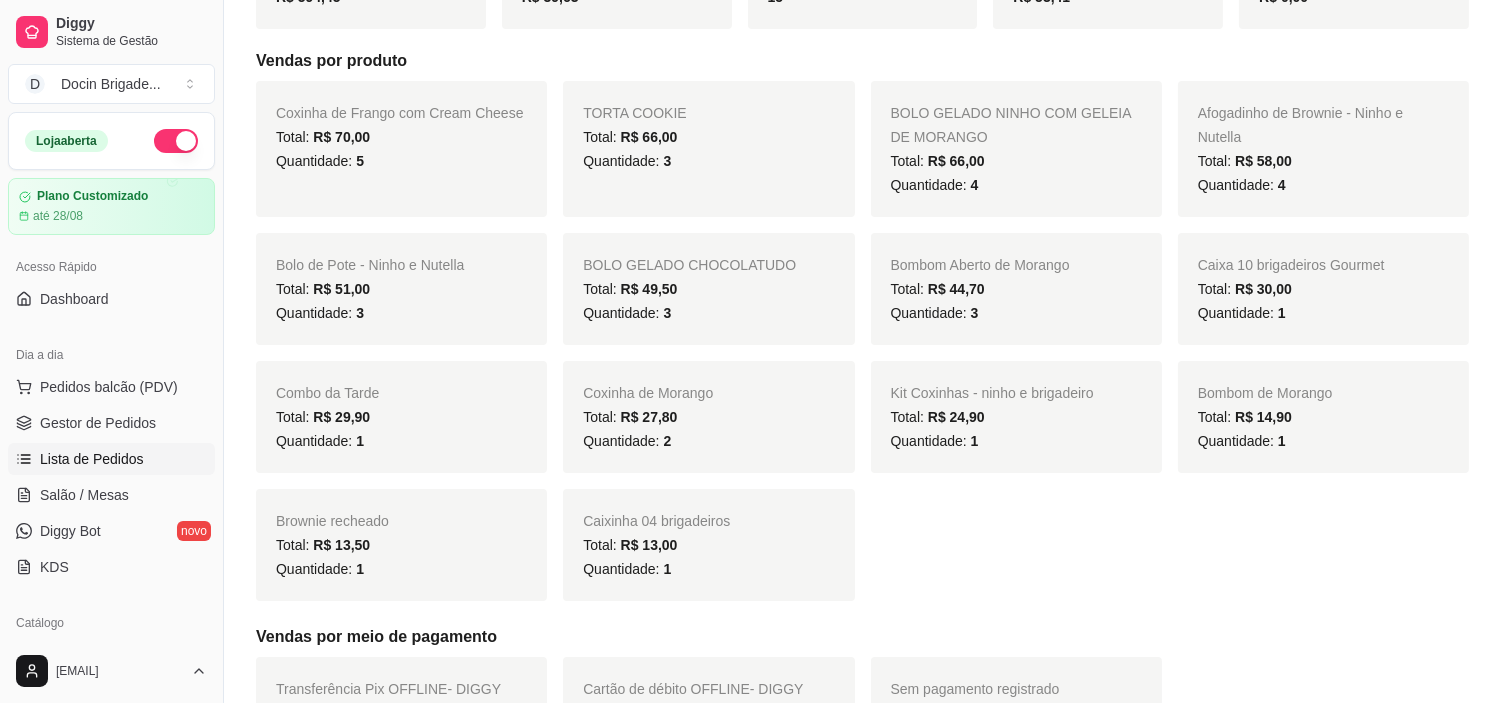 scroll, scrollTop: 0, scrollLeft: 0, axis: both 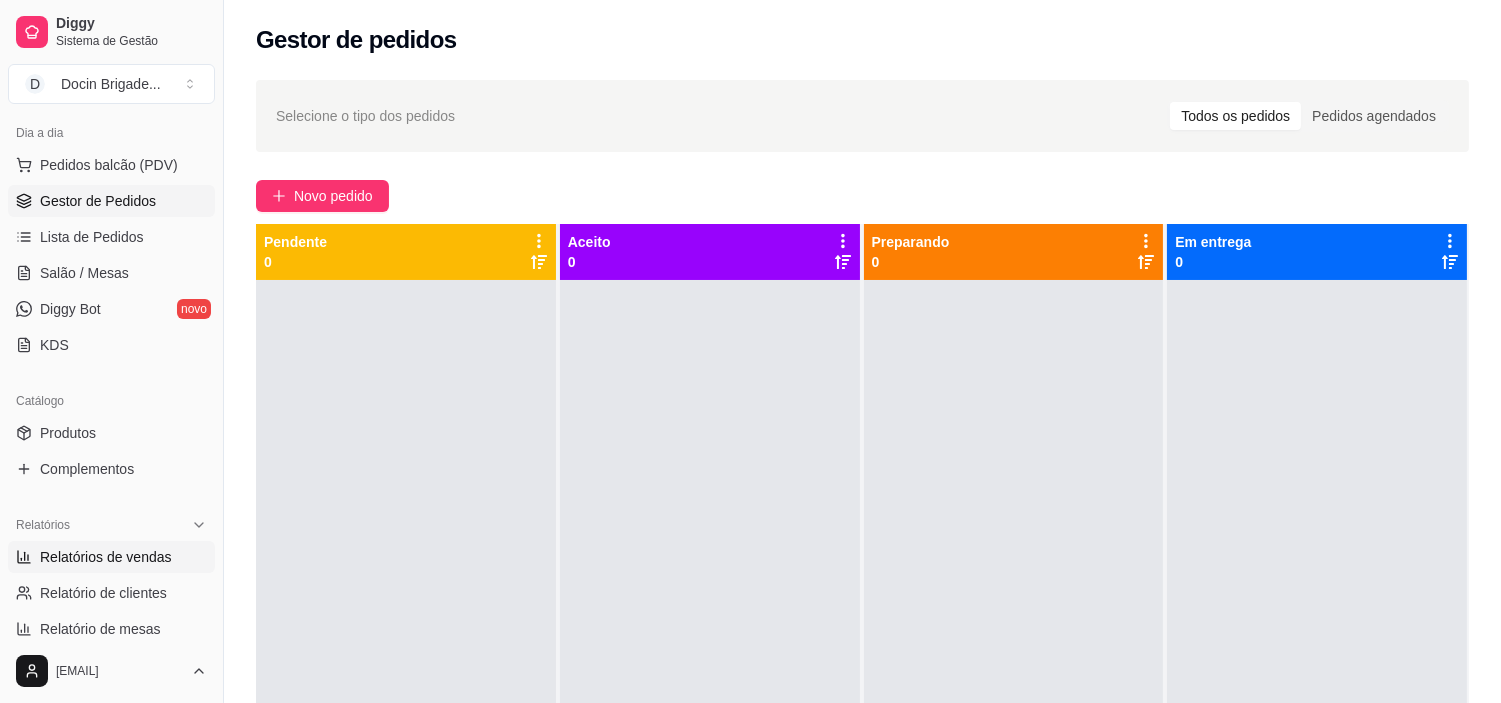 click on "Relatórios de vendas" at bounding box center (106, 557) 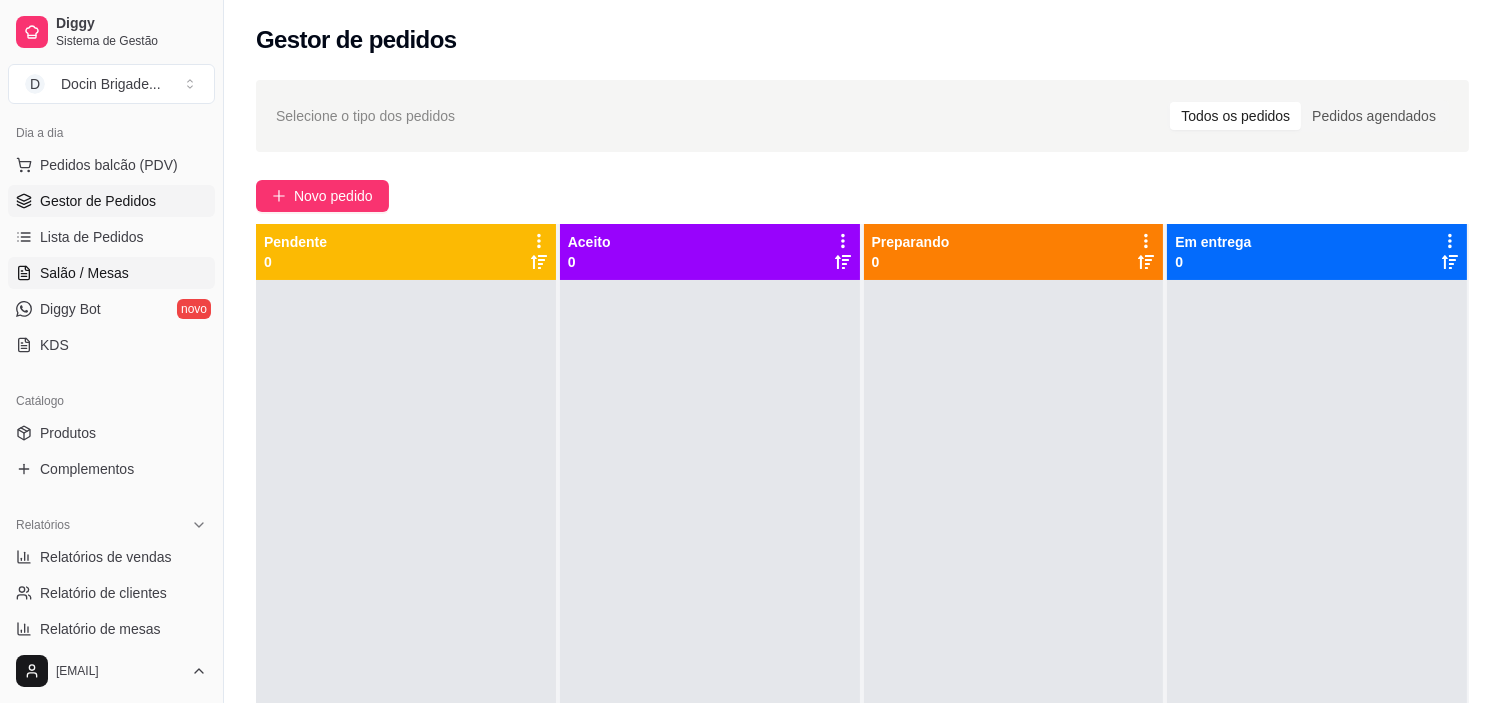 select on "ALL" 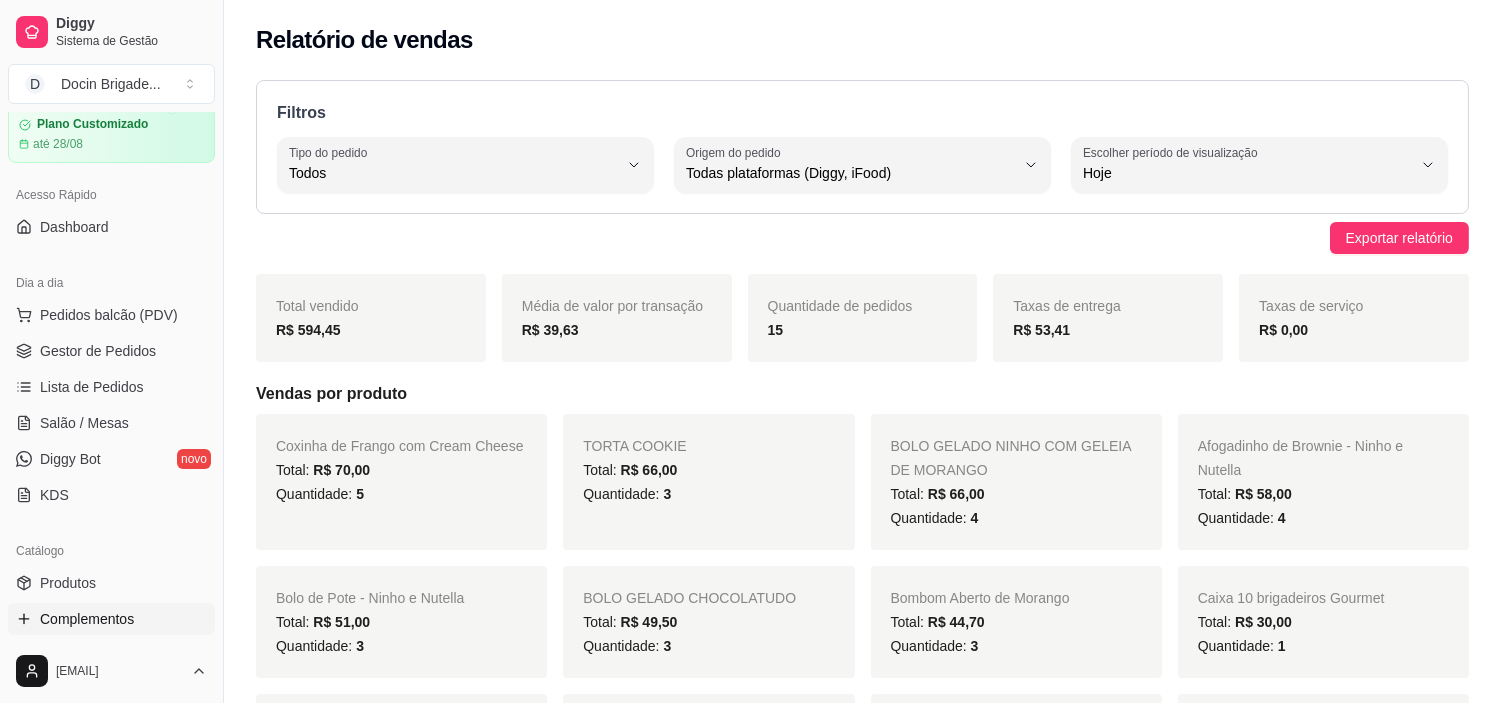 scroll, scrollTop: 0, scrollLeft: 0, axis: both 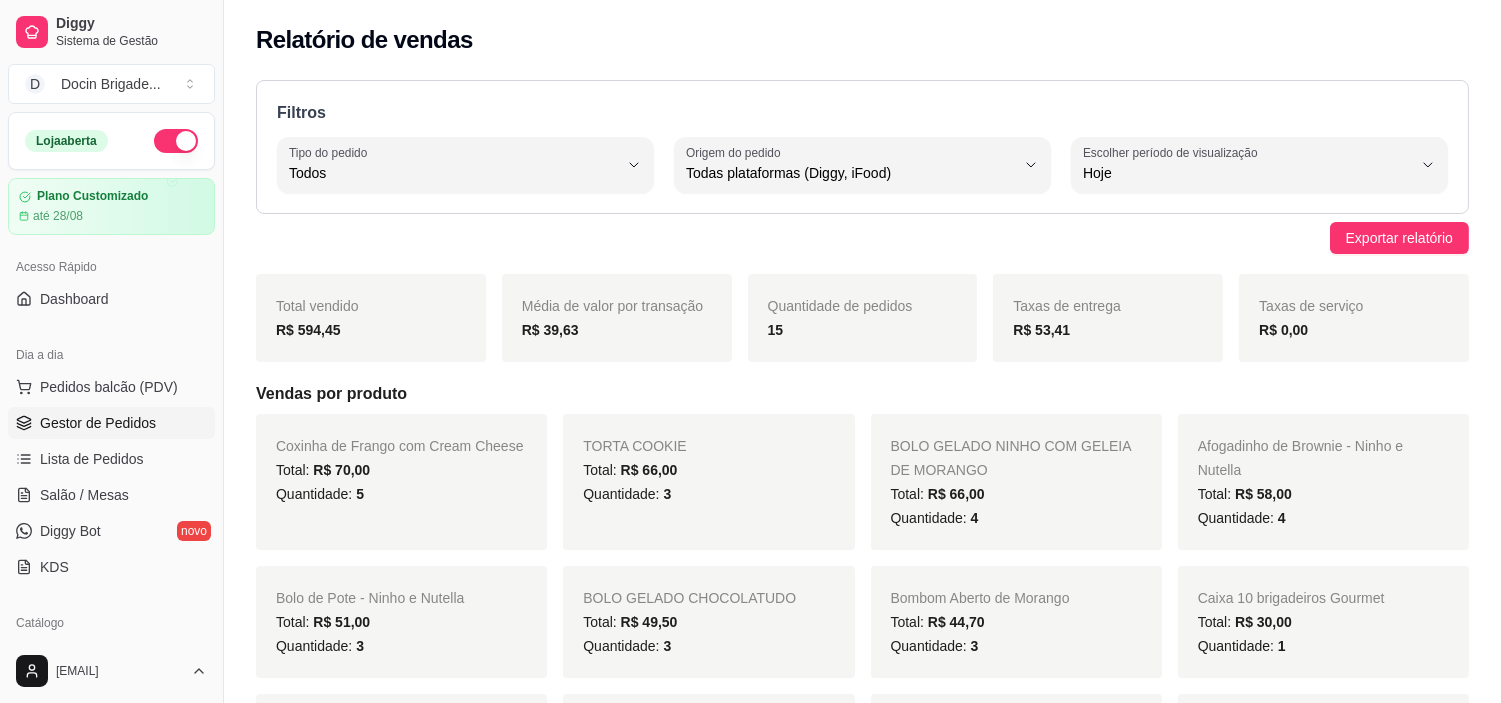 click on "Gestor de Pedidos" at bounding box center [98, 423] 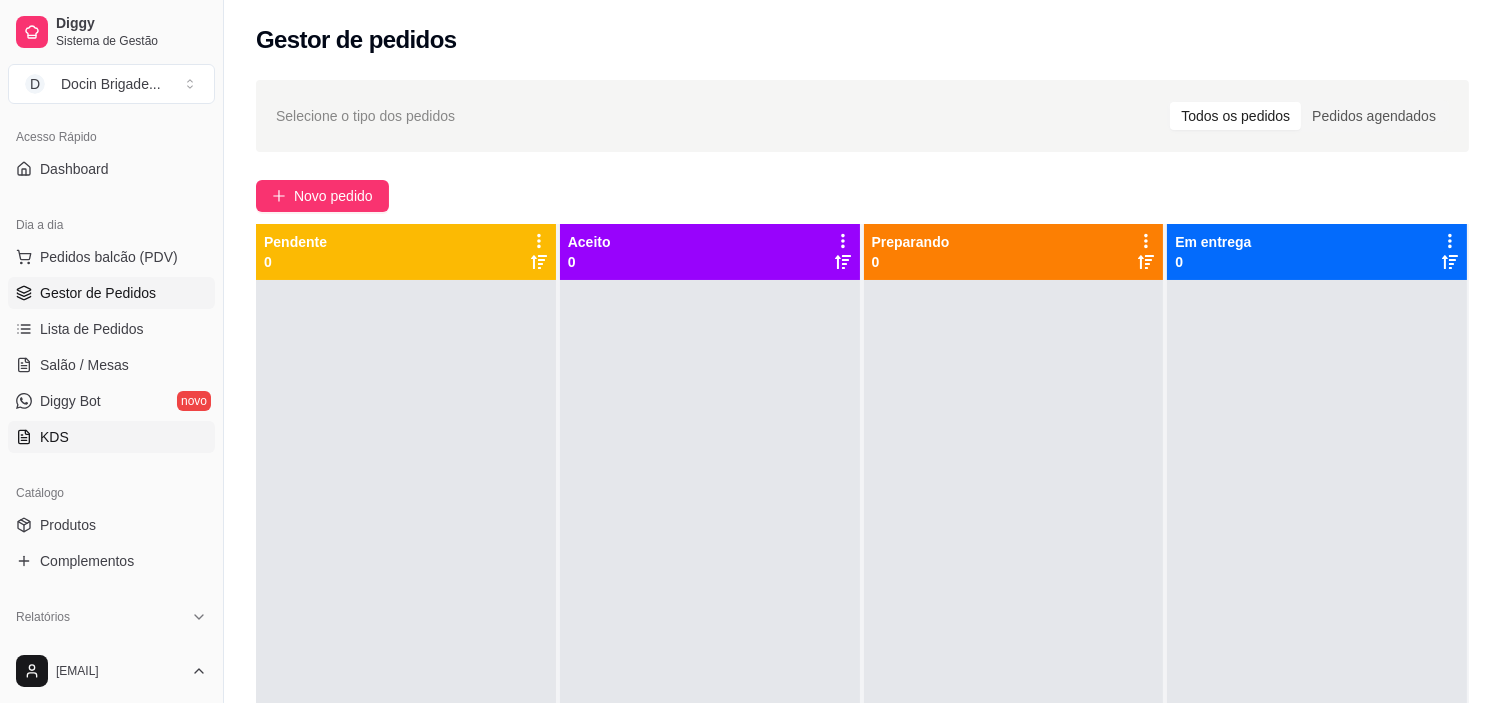 scroll, scrollTop: 444, scrollLeft: 0, axis: vertical 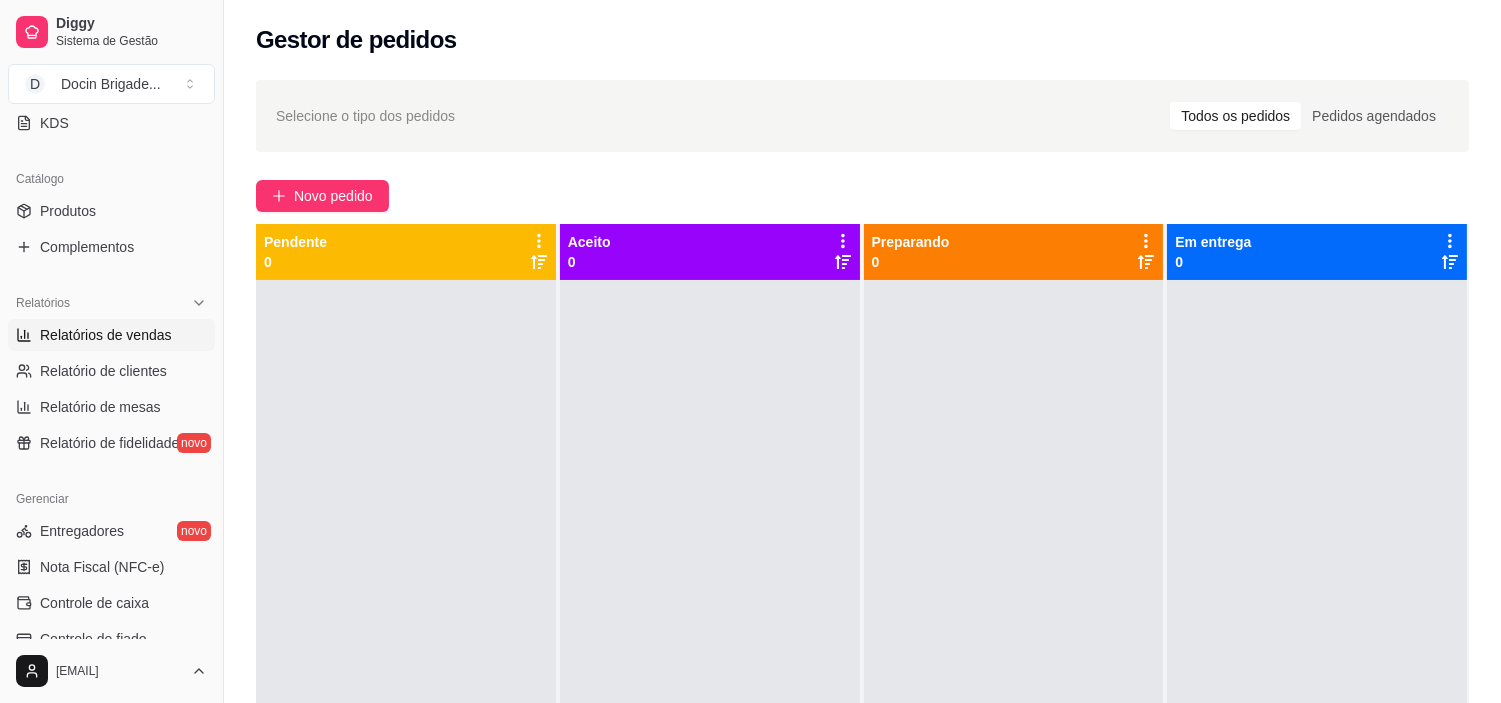 click on "Relatórios de vendas" at bounding box center [106, 335] 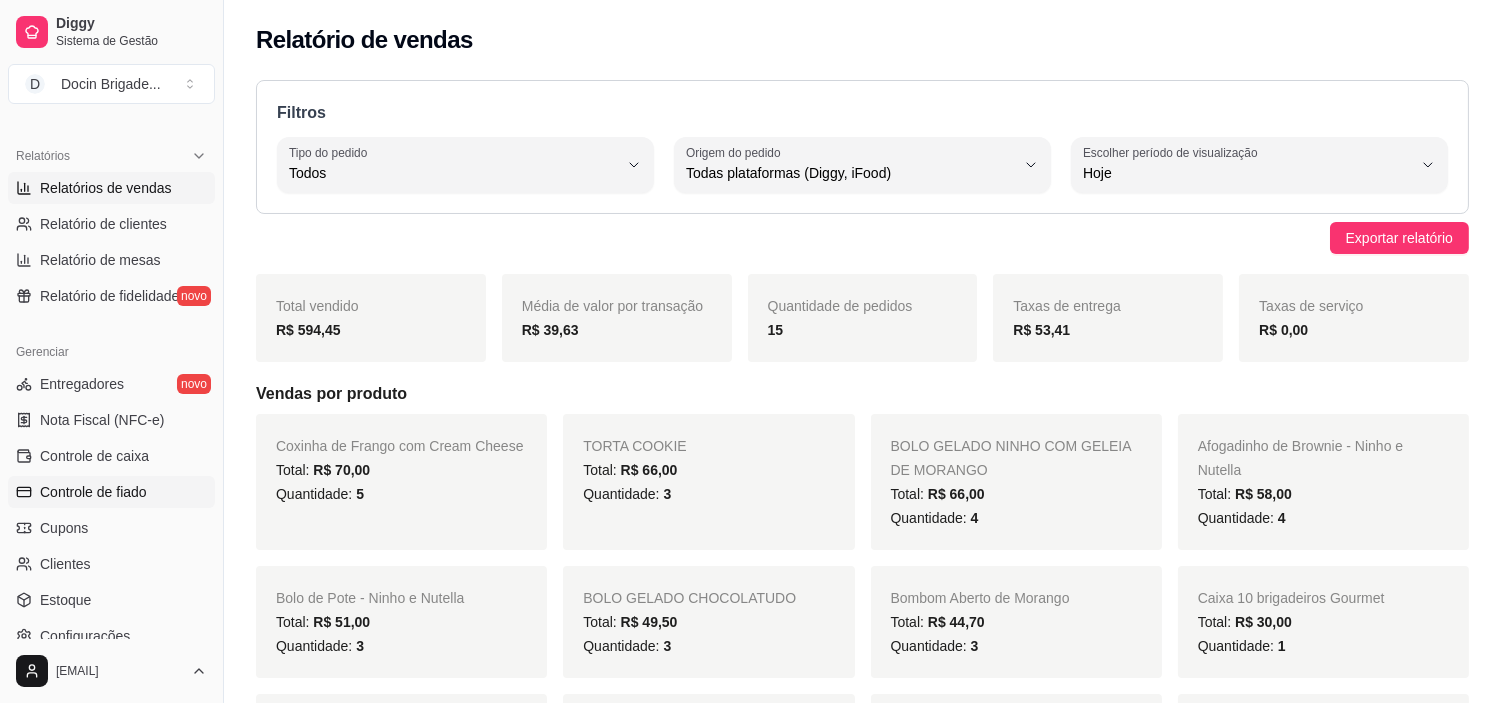 scroll, scrollTop: 402, scrollLeft: 0, axis: vertical 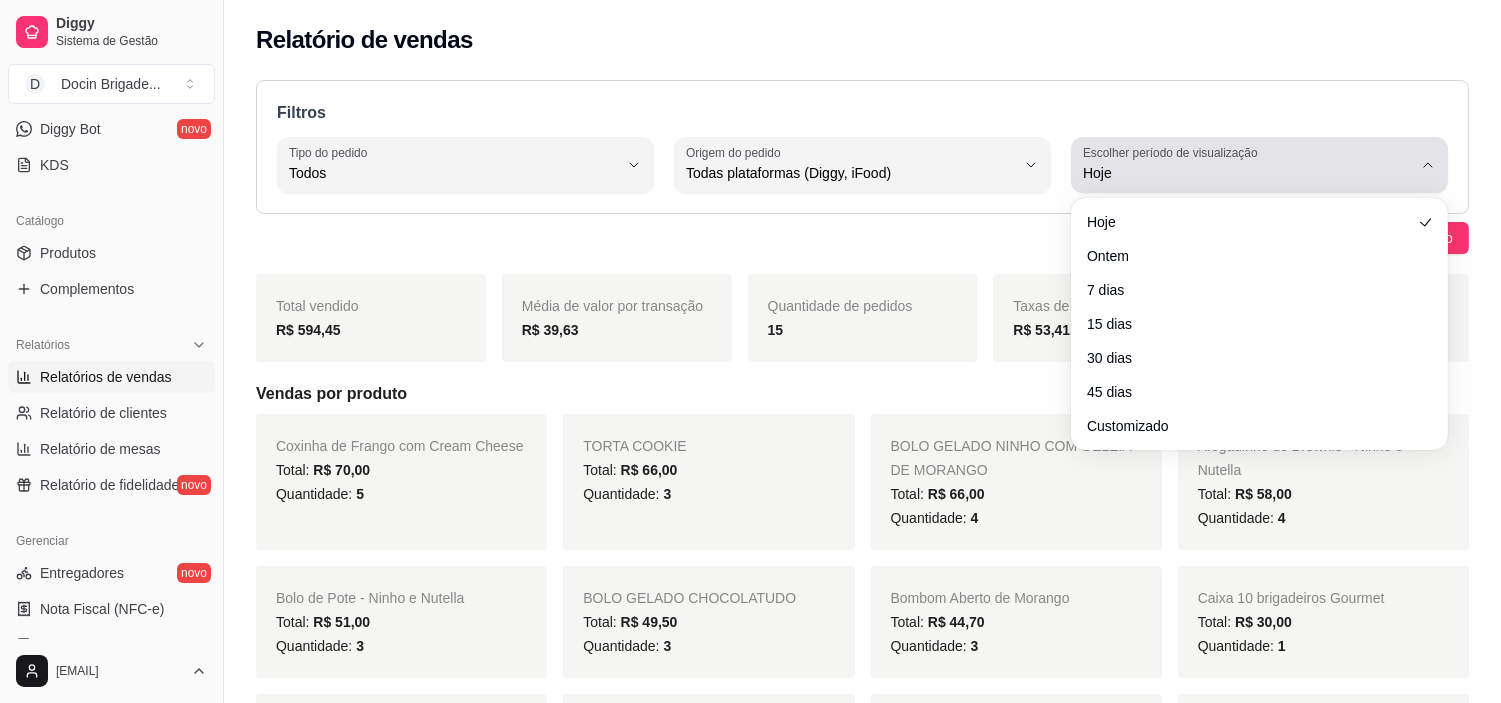 click on "Hoje" at bounding box center [1247, 173] 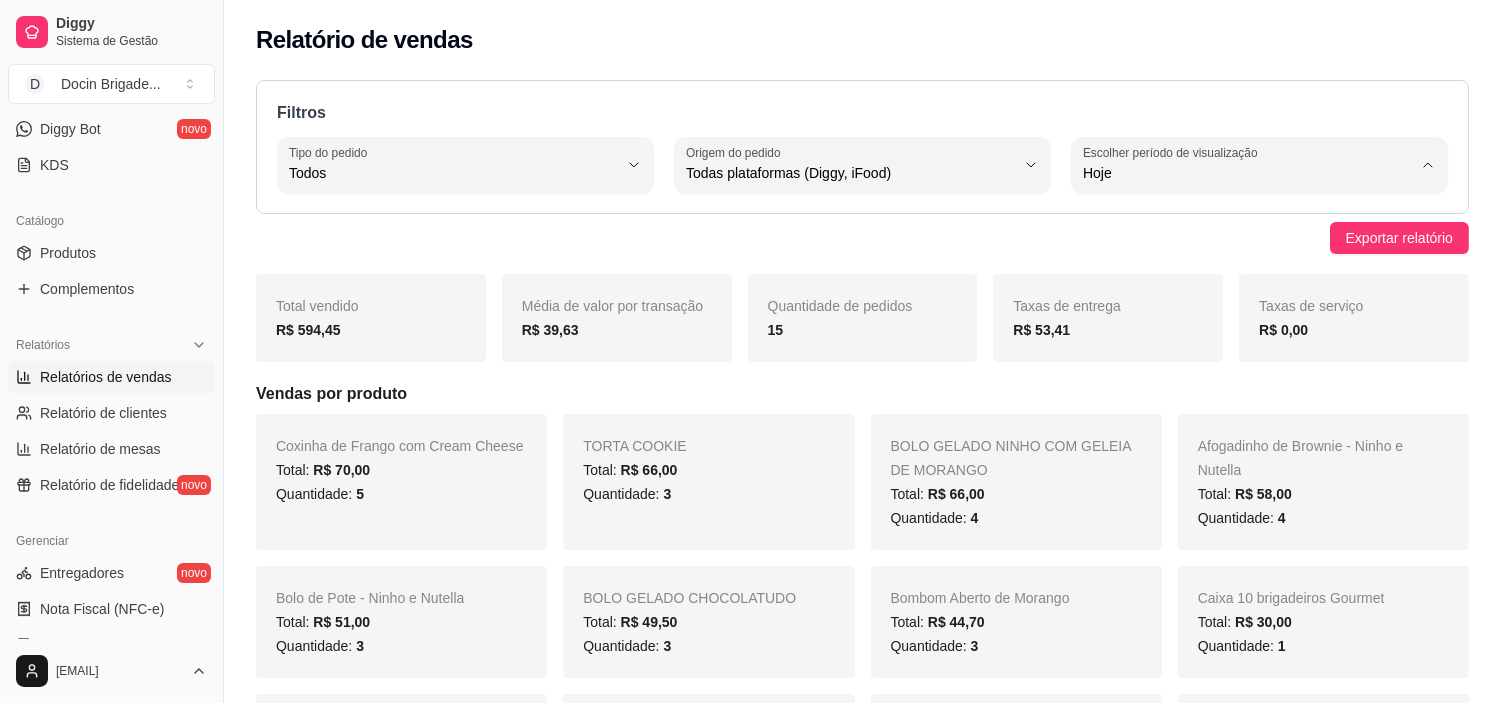 click on "Customizado" at bounding box center [1250, 416] 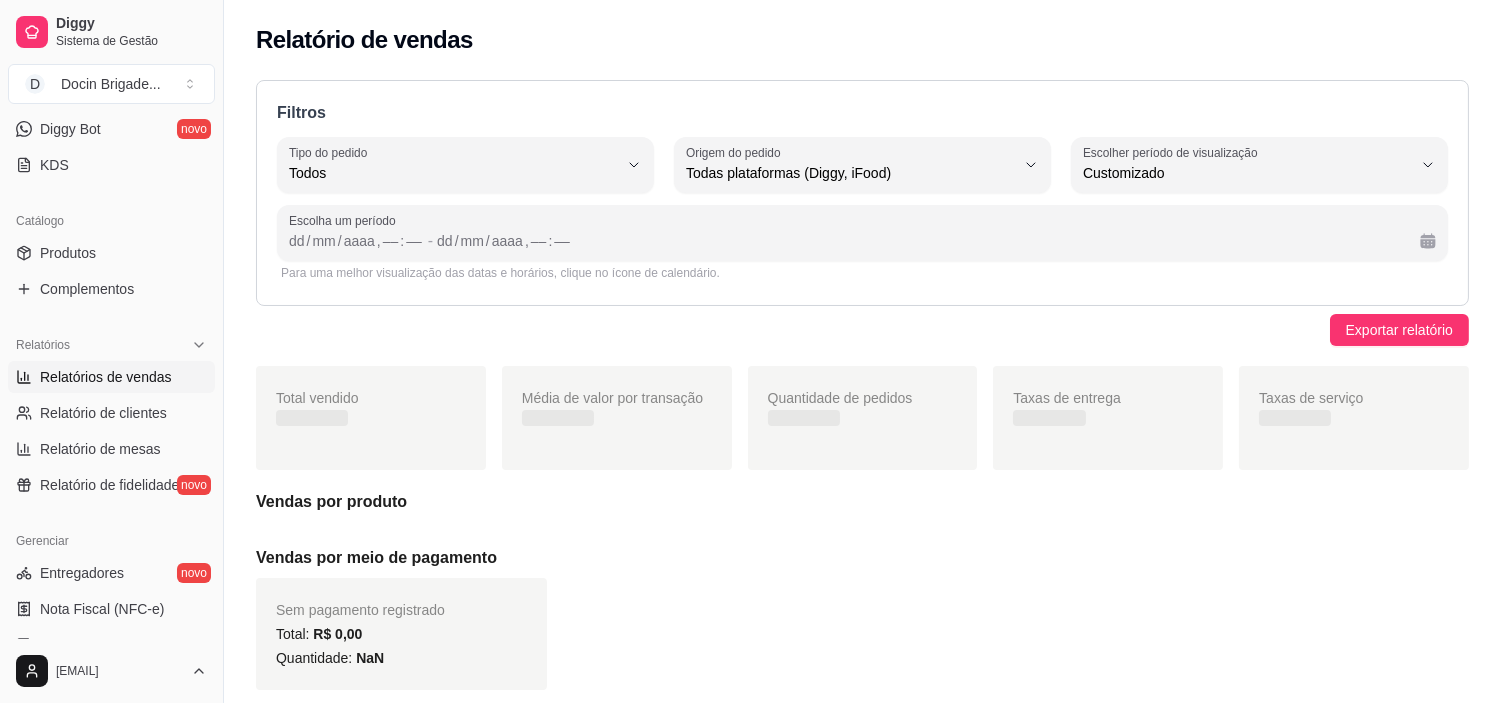 scroll, scrollTop: 18, scrollLeft: 0, axis: vertical 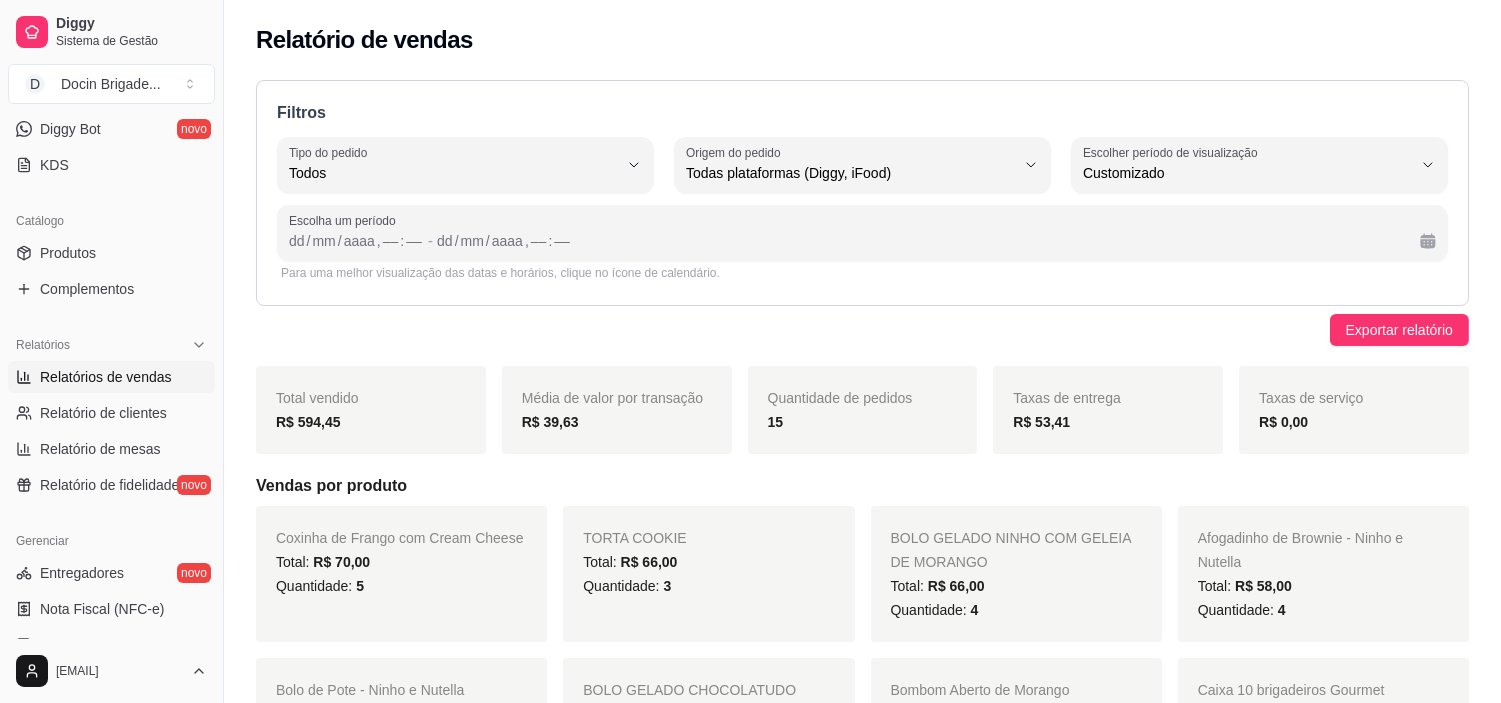 click on "dd / mm / aaaa ,  –– : –– - dd / mm / aaaa ,  –– : ––" at bounding box center [862, 233] 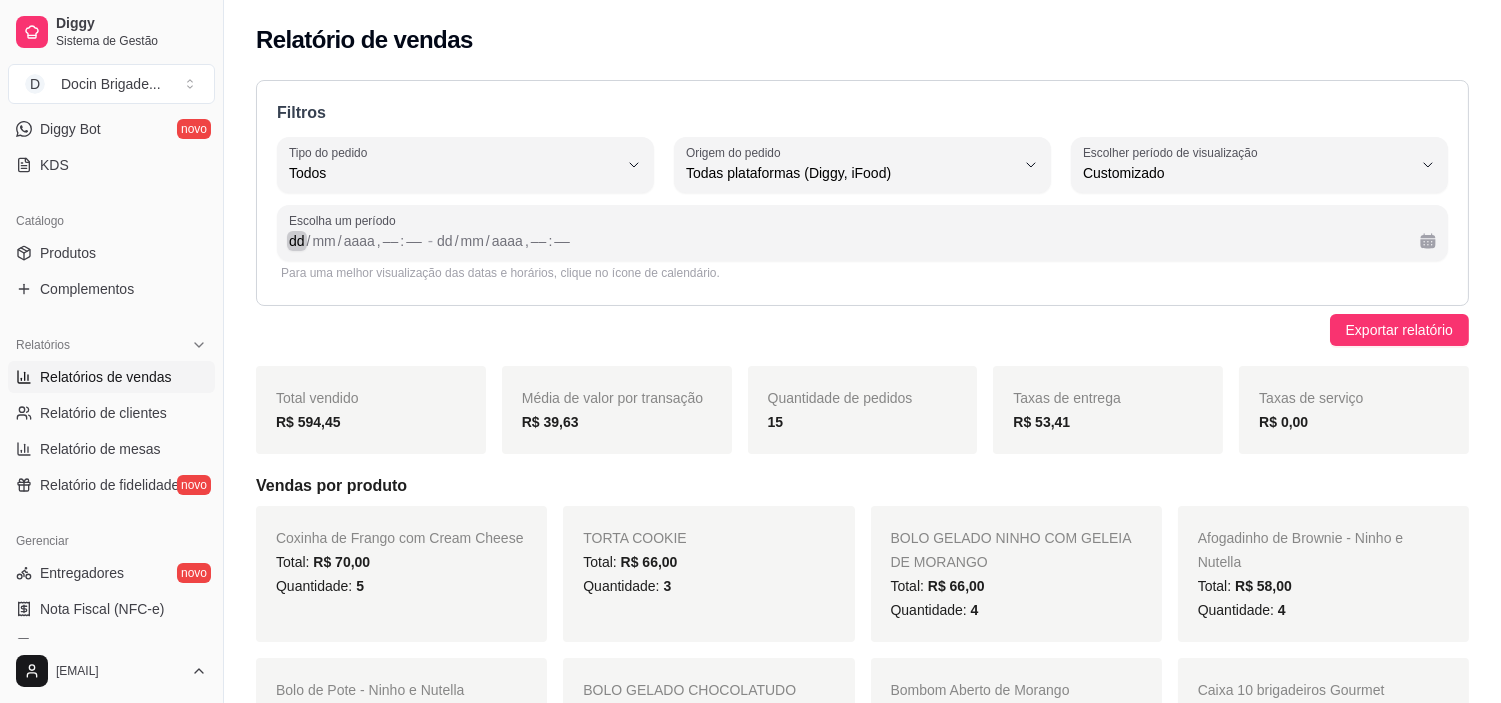 scroll, scrollTop: 0, scrollLeft: 0, axis: both 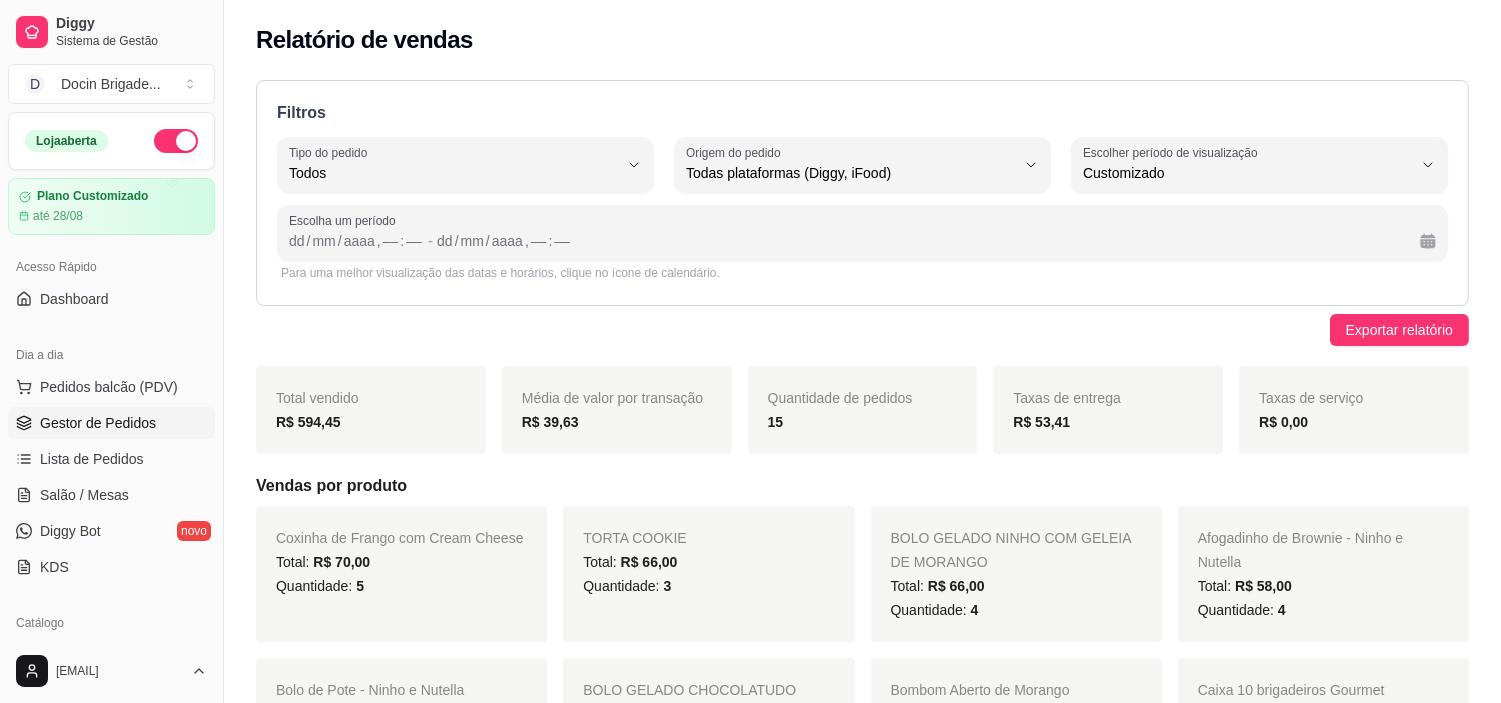 click on "Gestor de Pedidos" at bounding box center [98, 423] 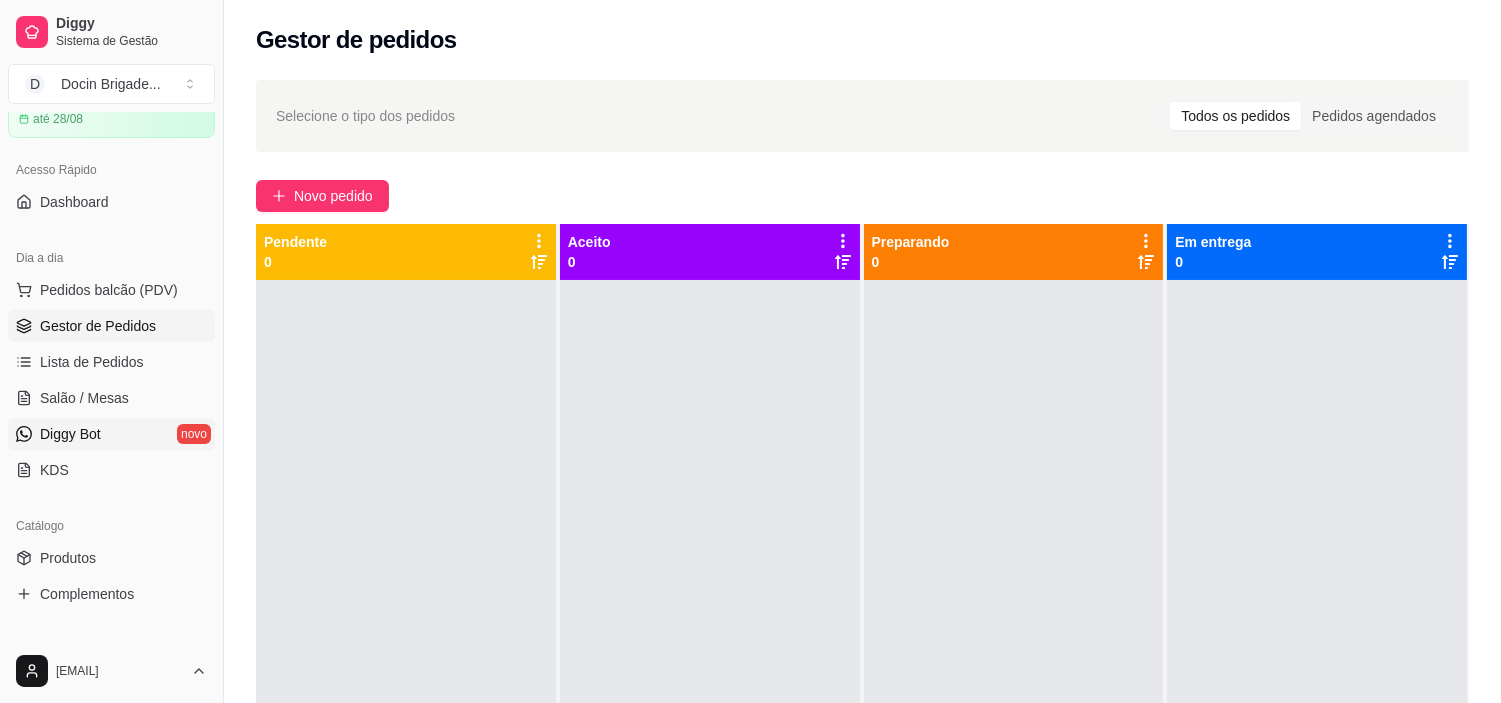 scroll, scrollTop: 333, scrollLeft: 0, axis: vertical 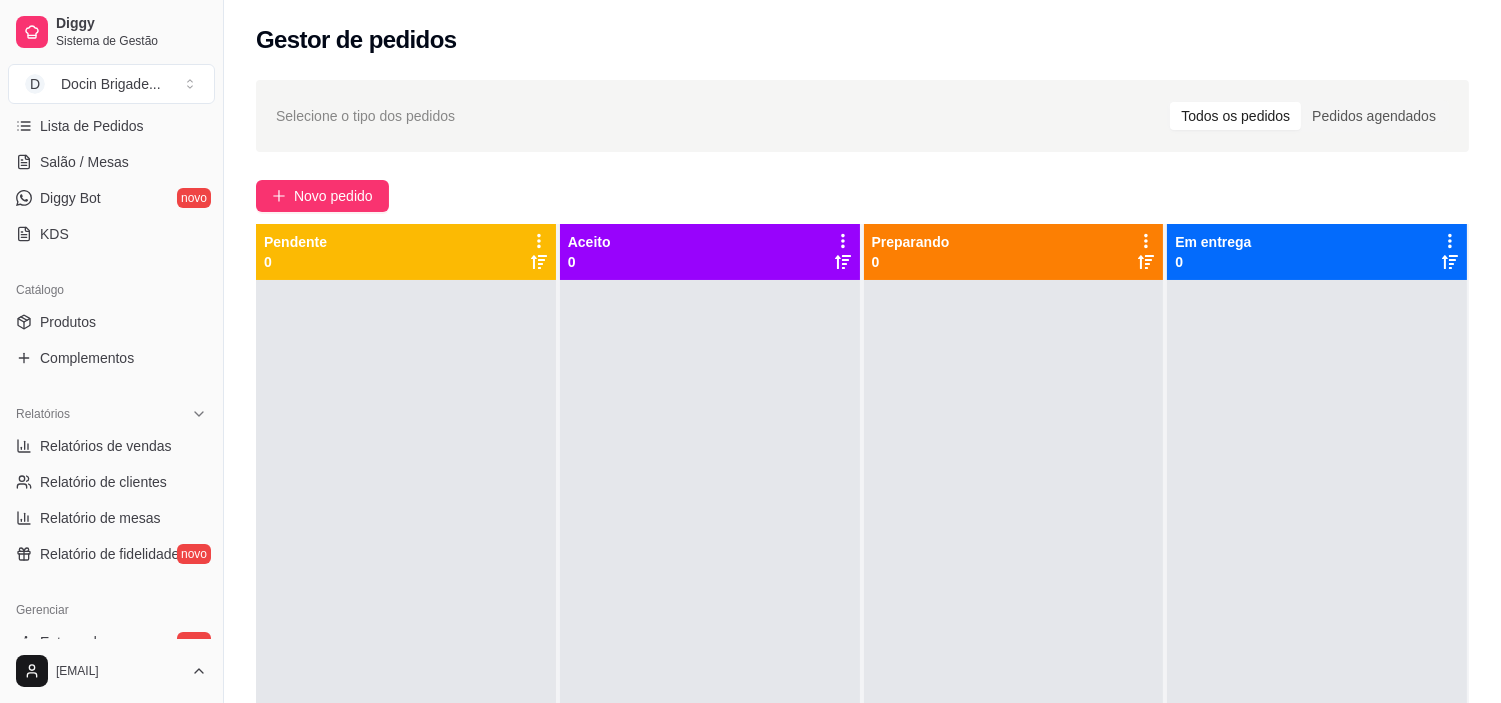 click on "Catálogo" at bounding box center [111, 290] 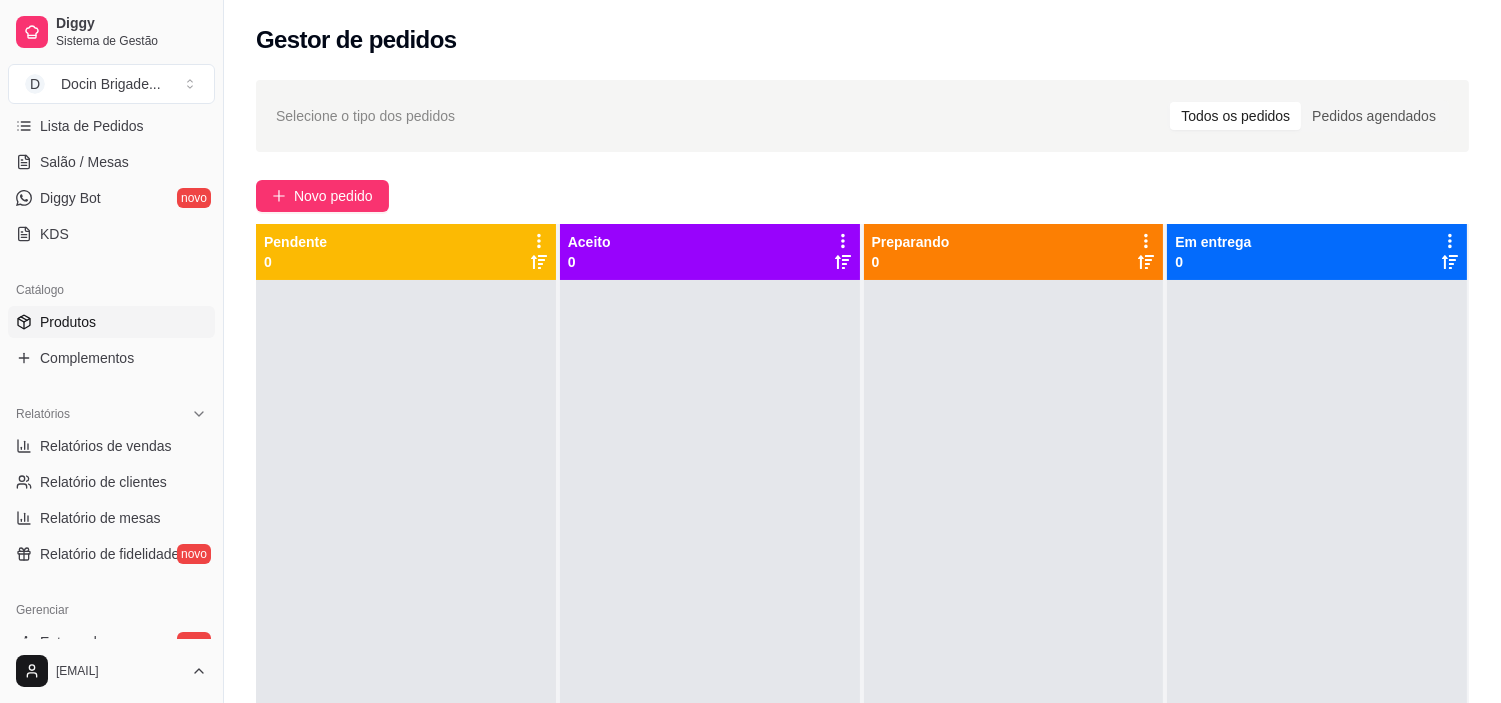 click on "Produtos" at bounding box center [68, 322] 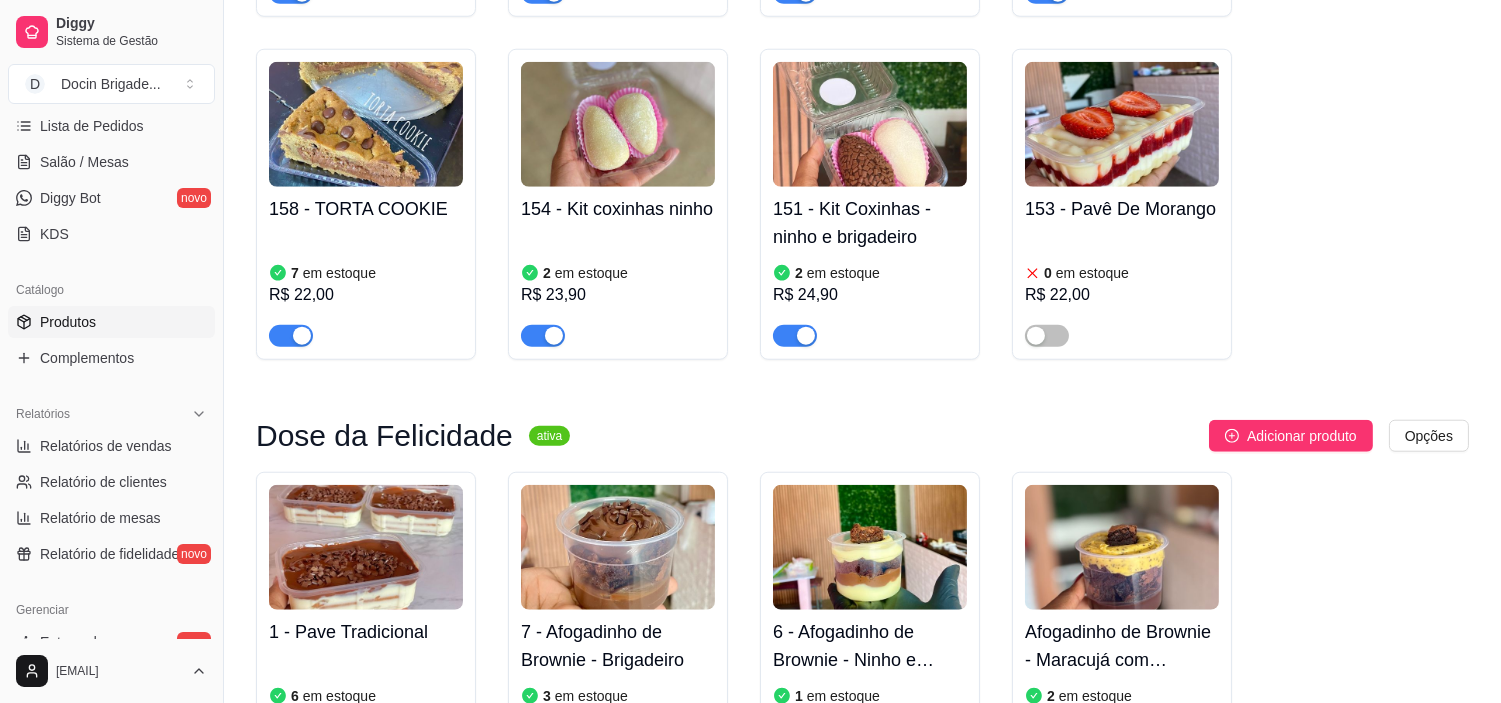 scroll, scrollTop: 3000, scrollLeft: 0, axis: vertical 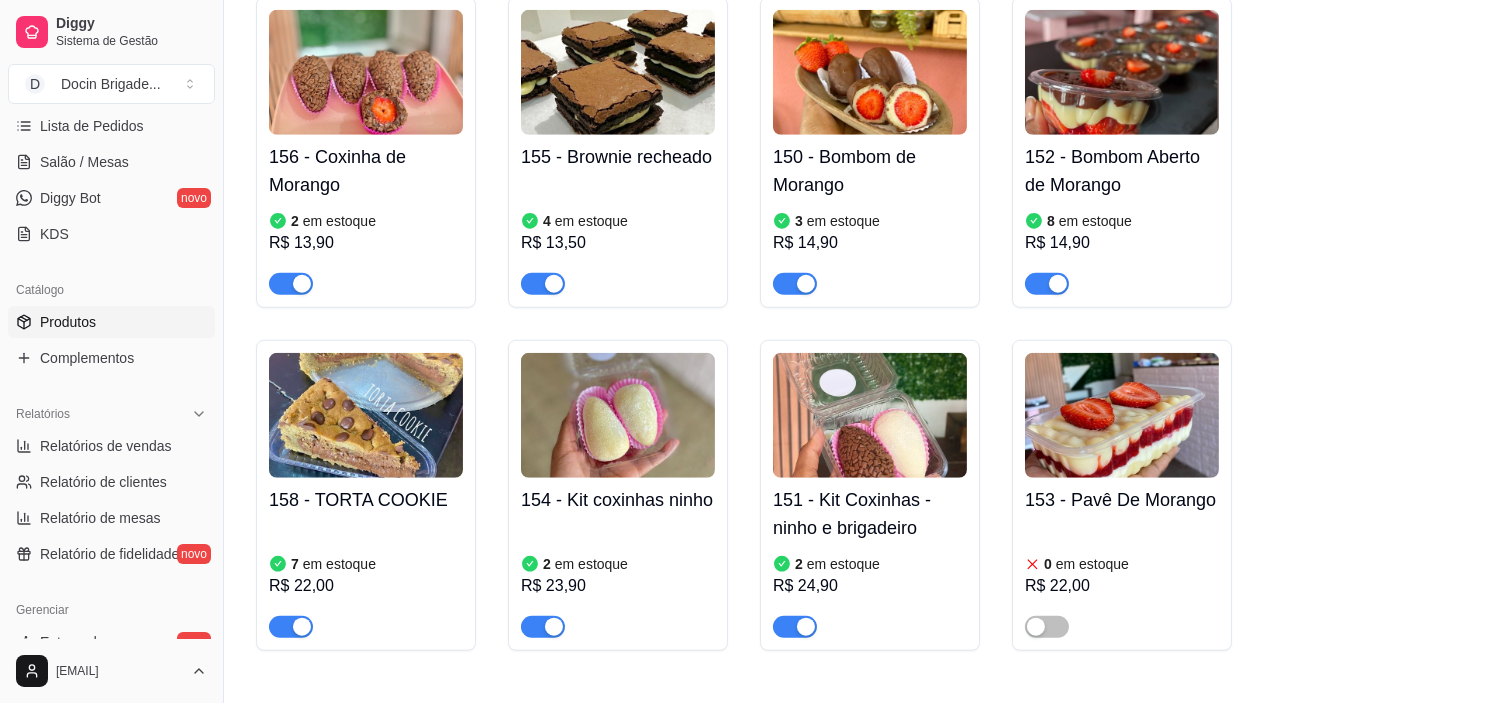 click on "[NUMBER] - TORTA COOKIE   [NUMBER] em estoque [PRICE]" at bounding box center (366, 495) 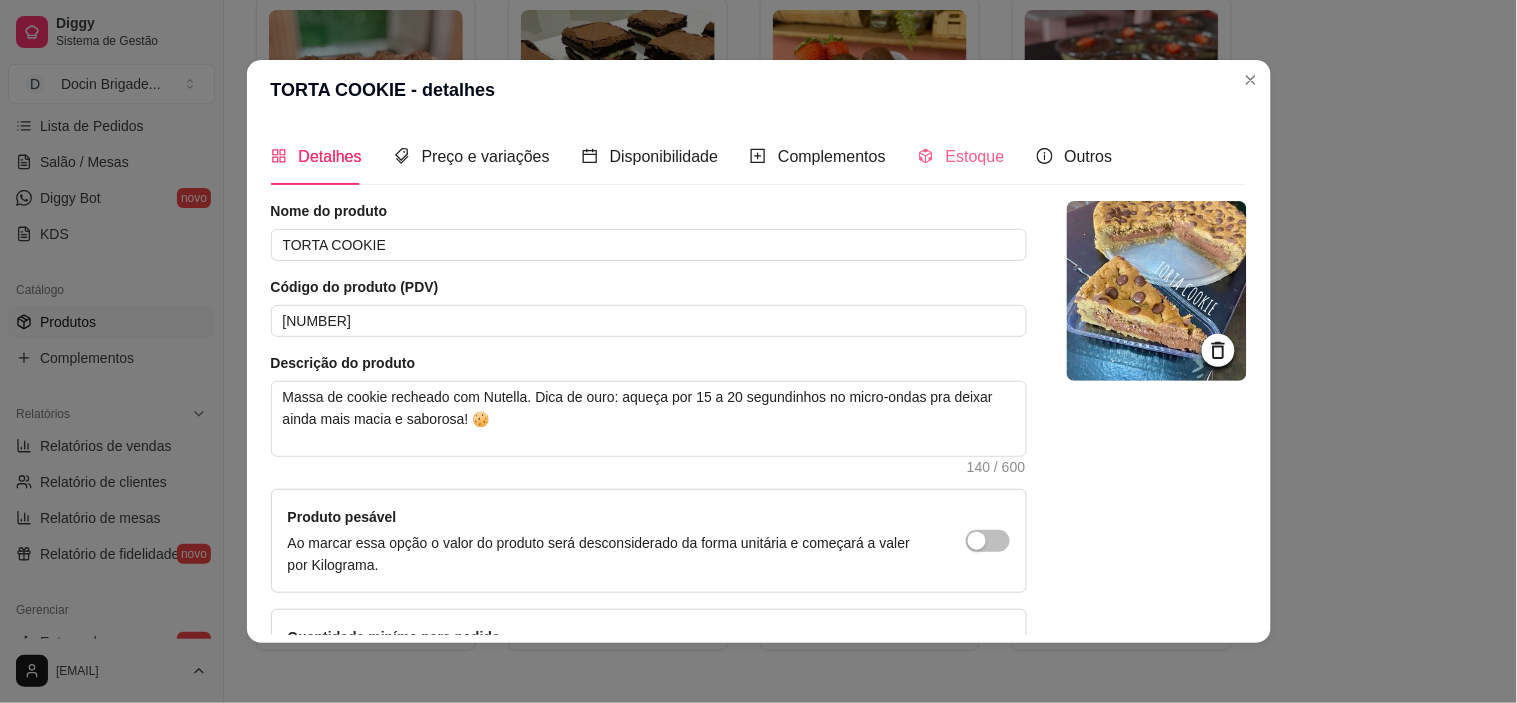 click on "Estoque" at bounding box center (961, 156) 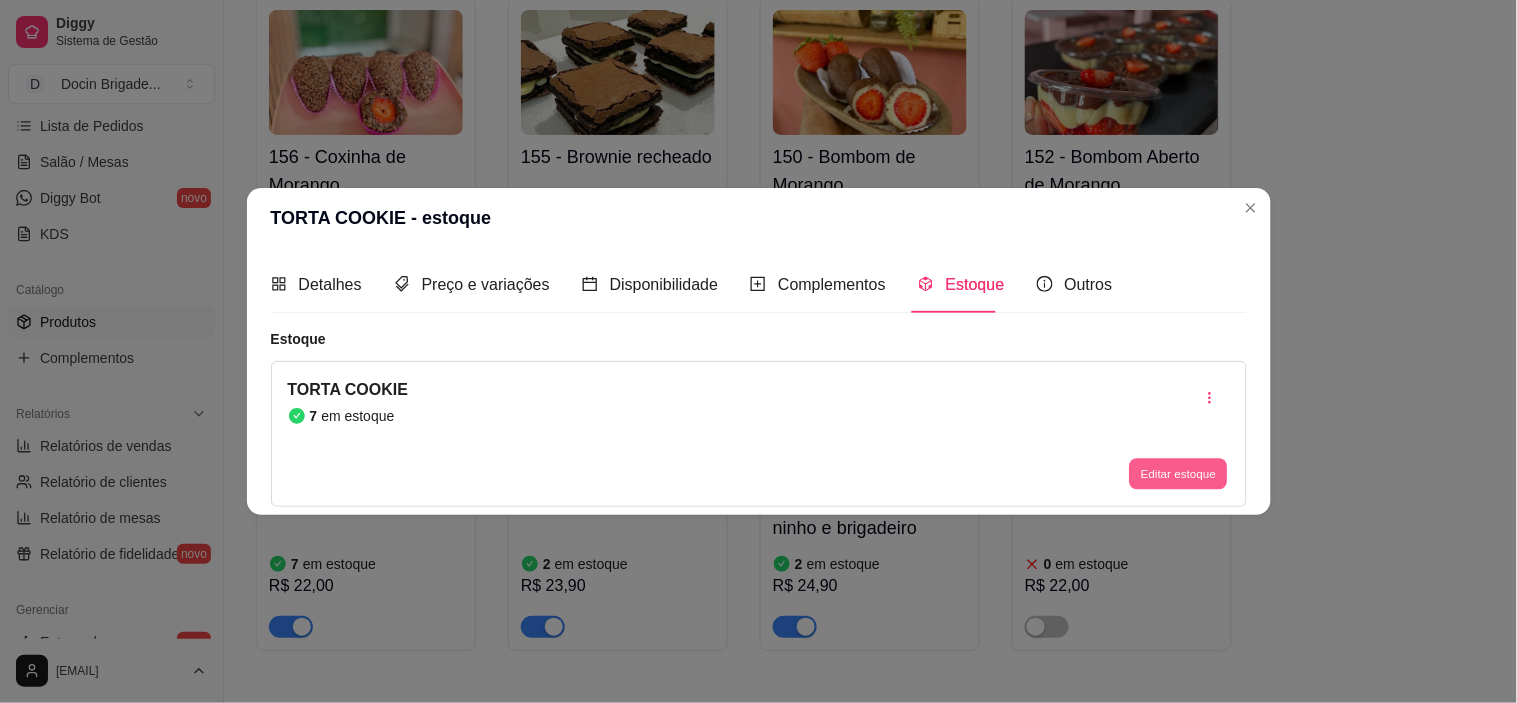 click on "Editar estoque" at bounding box center (1179, 474) 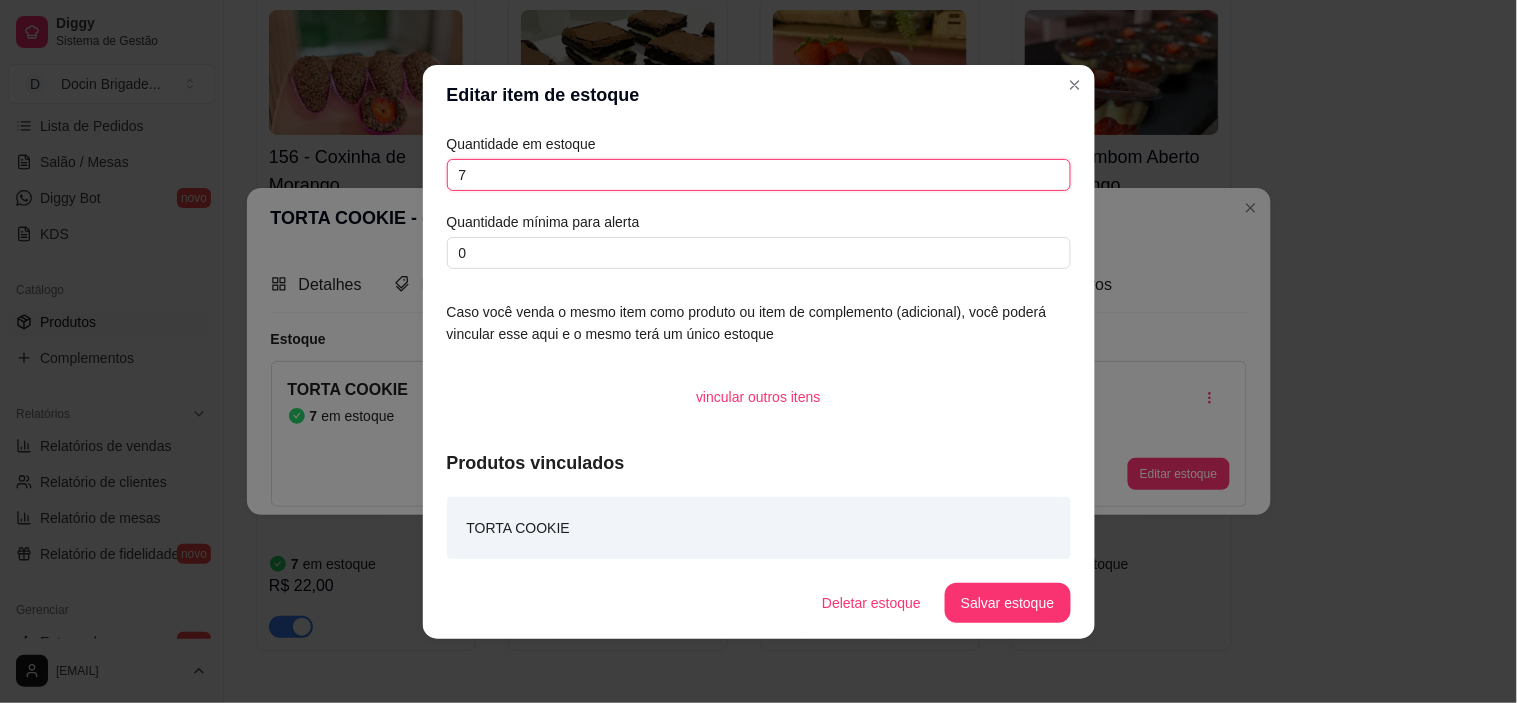 click on "7" at bounding box center (759, 175) 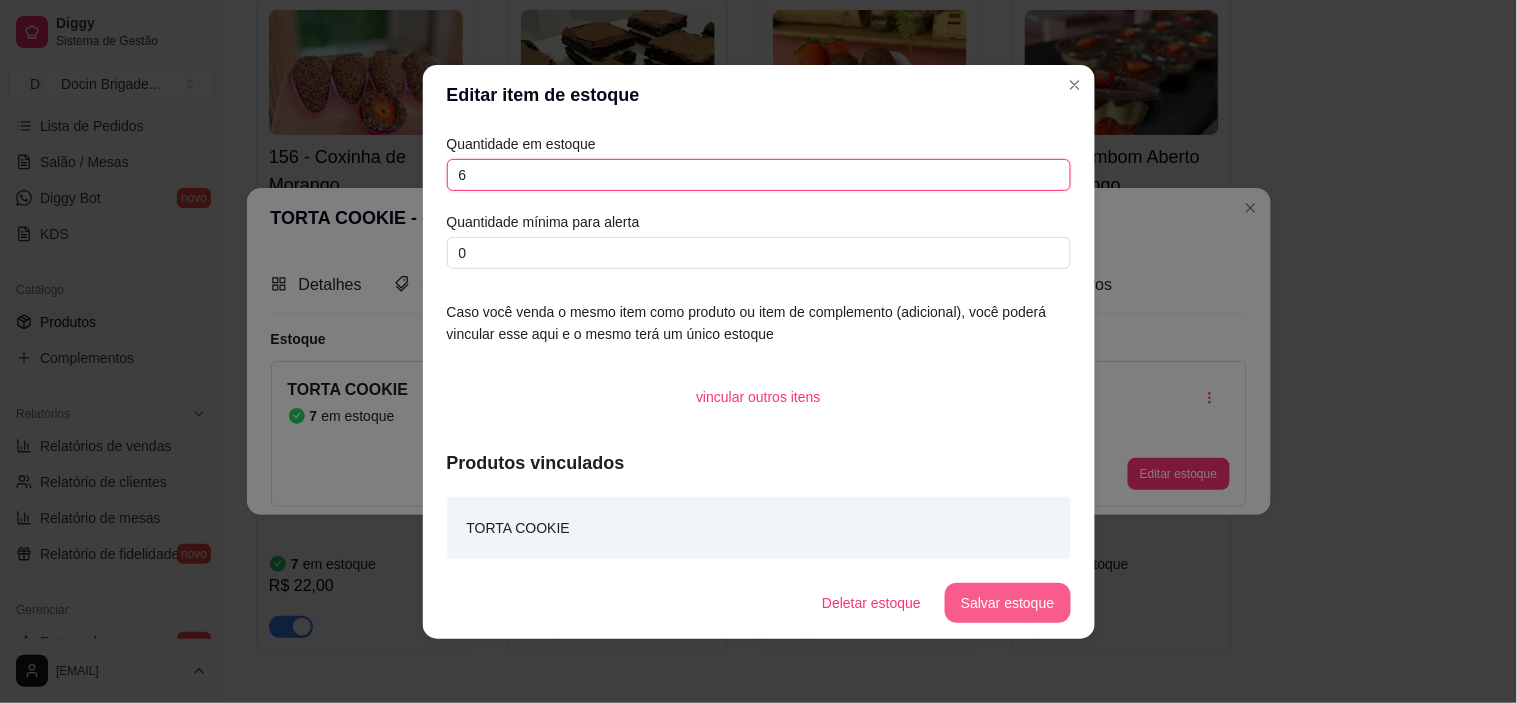 type on "6" 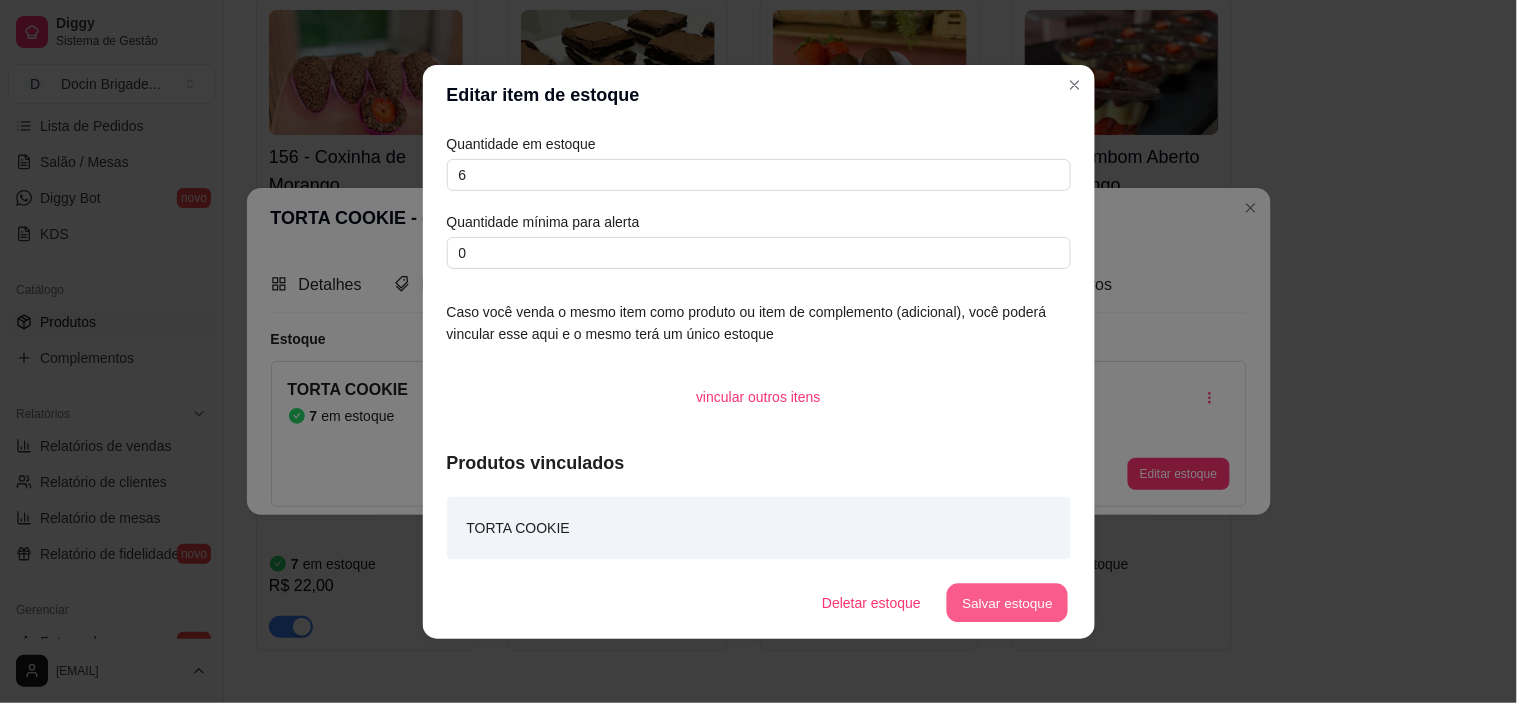 click on "Salvar estoque" at bounding box center (1008, 602) 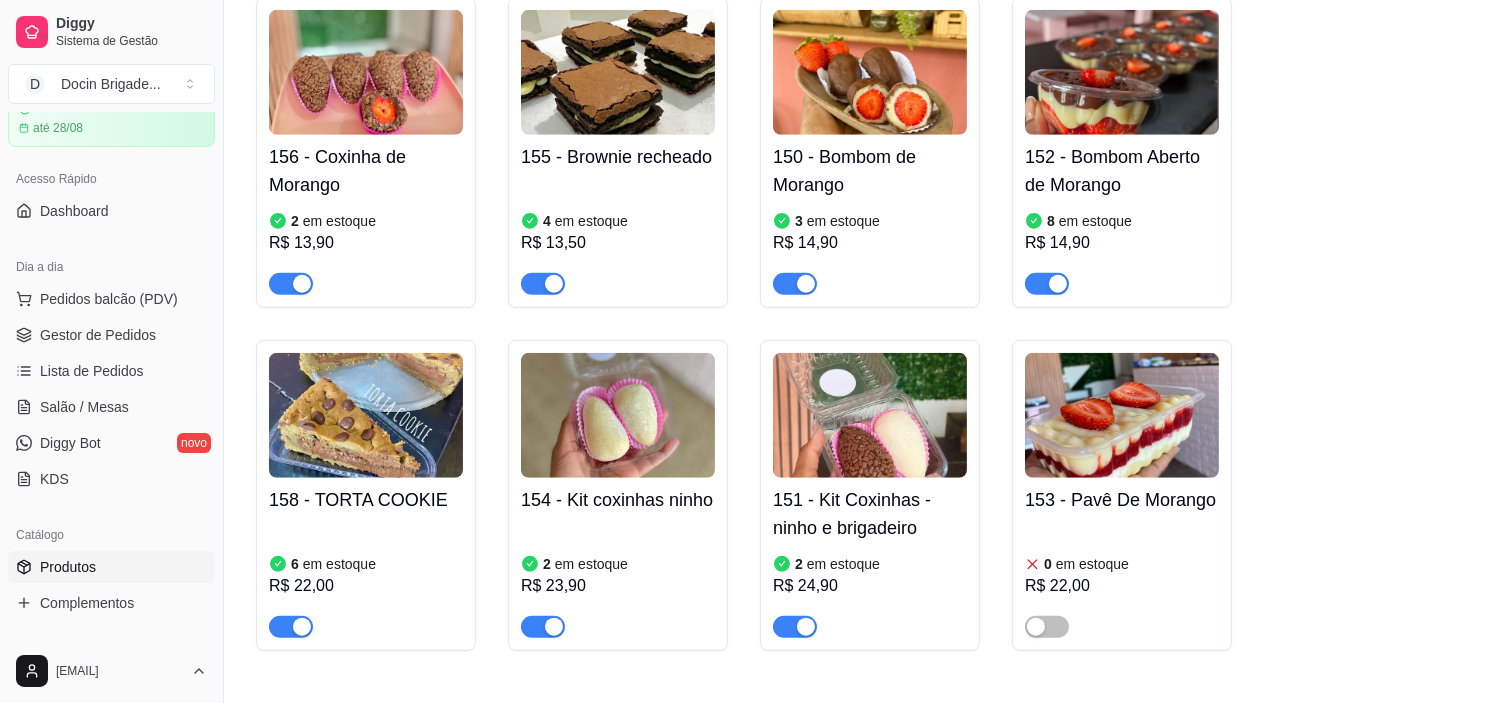scroll, scrollTop: 0, scrollLeft: 0, axis: both 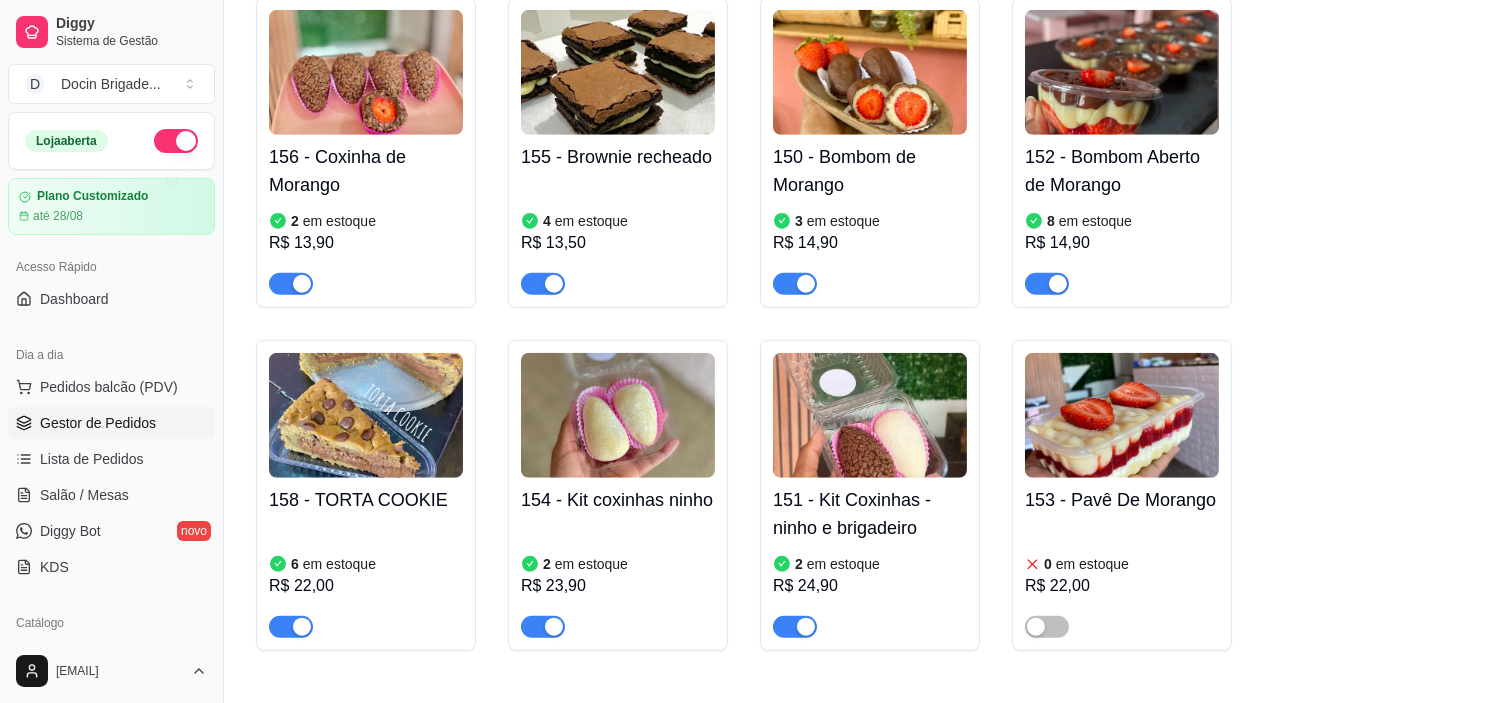 click on "Gestor de Pedidos" at bounding box center [98, 423] 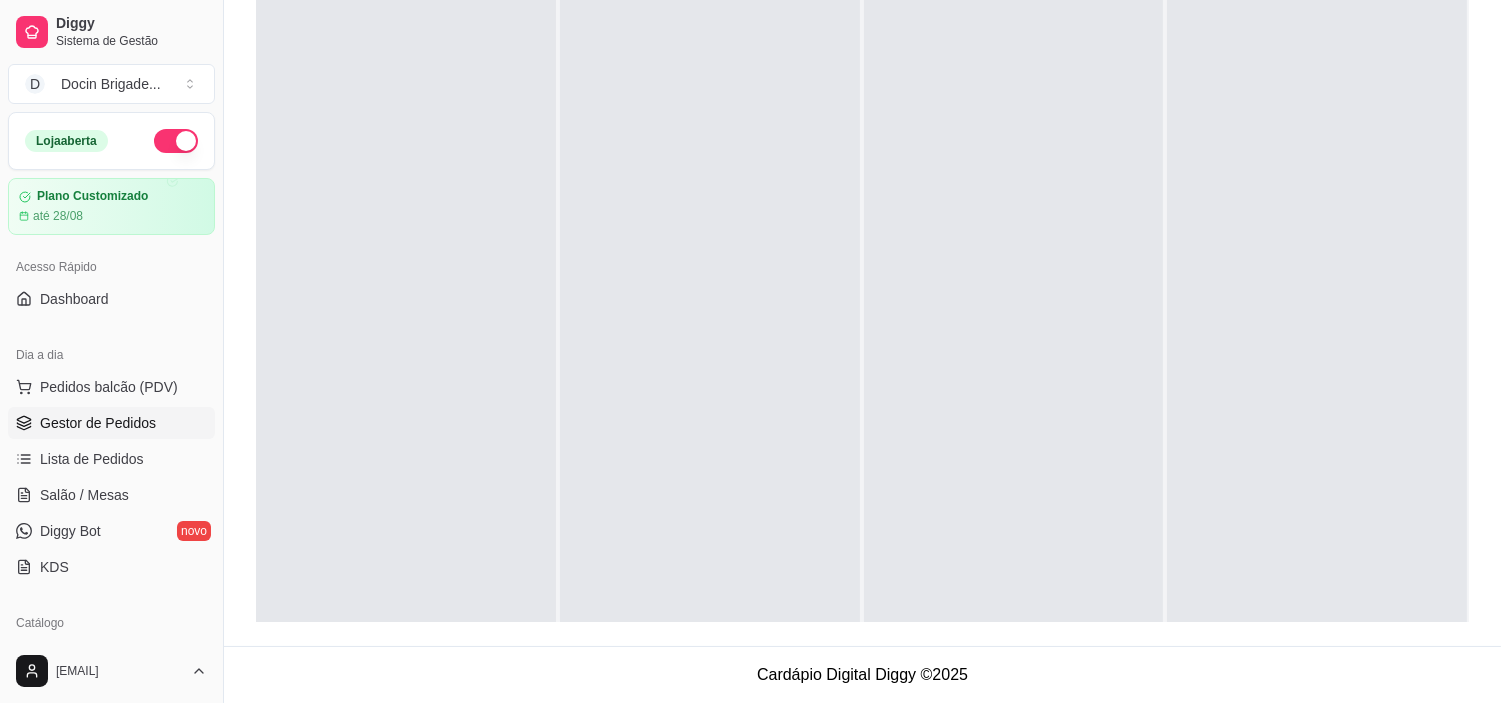 scroll, scrollTop: 0, scrollLeft: 0, axis: both 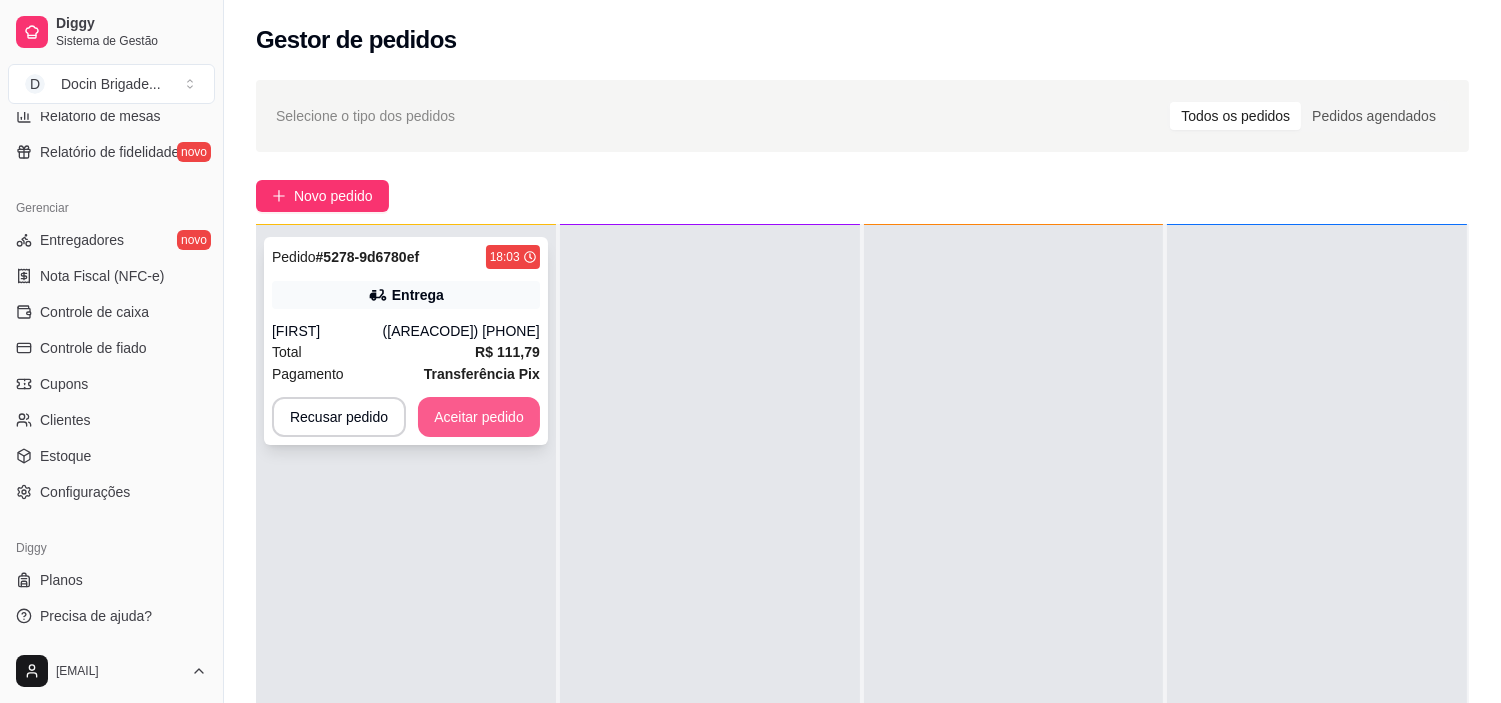 click on "Aceitar pedido" at bounding box center [479, 417] 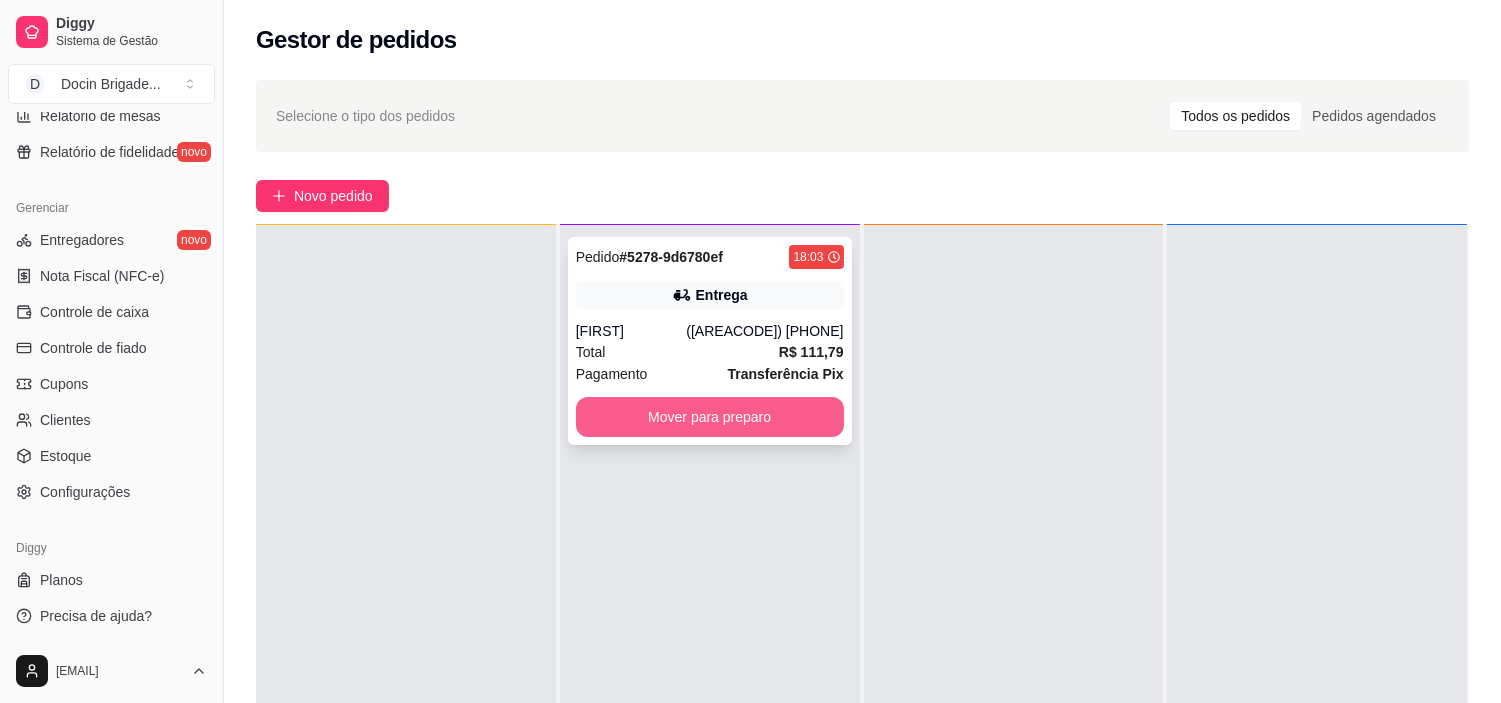 click on "Mover para preparo" at bounding box center [710, 417] 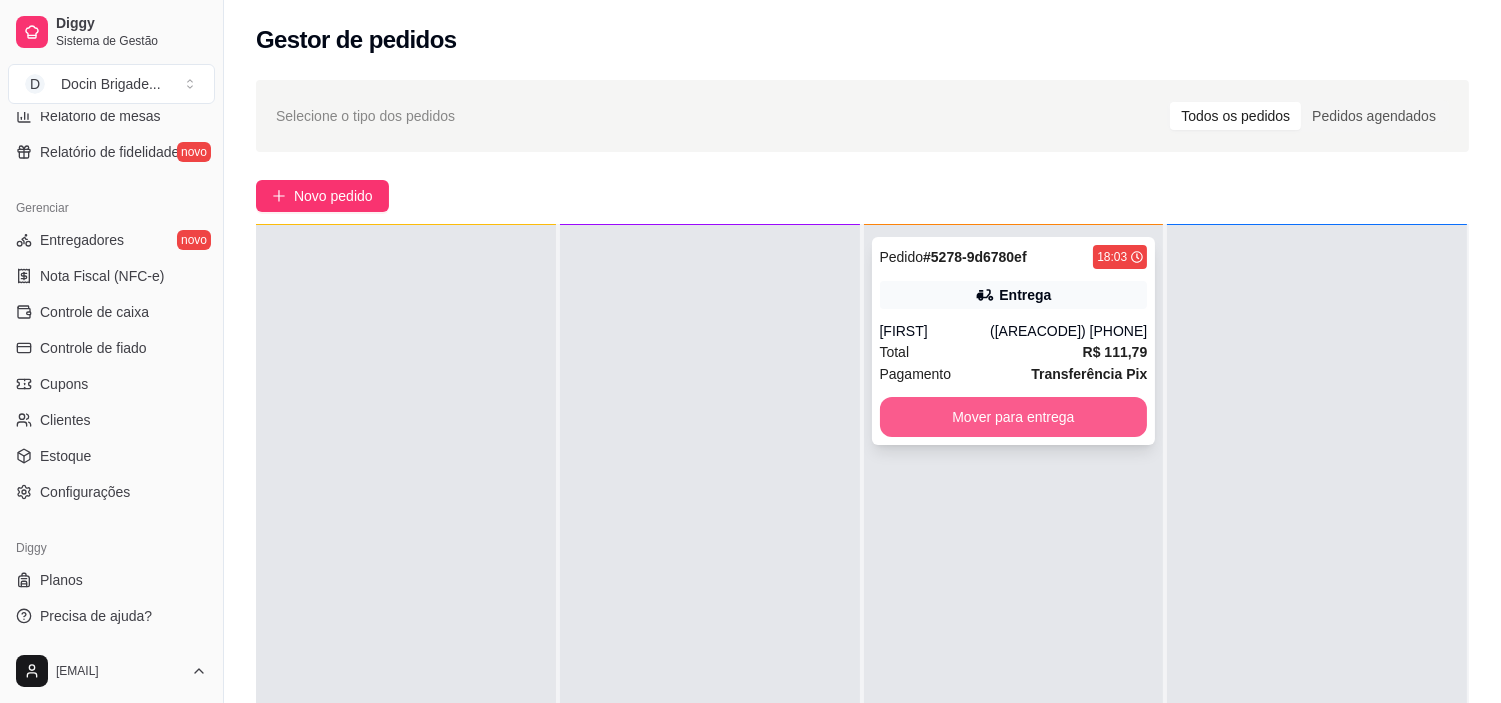 click on "Mover para entrega" at bounding box center (1014, 417) 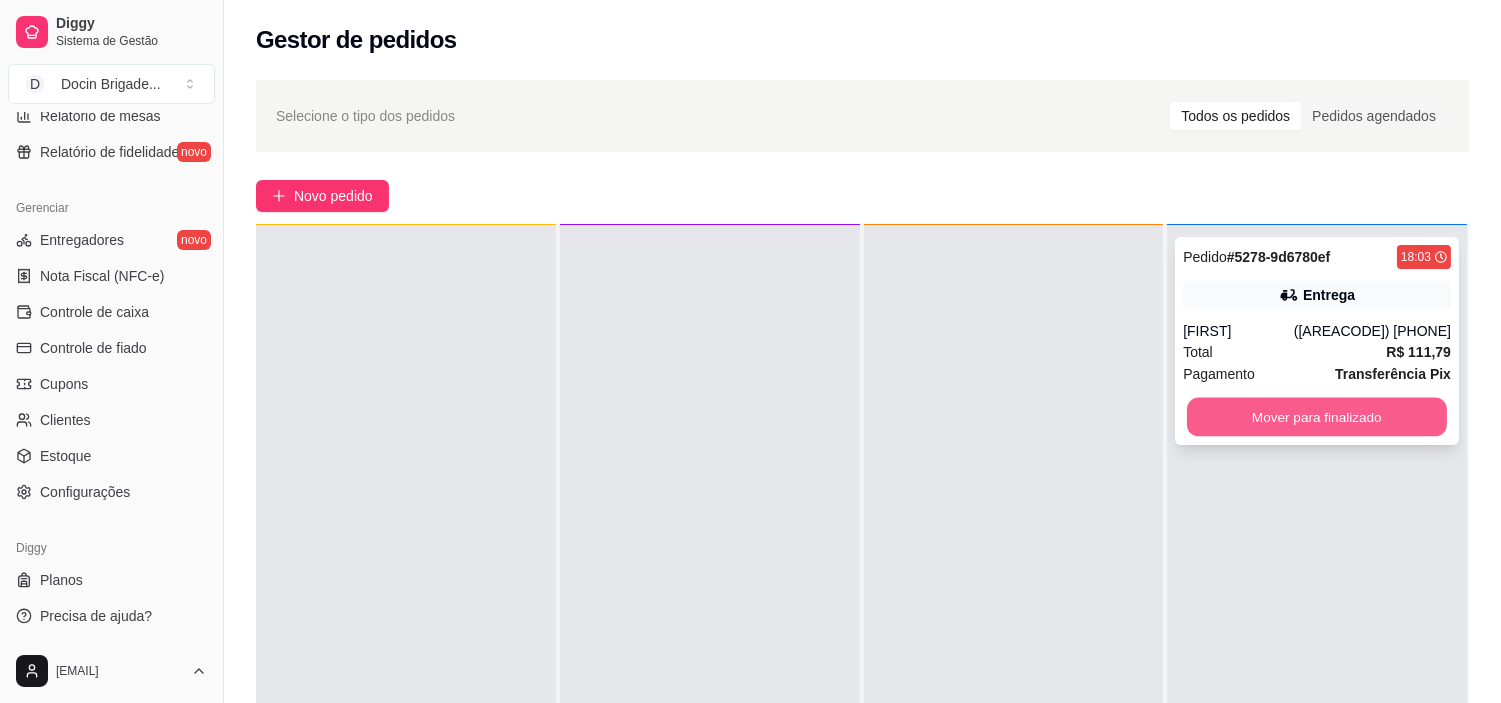click on "Mover para finalizado" at bounding box center [1317, 417] 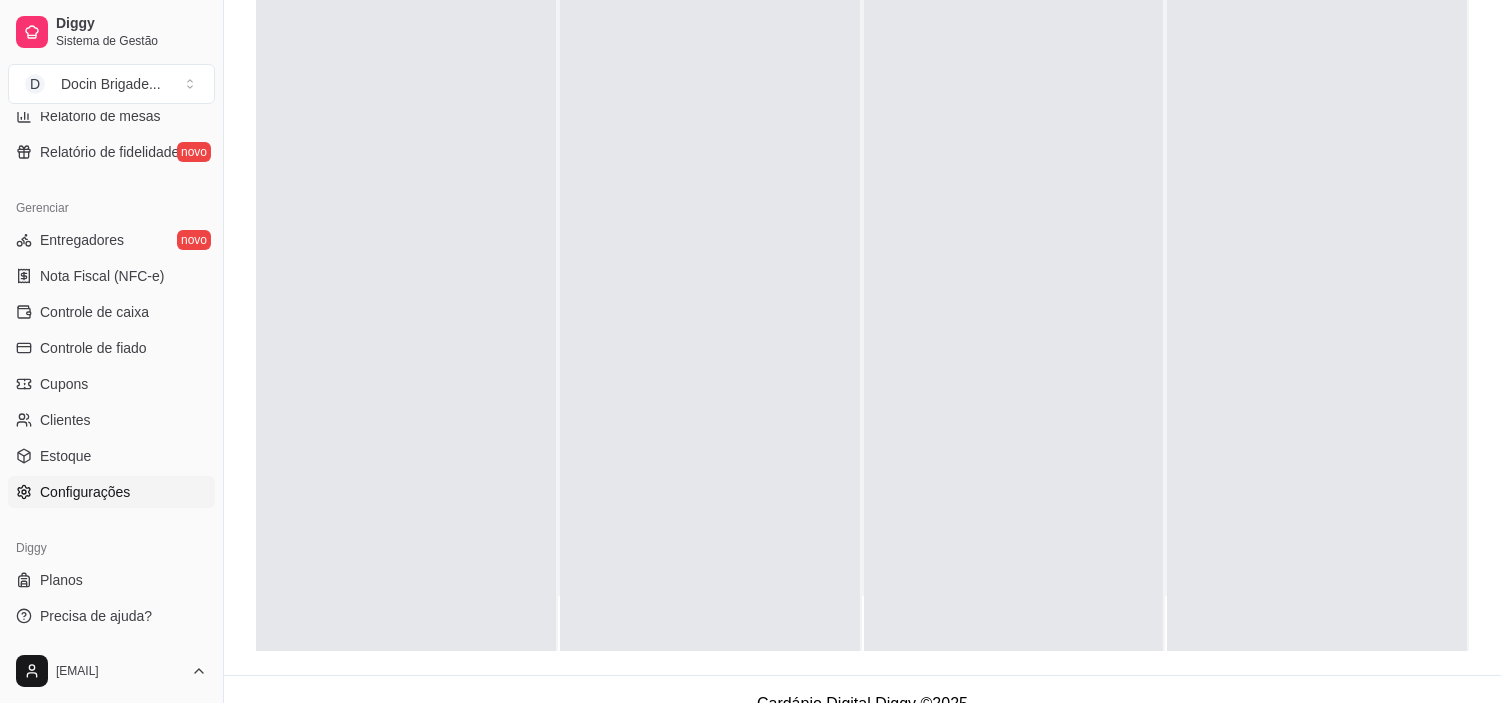 scroll, scrollTop: 305, scrollLeft: 0, axis: vertical 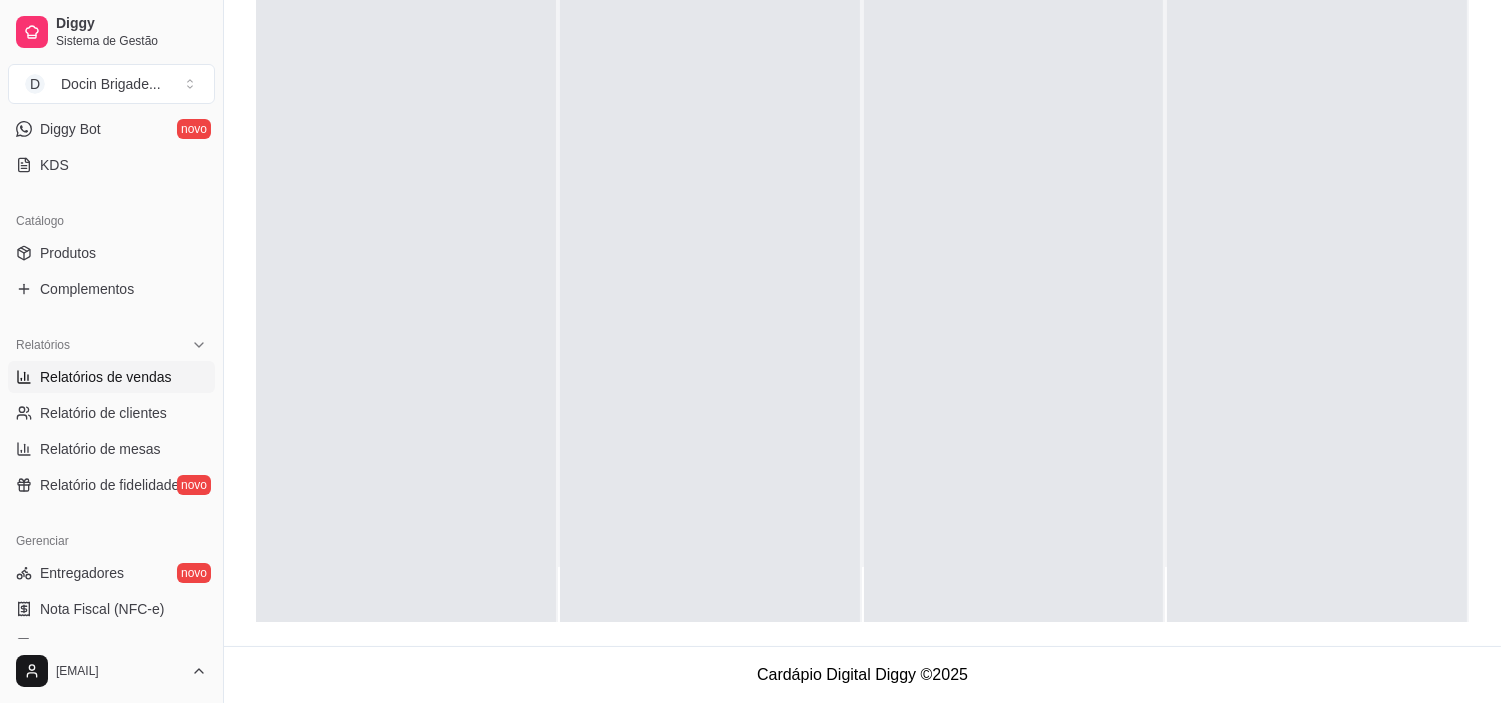click on "Relatórios de vendas" at bounding box center (106, 377) 